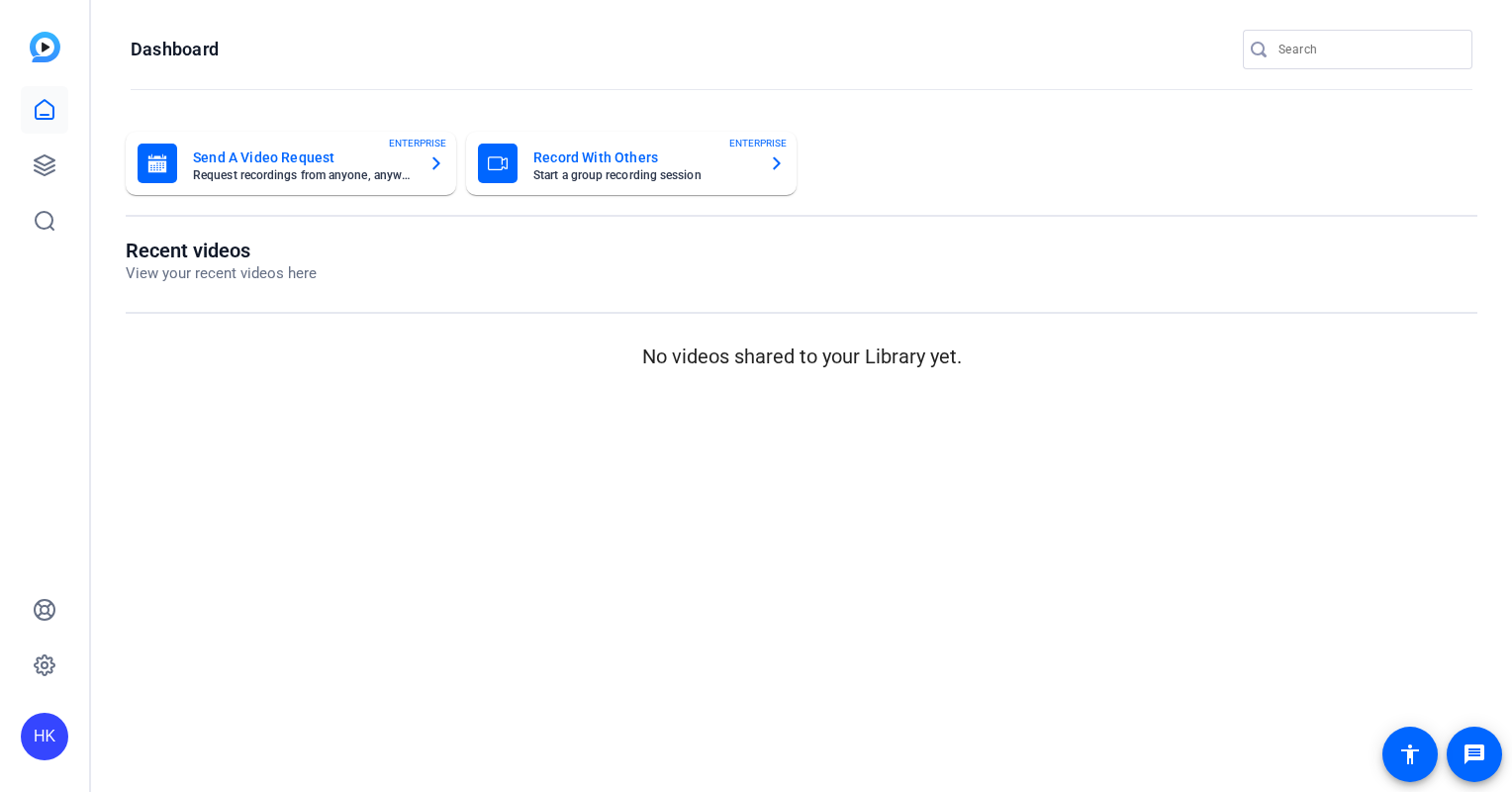 scroll, scrollTop: 0, scrollLeft: 0, axis: both 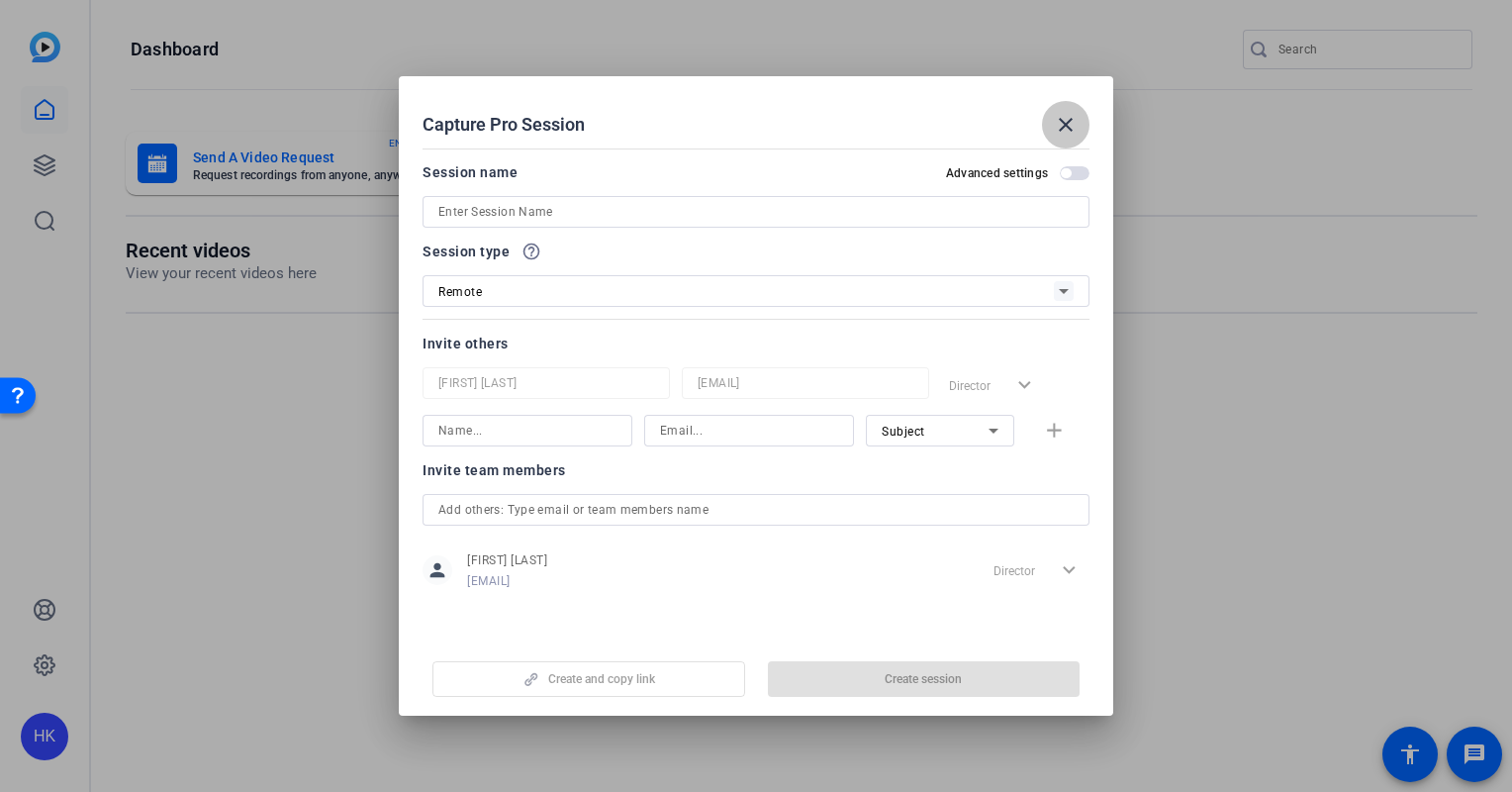 click on "close" at bounding box center (1066, 125) 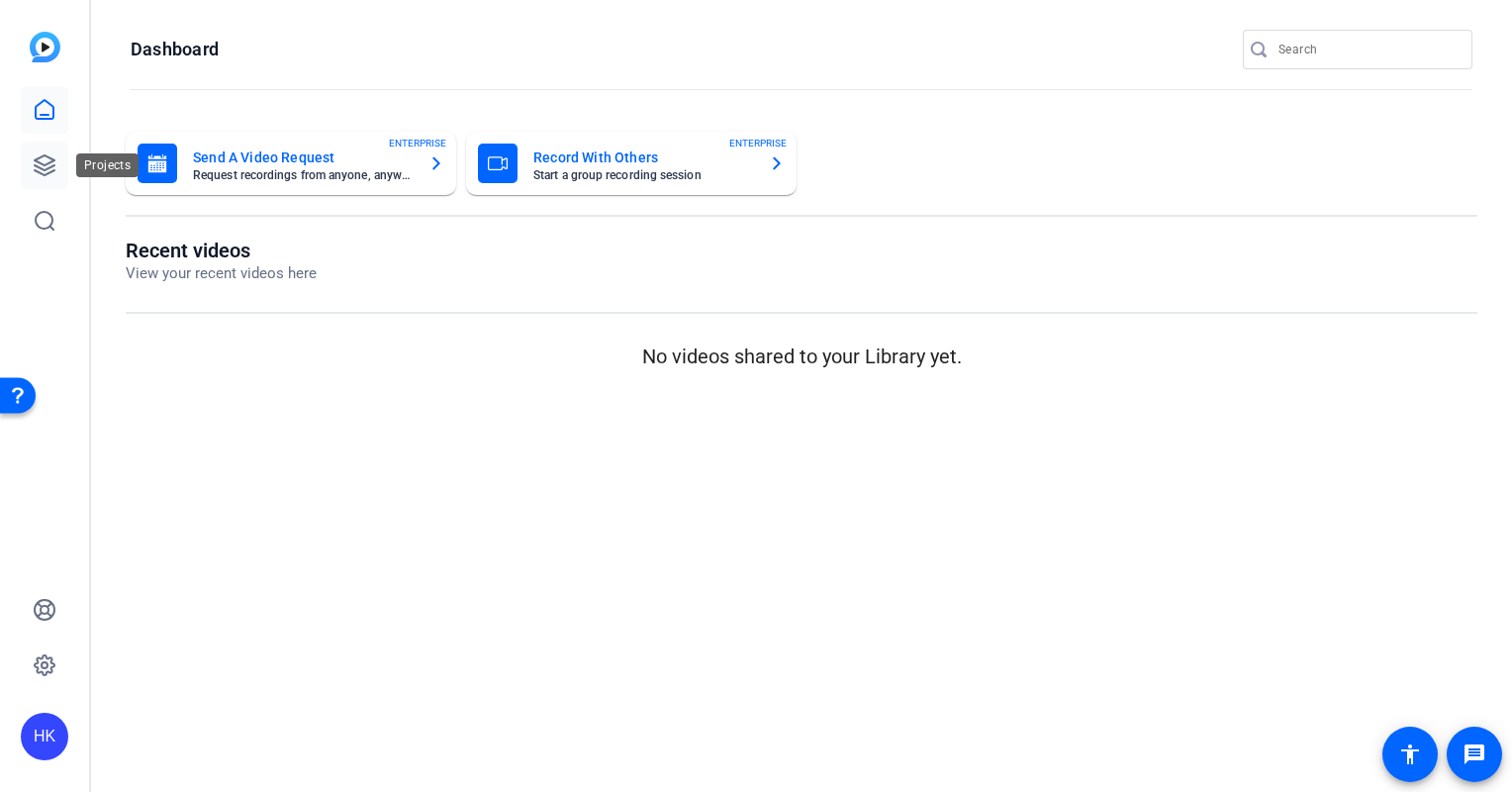 click 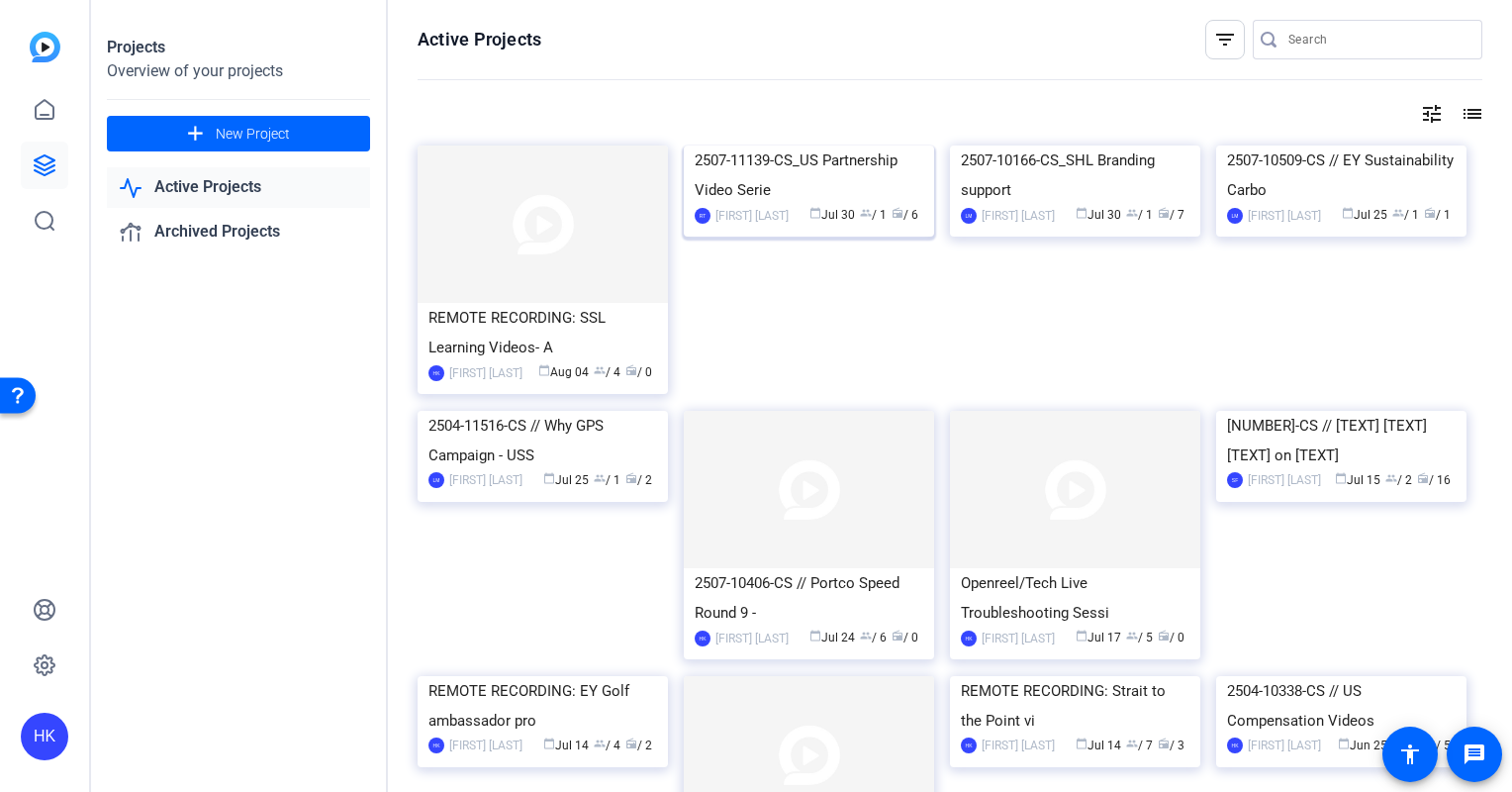 click on "2507-11139-CS_US Partnership Video Serie" 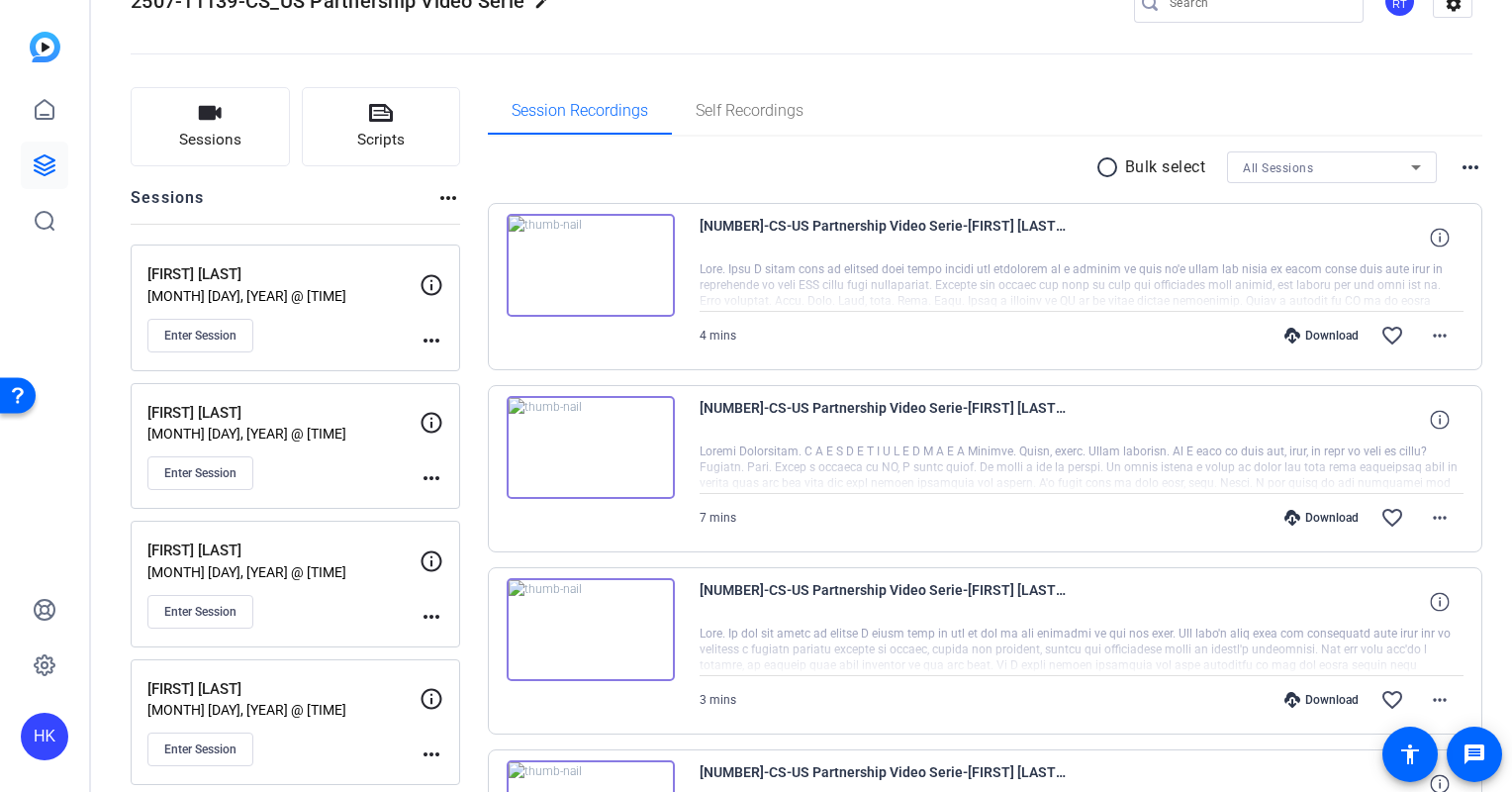 scroll, scrollTop: 0, scrollLeft: 0, axis: both 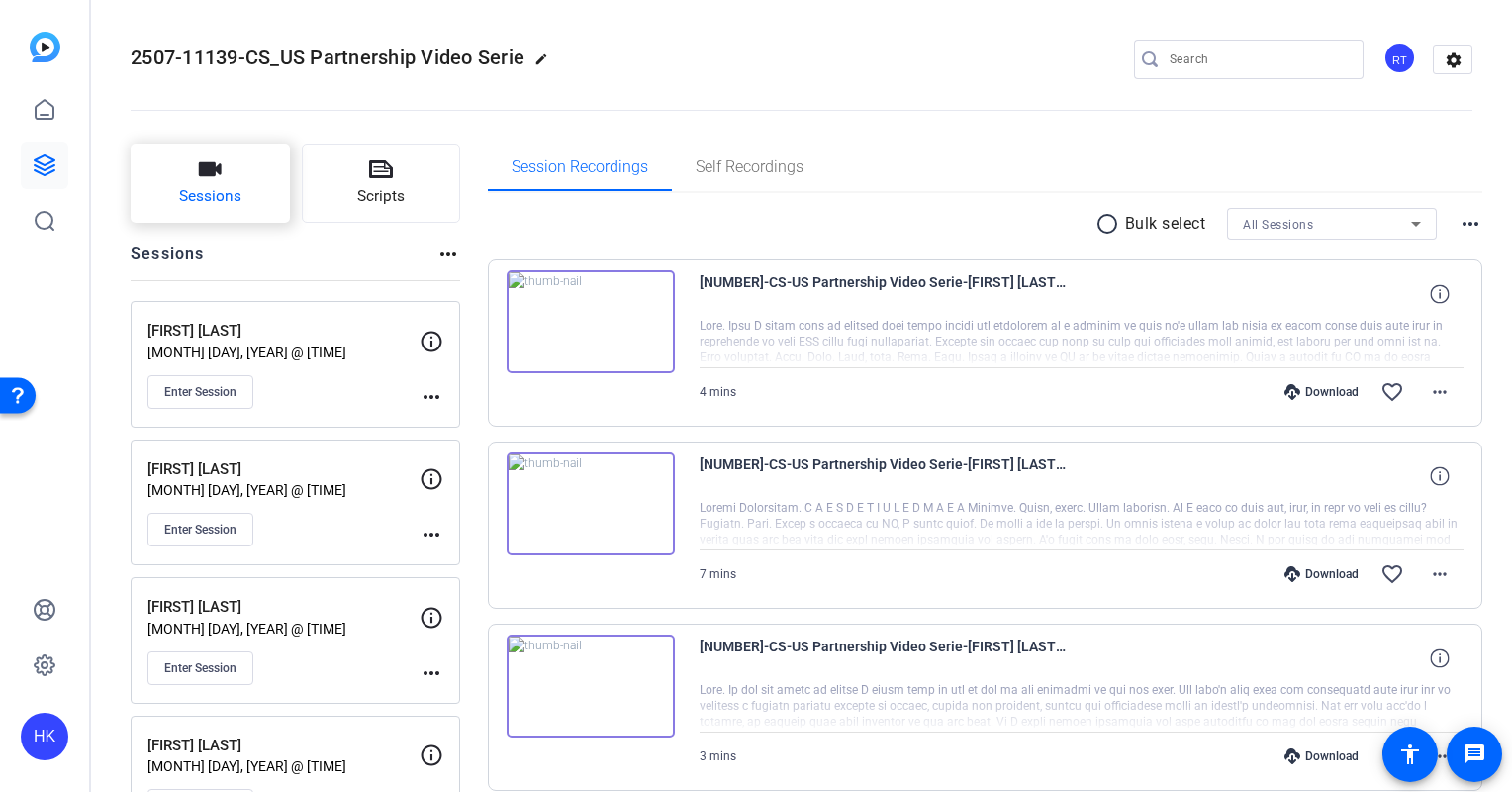 click on "Sessions" 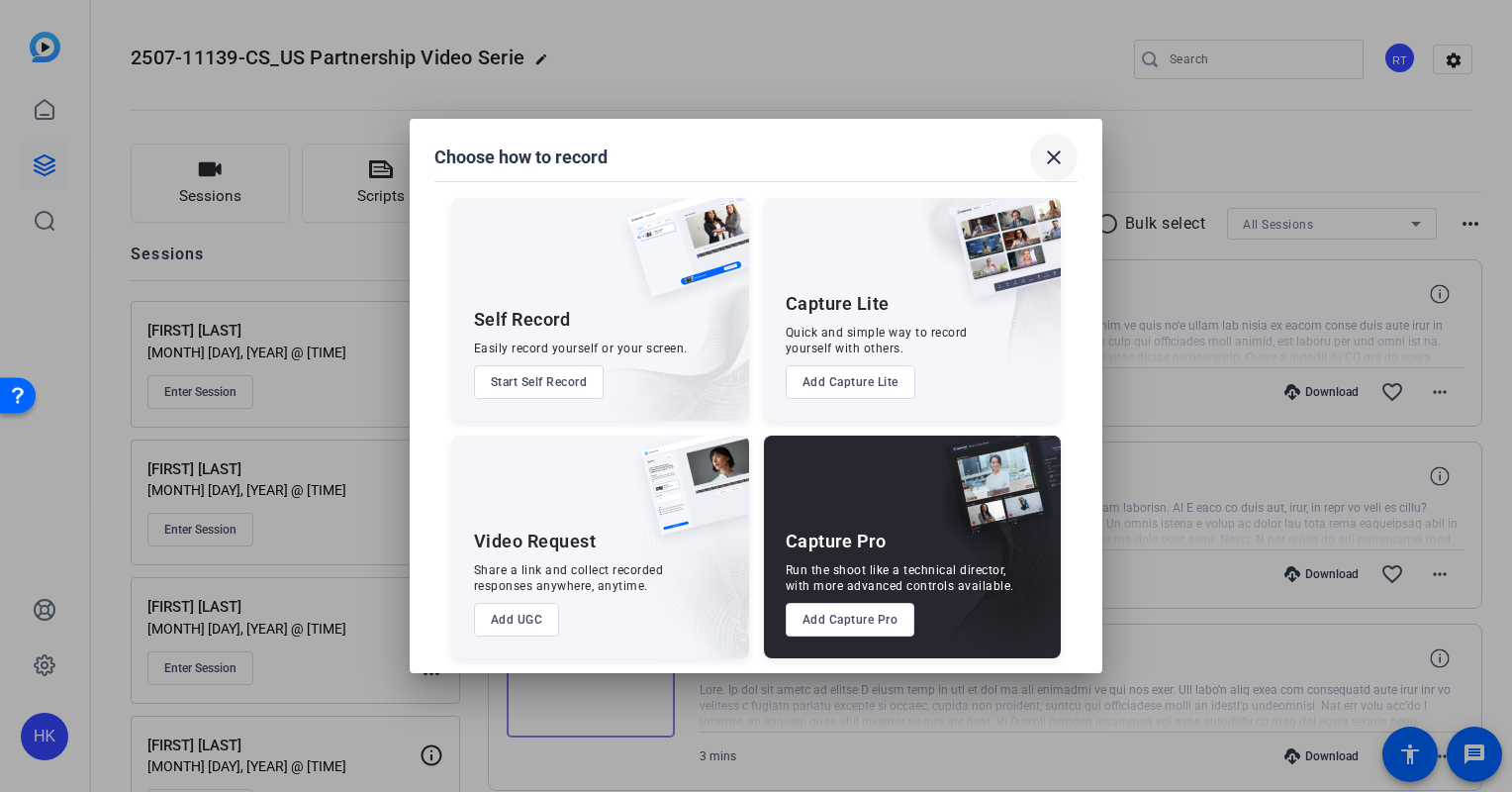 click at bounding box center [1054, 157] 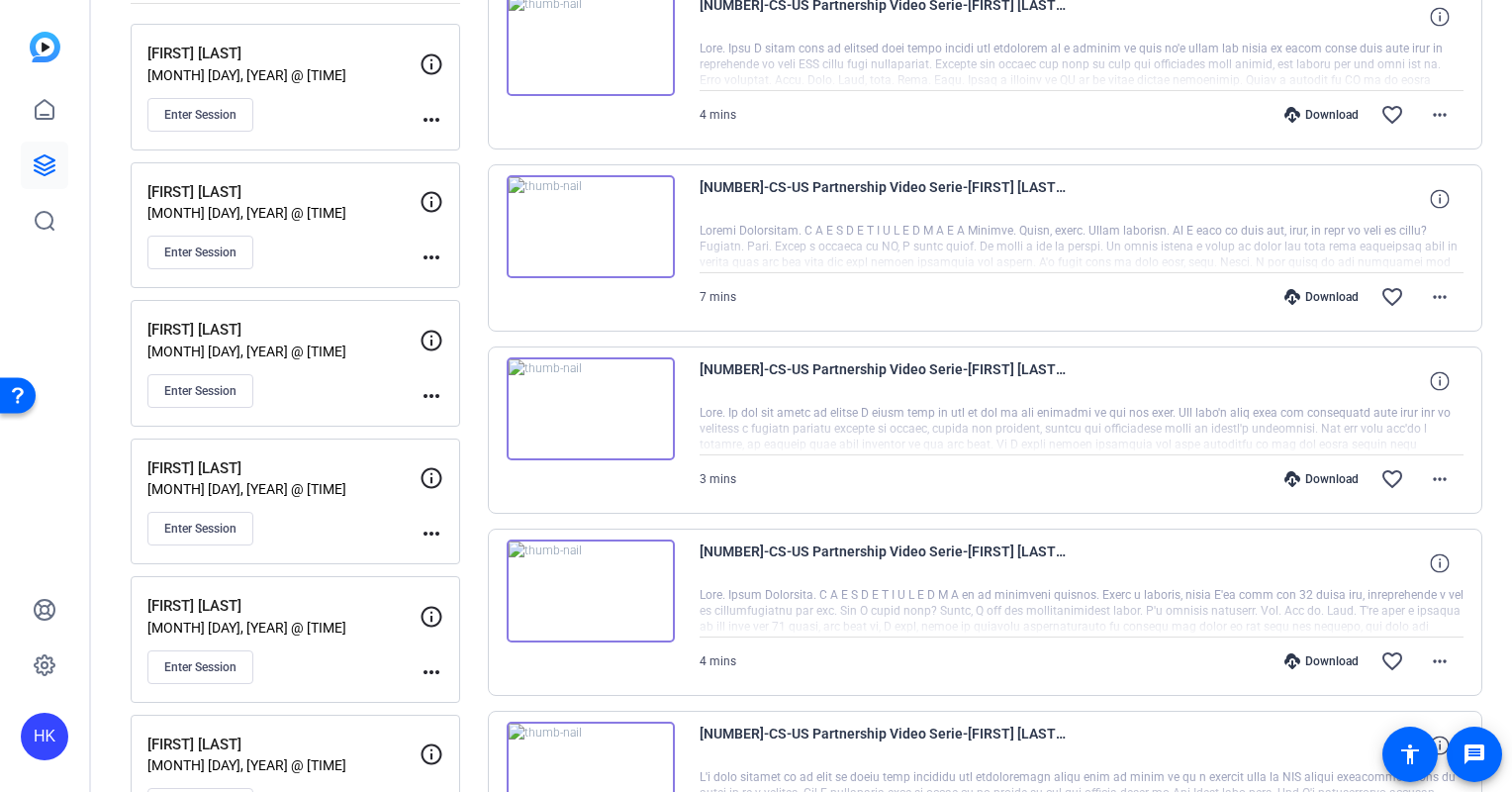 scroll, scrollTop: 0, scrollLeft: 0, axis: both 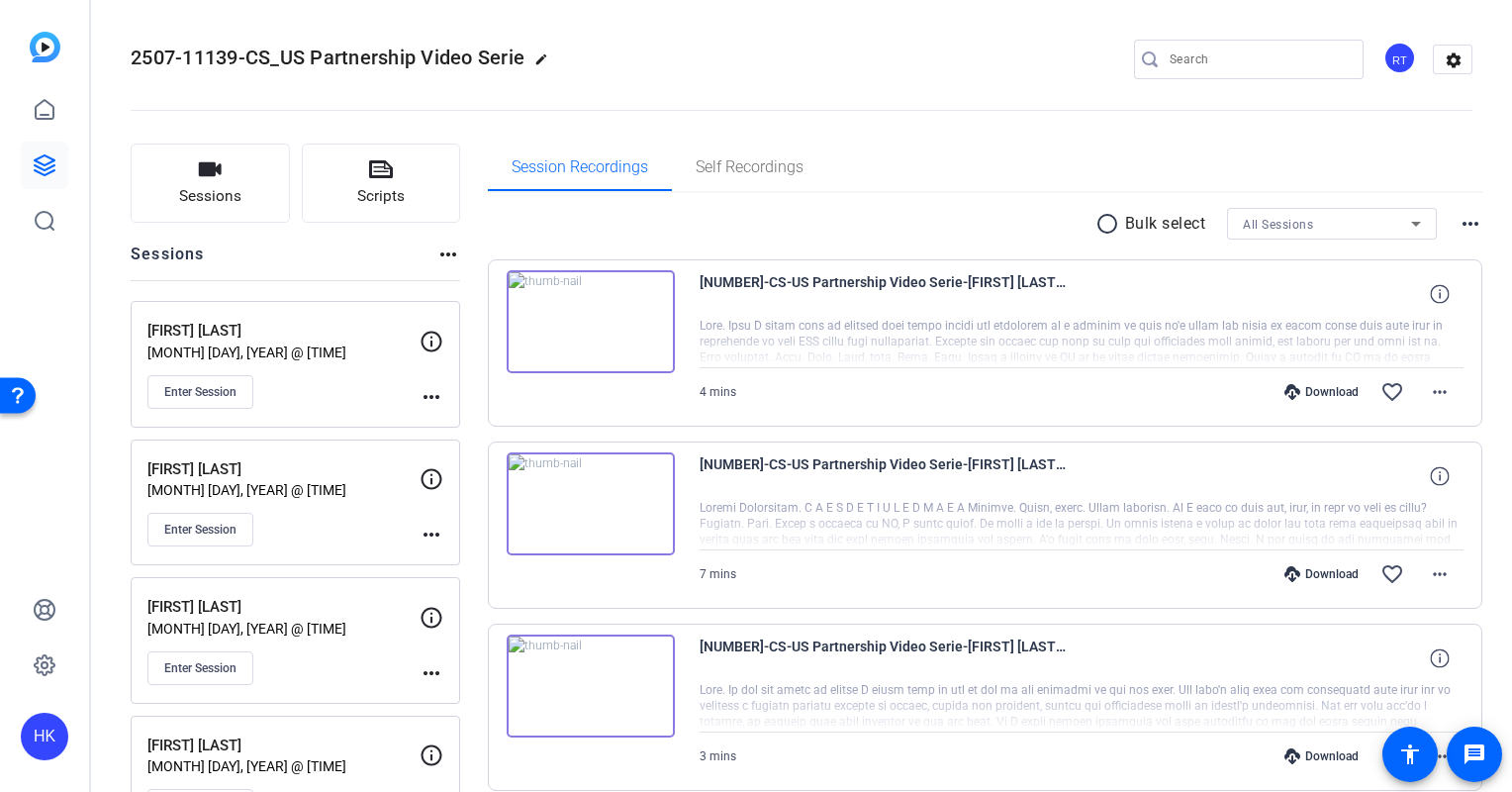 click on "more_horiz" 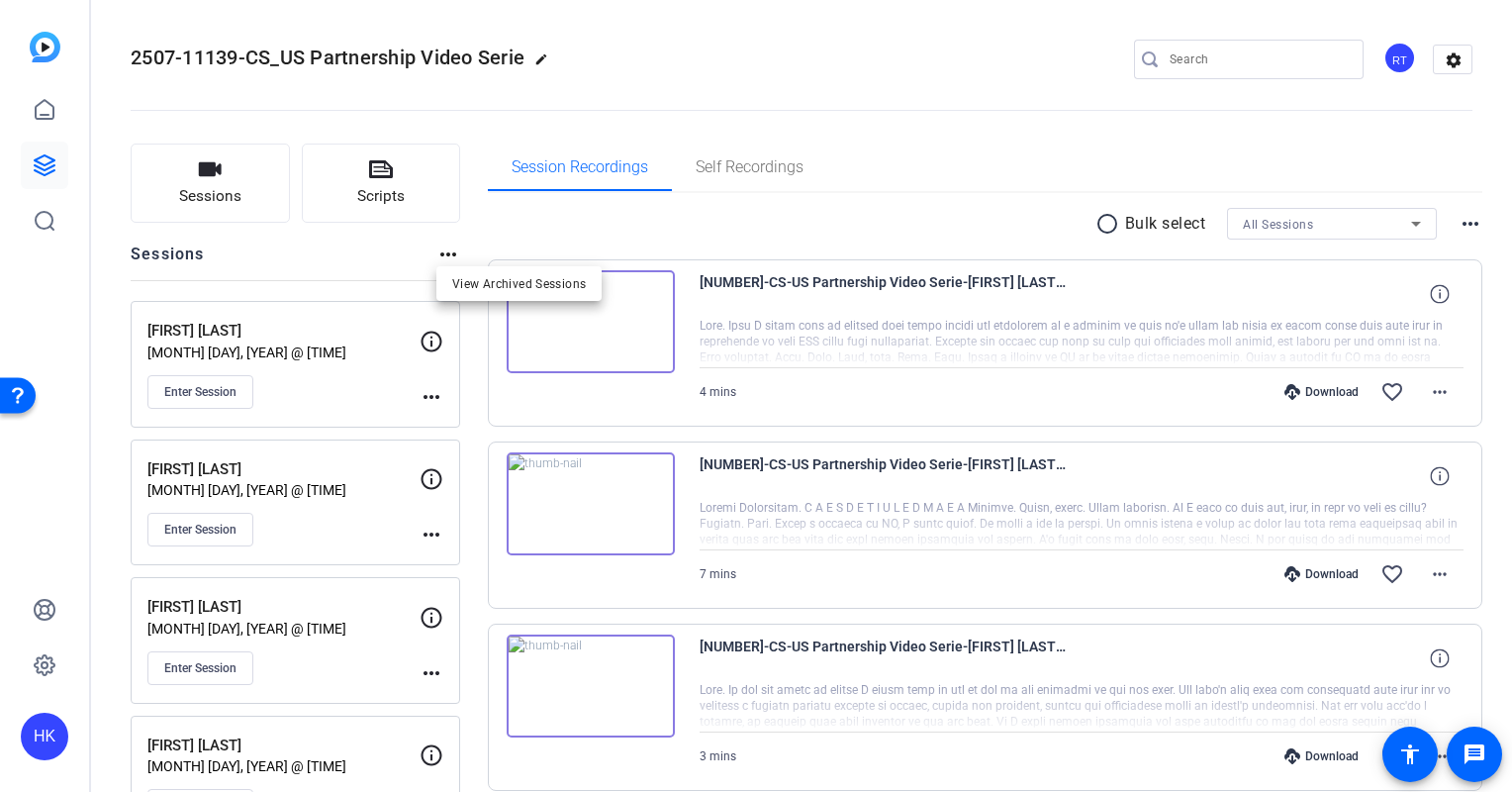 click at bounding box center (756, 396) 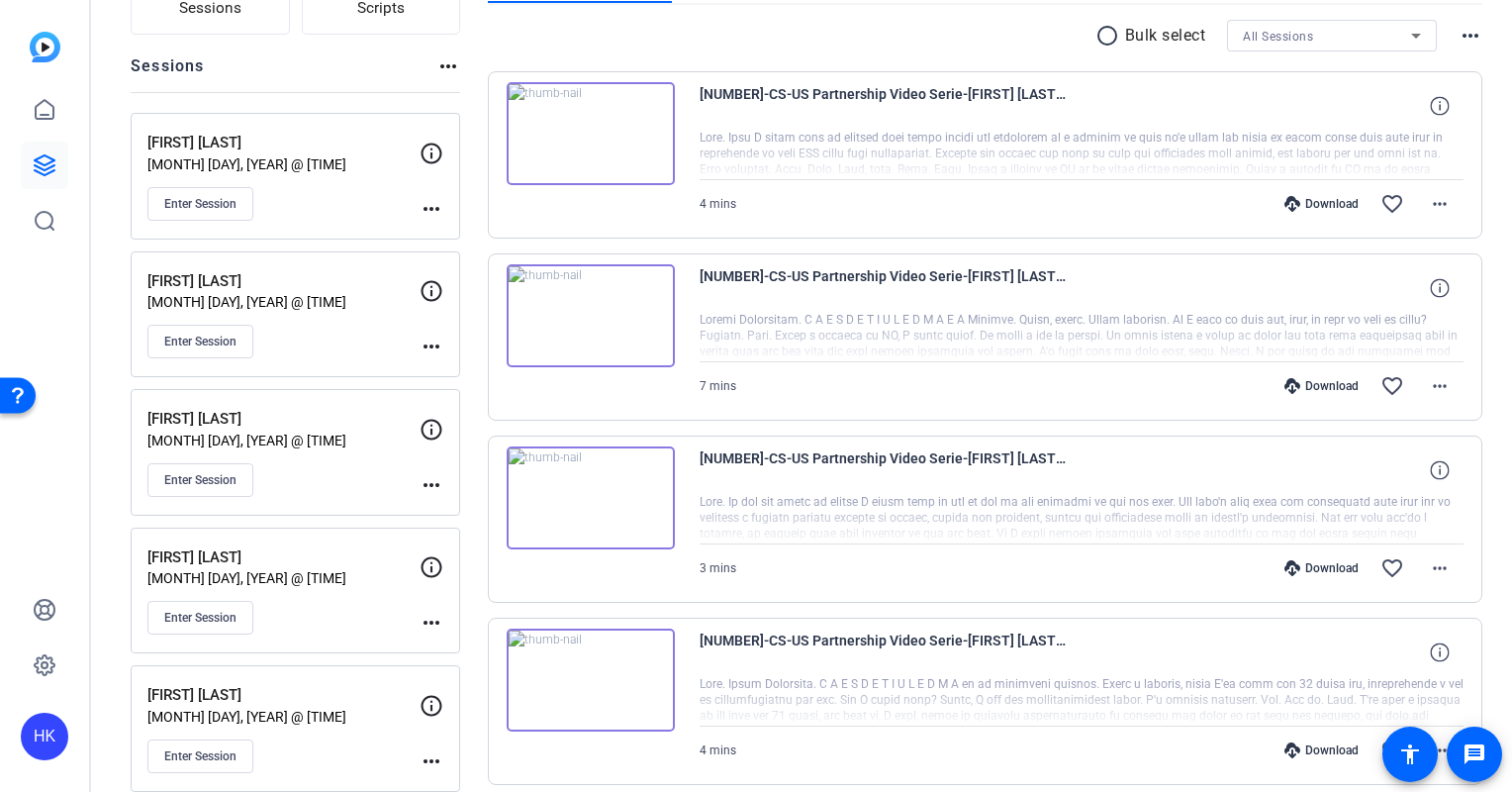 scroll, scrollTop: 0, scrollLeft: 0, axis: both 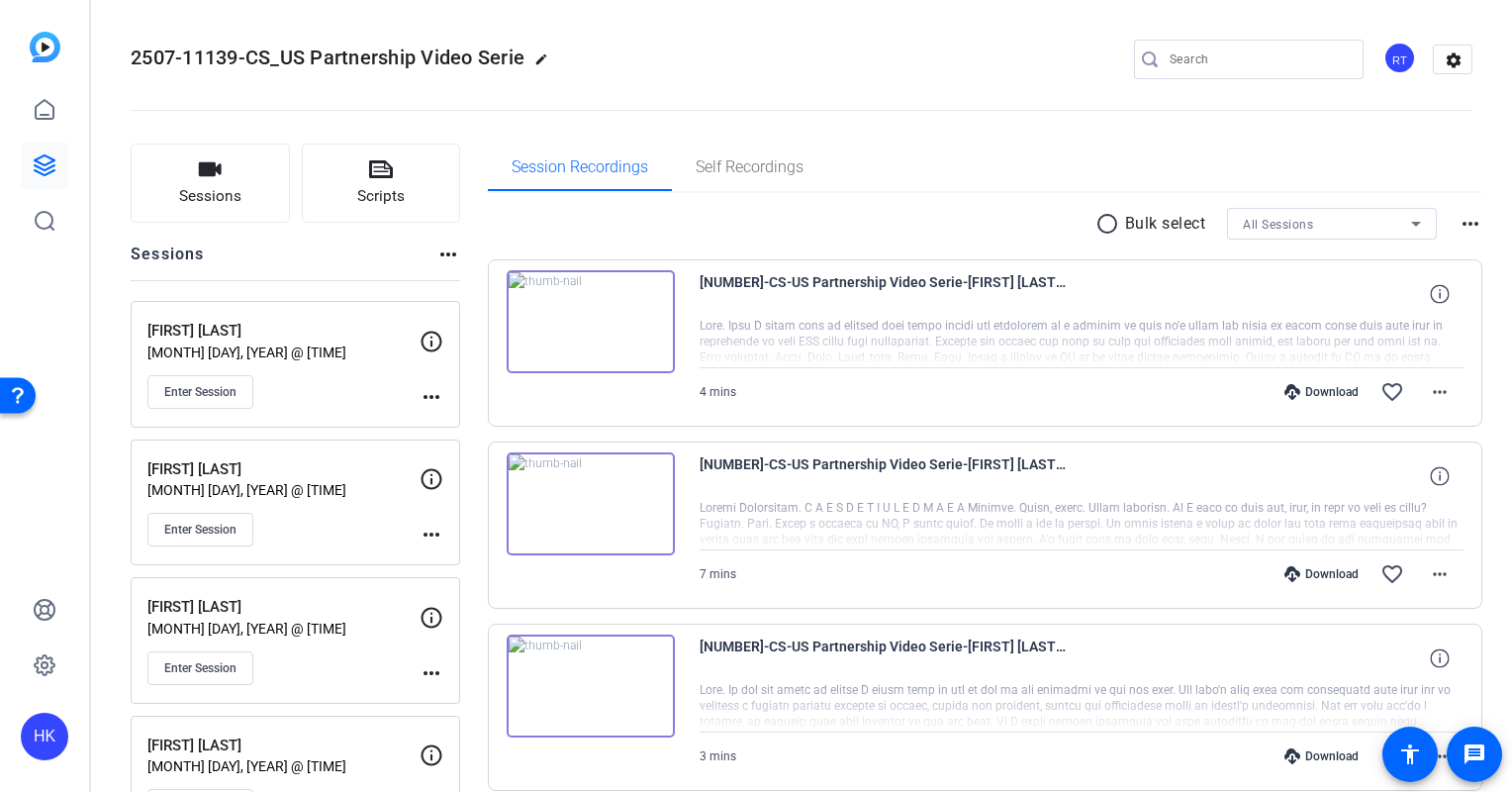 click on "edit" 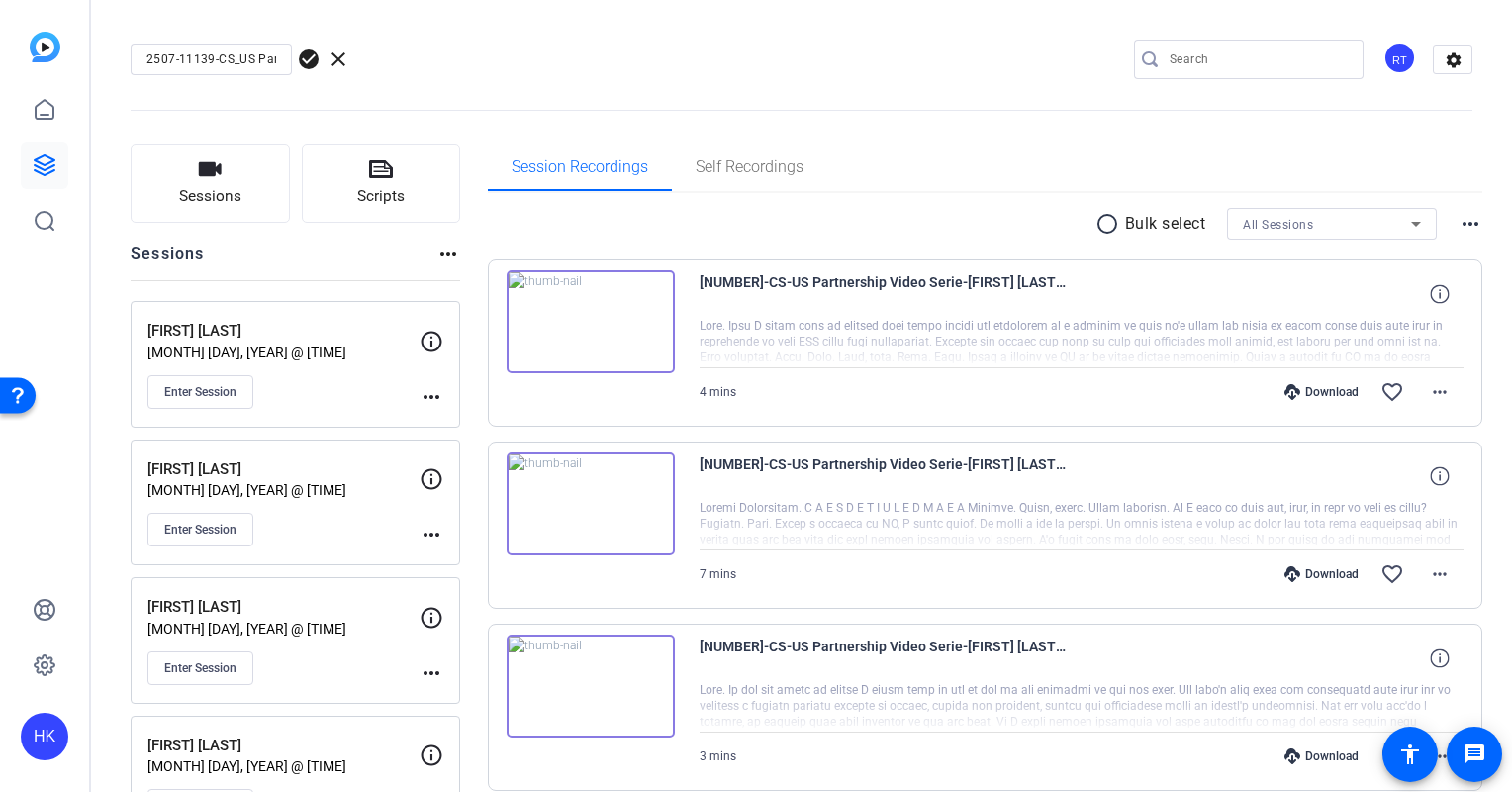 click 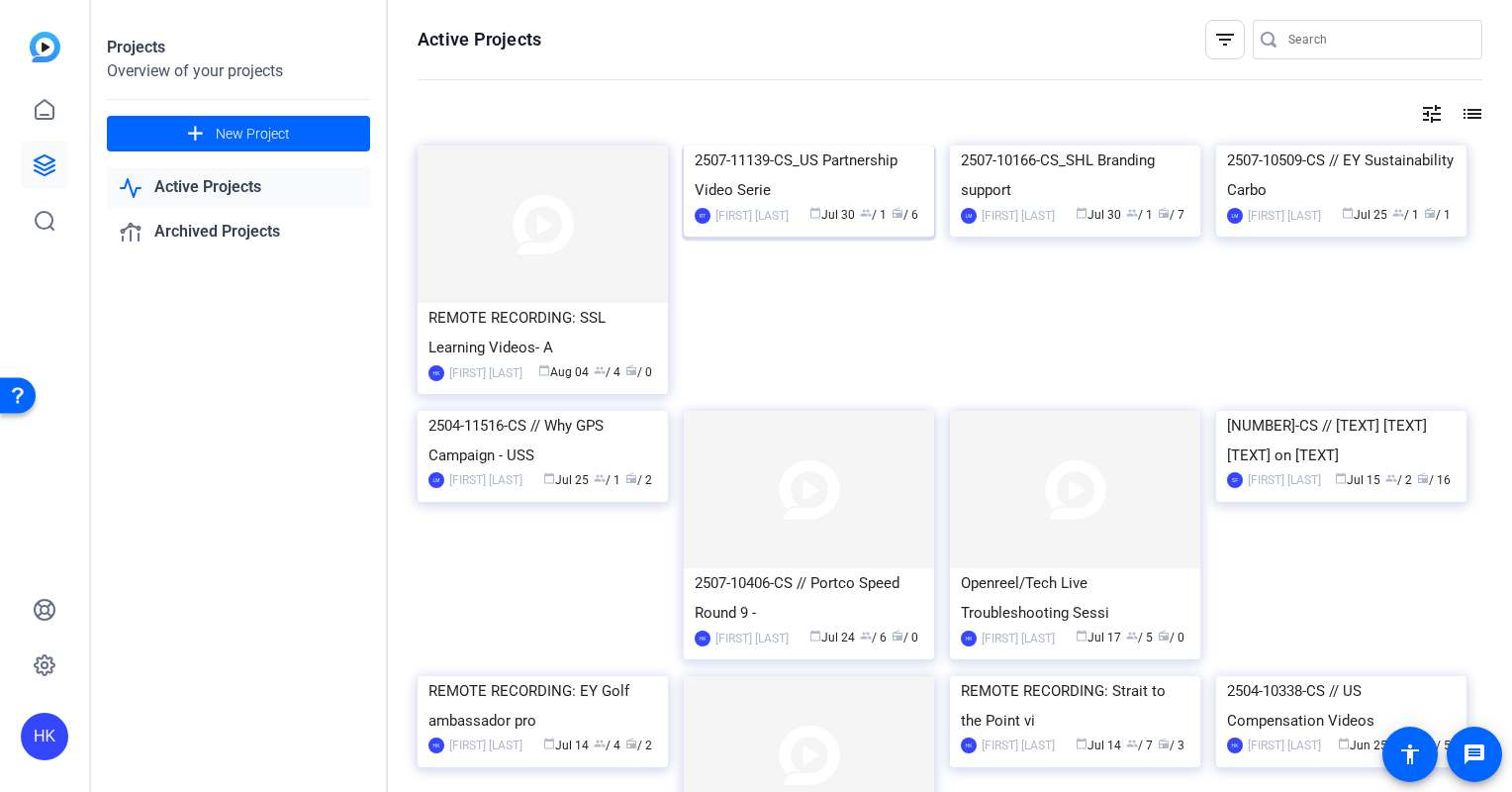 click on "2507-11139-CS_US Partnership Video Serie" 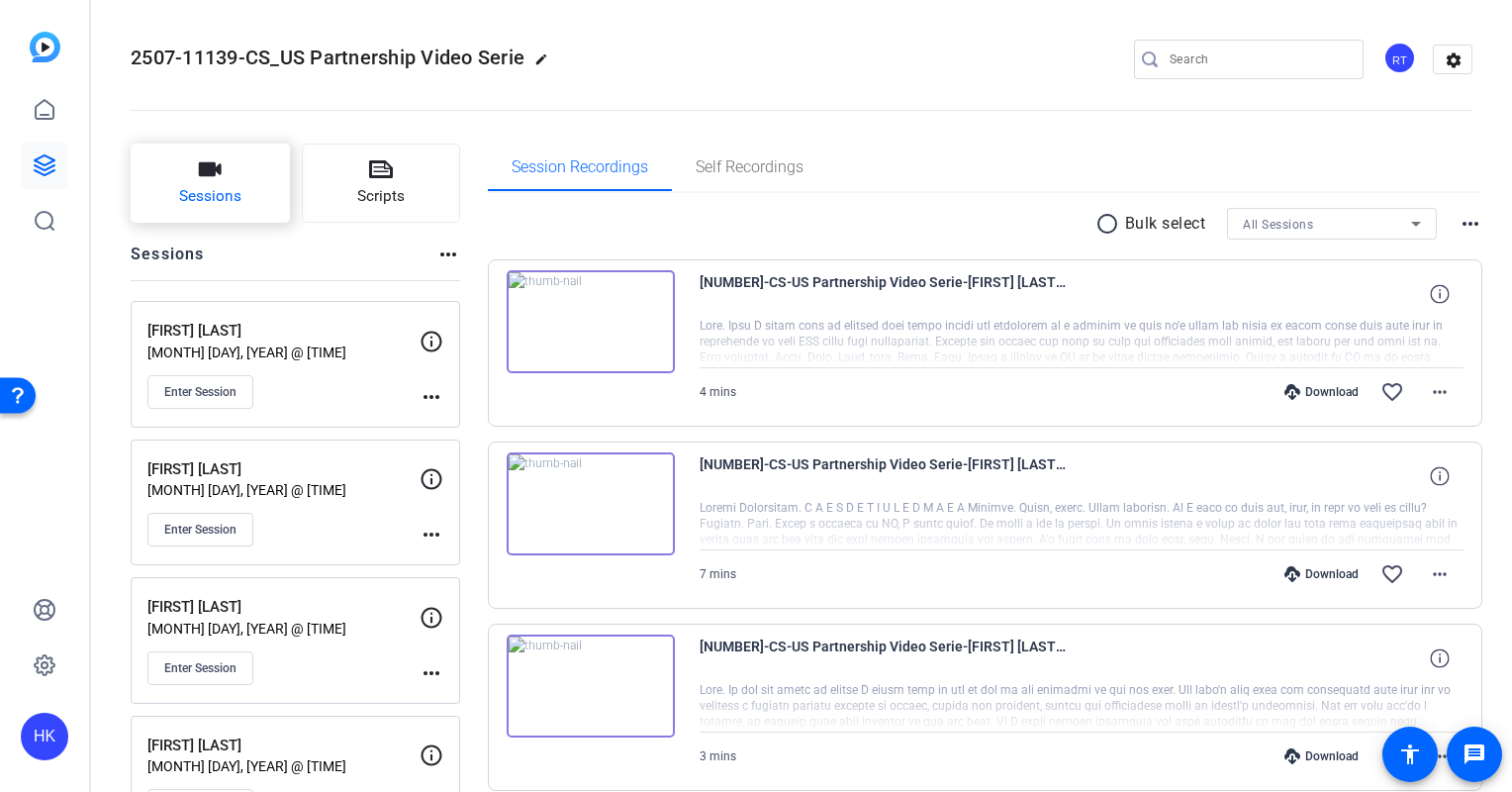 click on "Sessions" 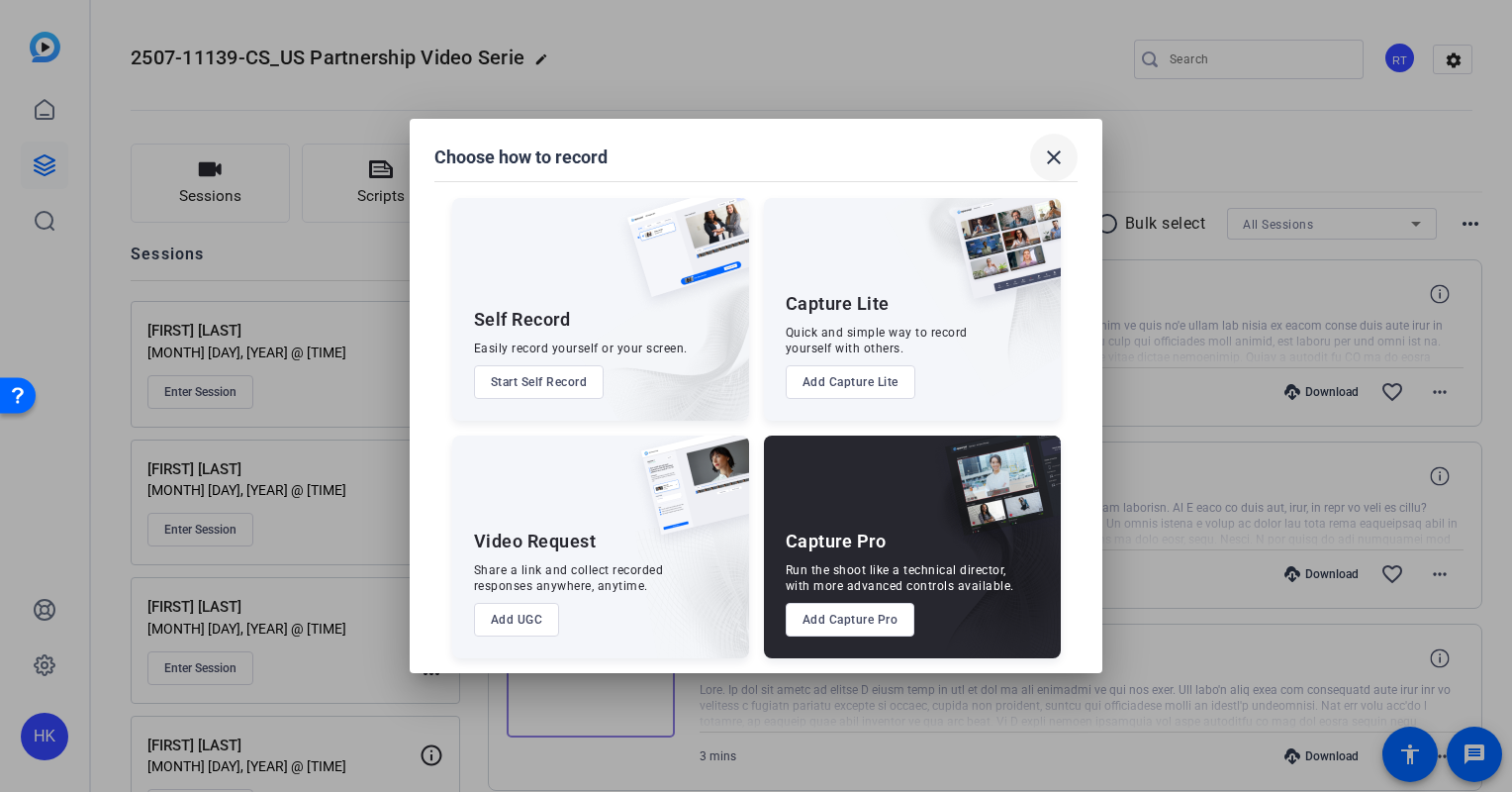 click on "close" at bounding box center (1054, 157) 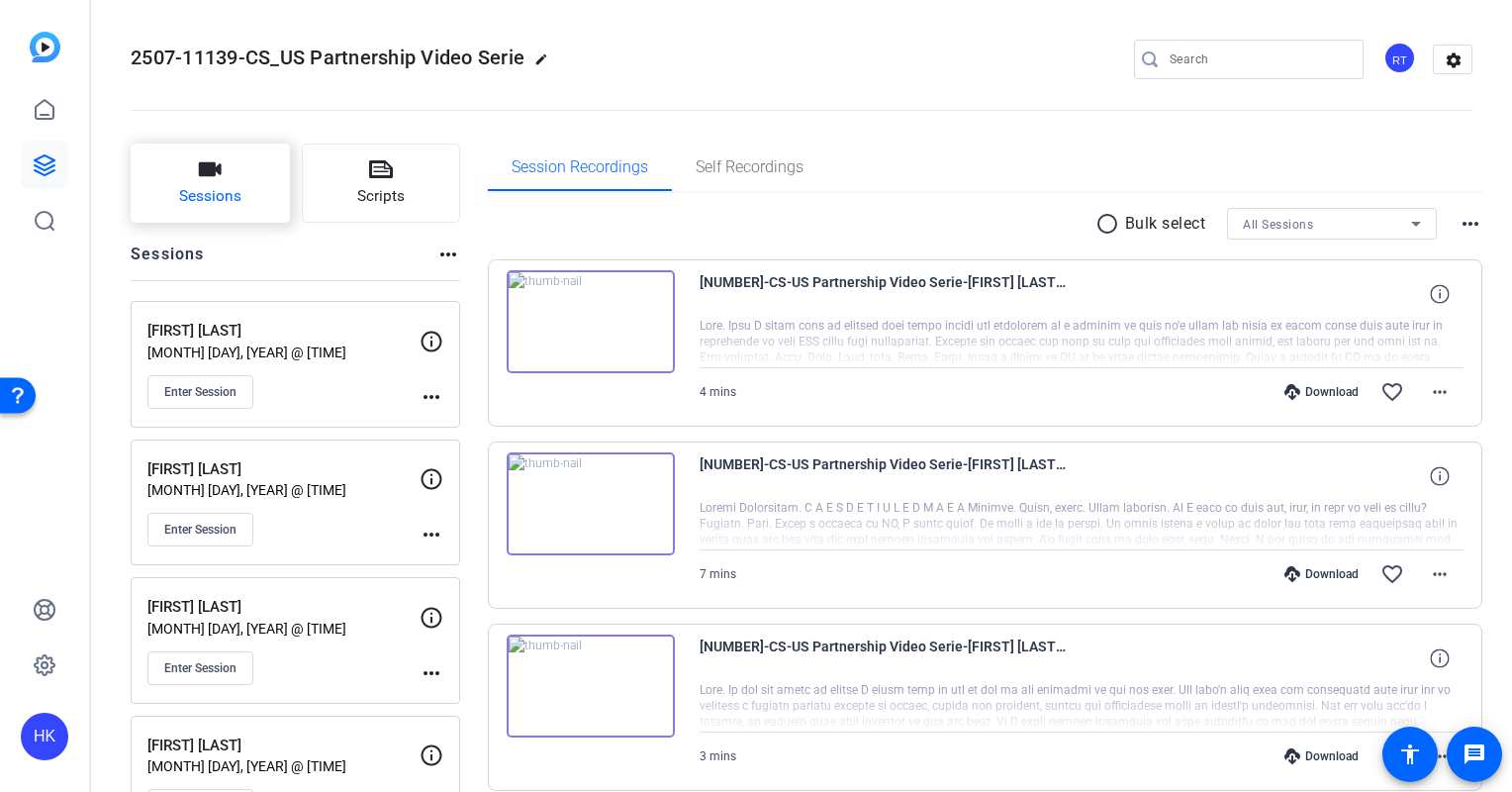click on "Sessions" 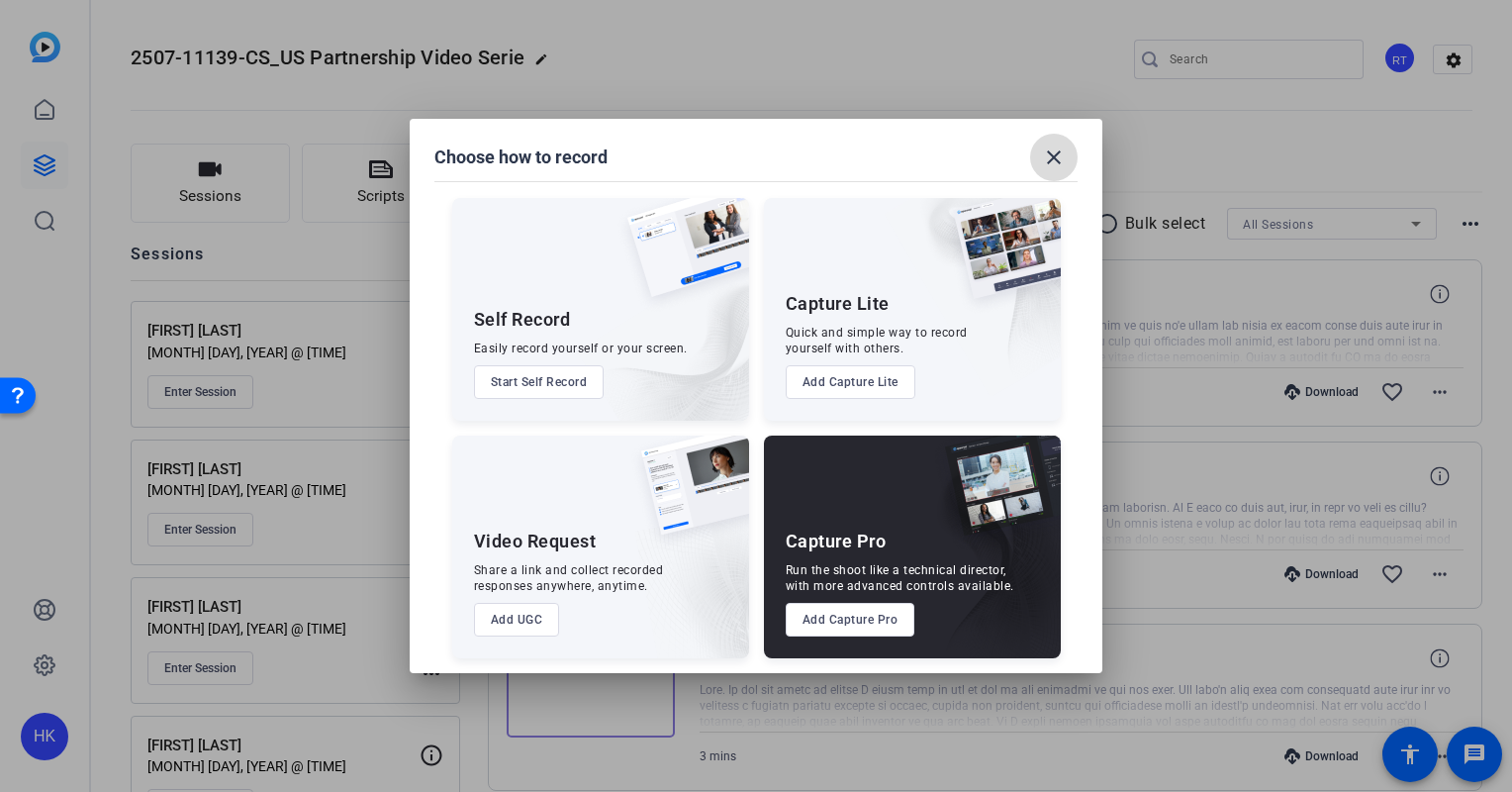 click on "close" at bounding box center [1054, 157] 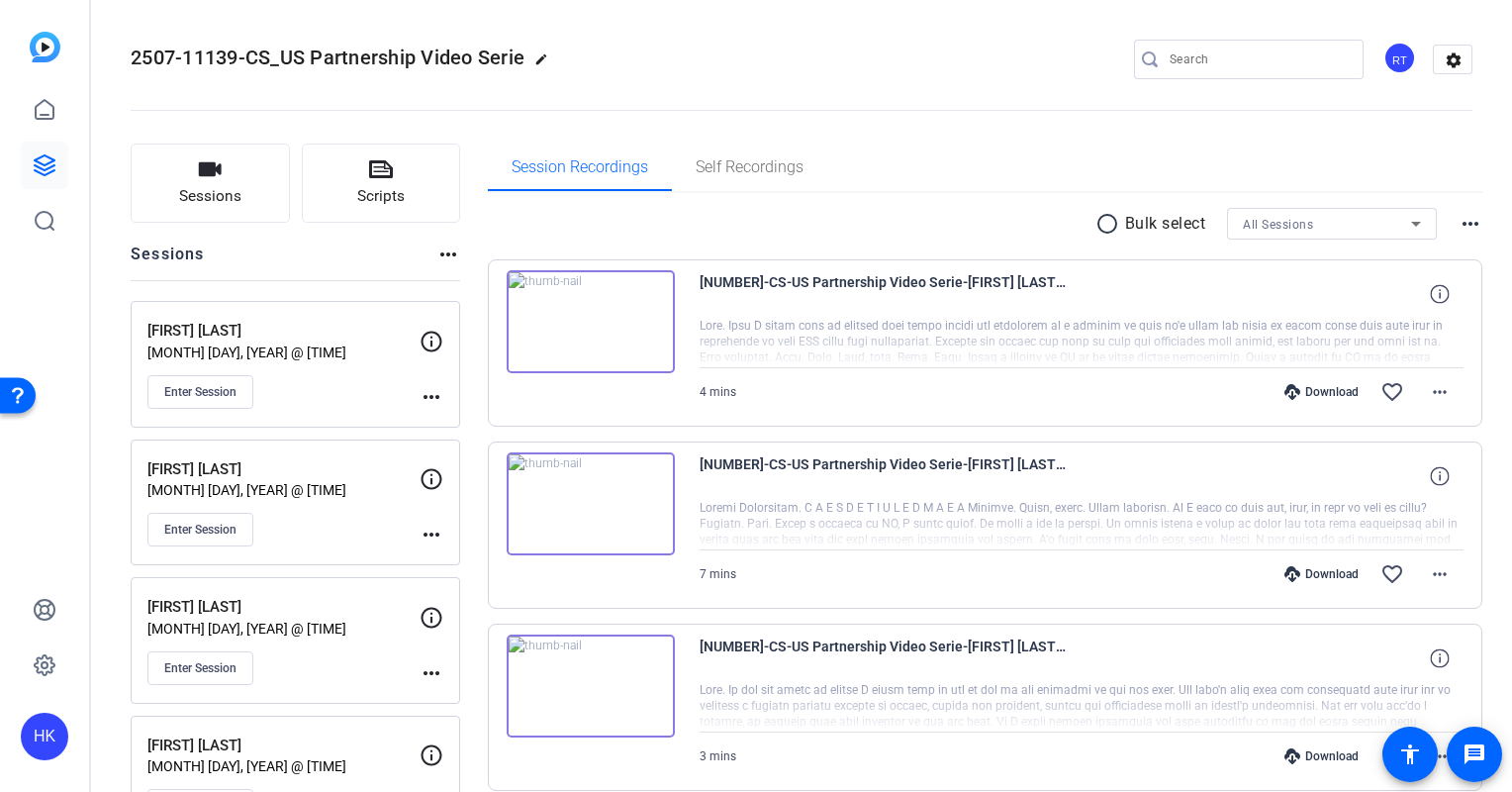 click on "more_horiz" at bounding box center (1470, 224) 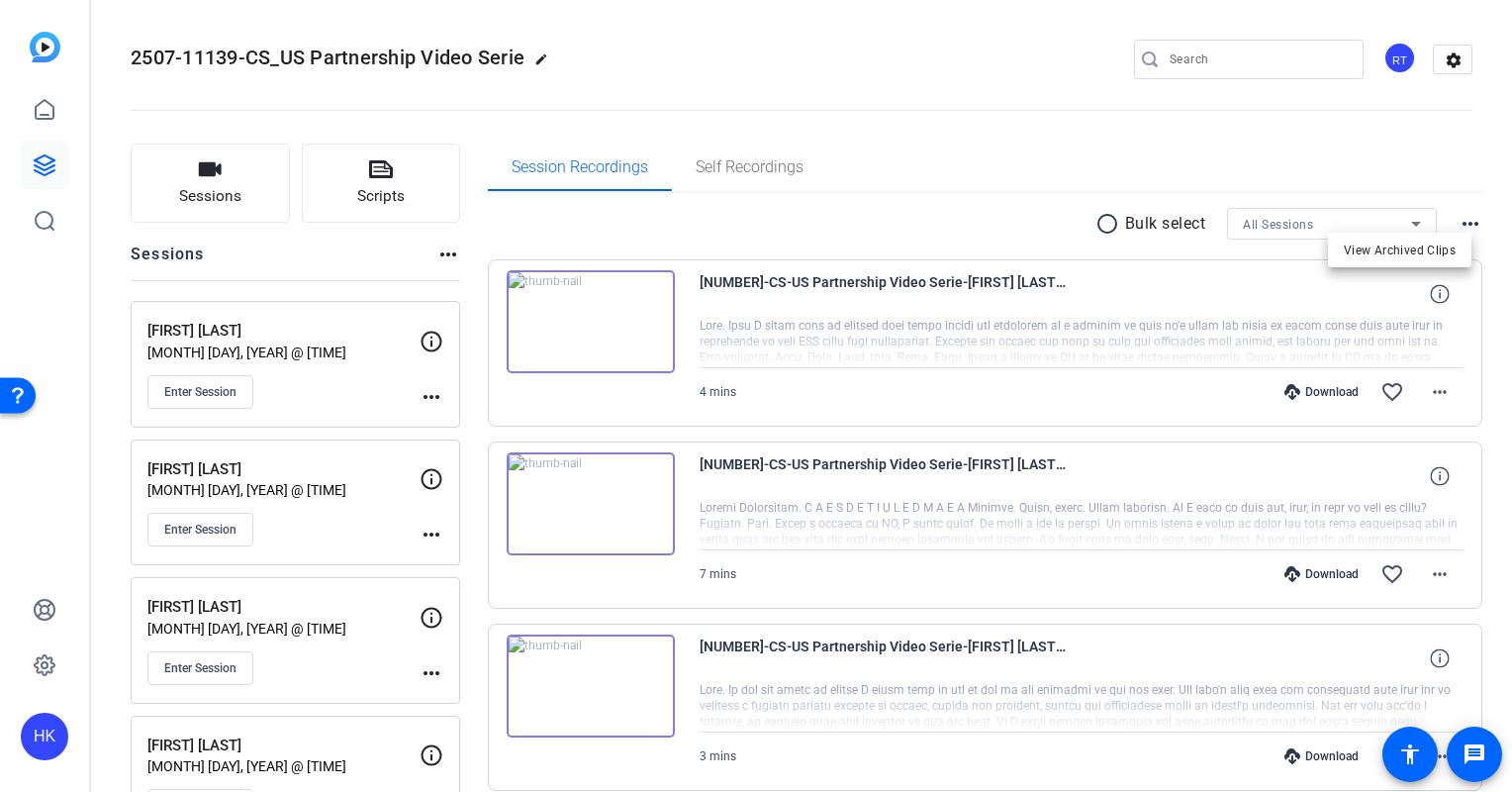 click at bounding box center [756, 396] 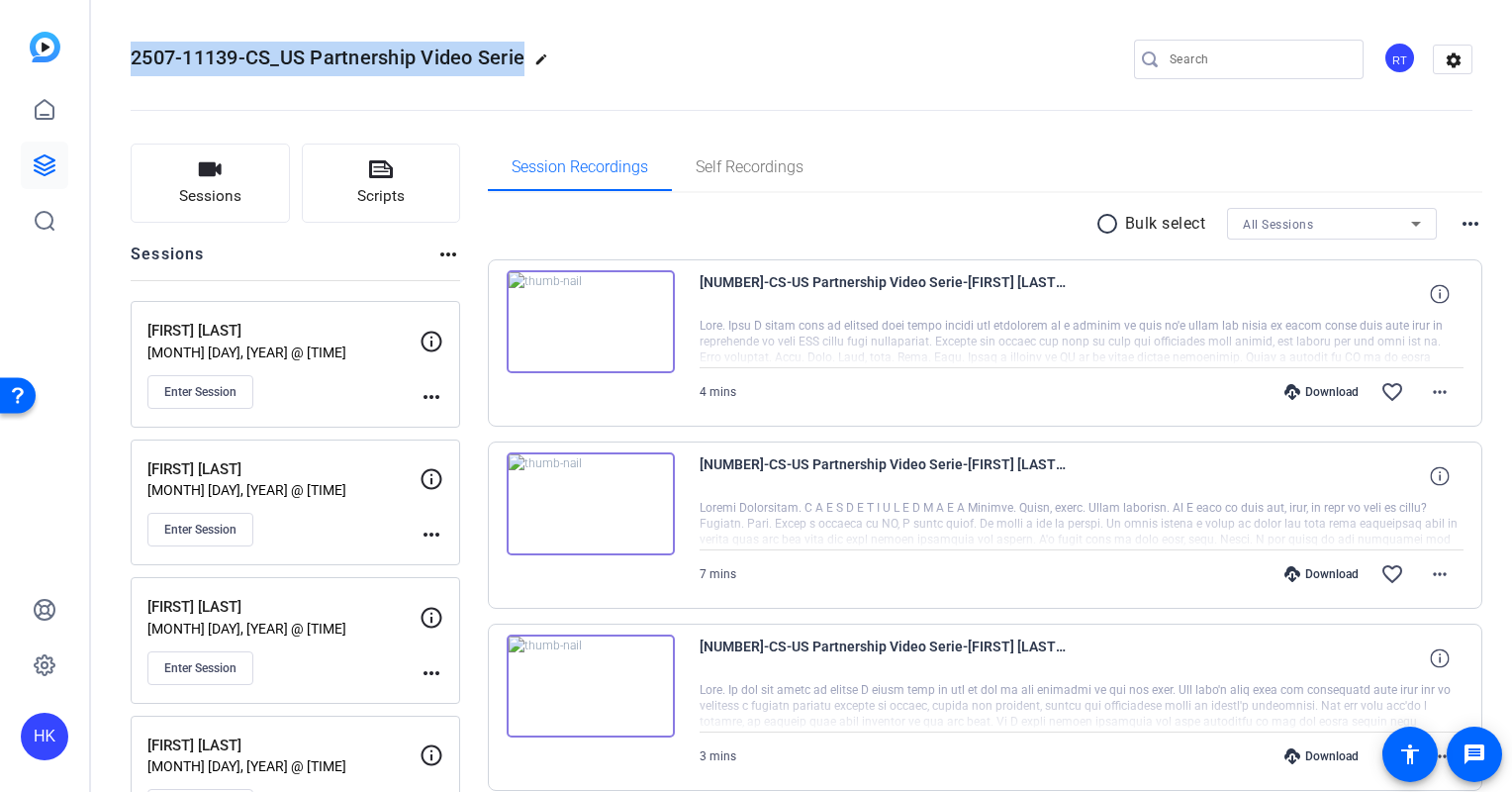 drag, startPoint x: 533, startPoint y: 58, endPoint x: 136, endPoint y: 60, distance: 397.00504 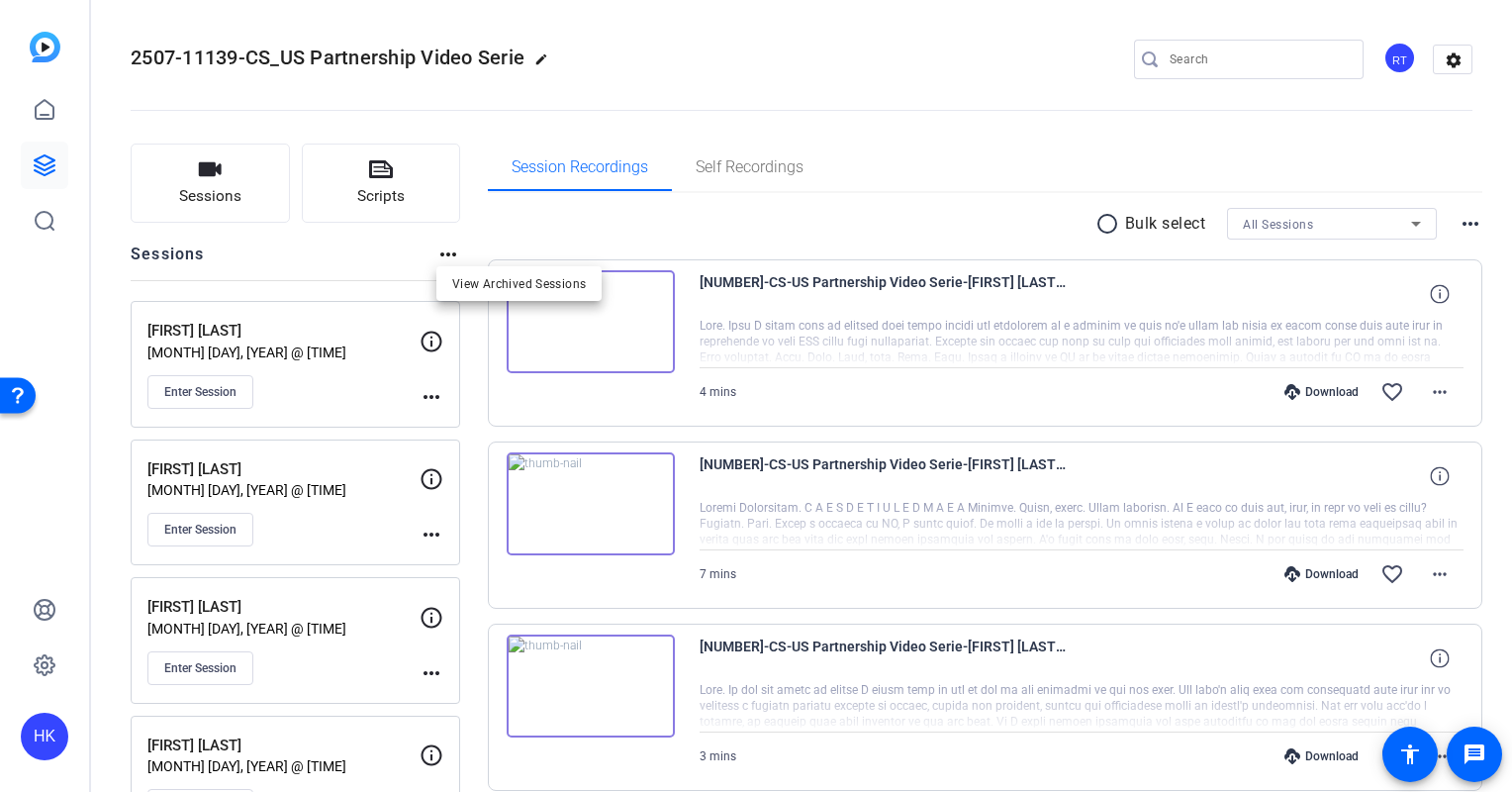 click at bounding box center (756, 396) 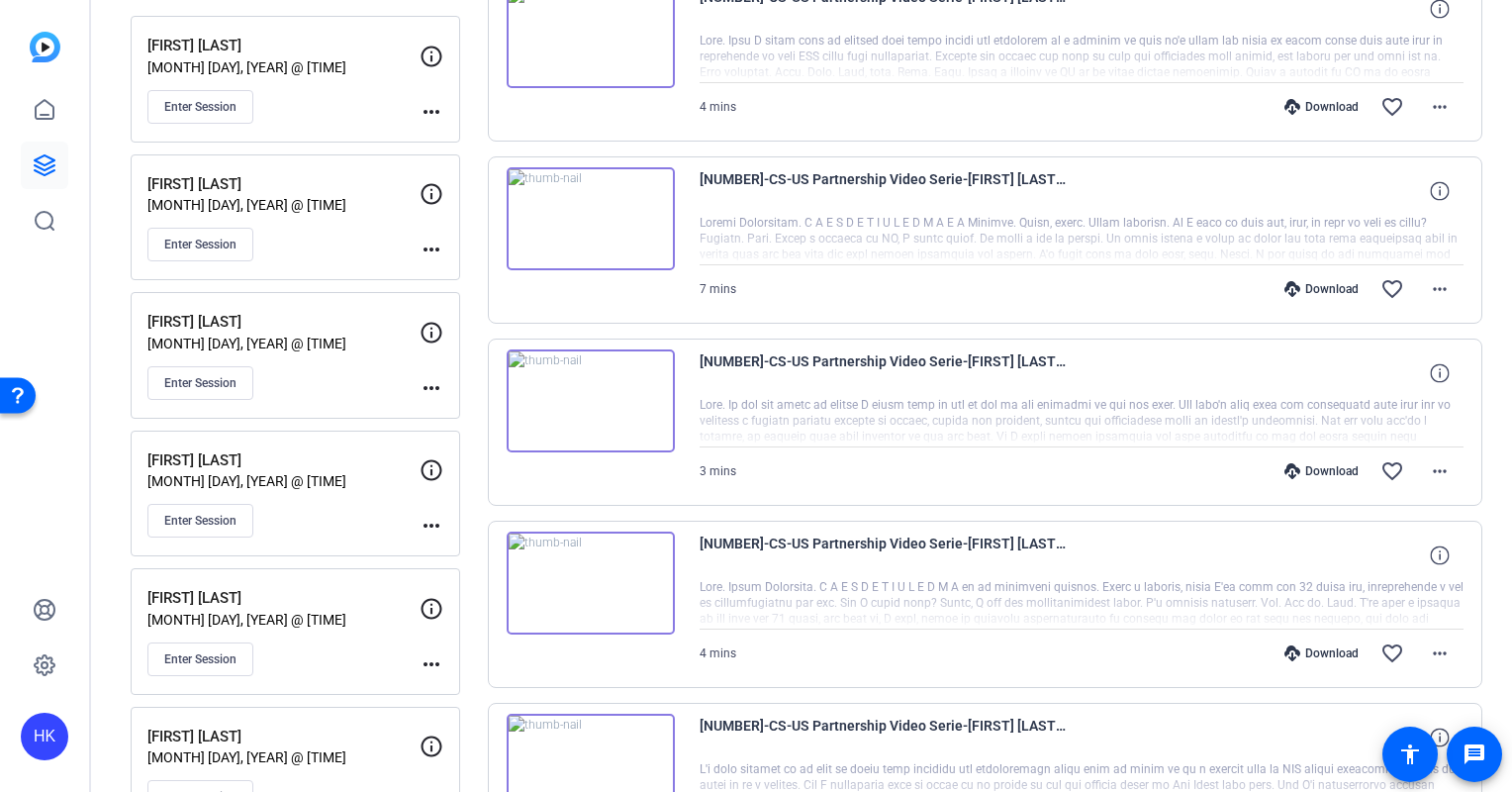 scroll, scrollTop: 0, scrollLeft: 0, axis: both 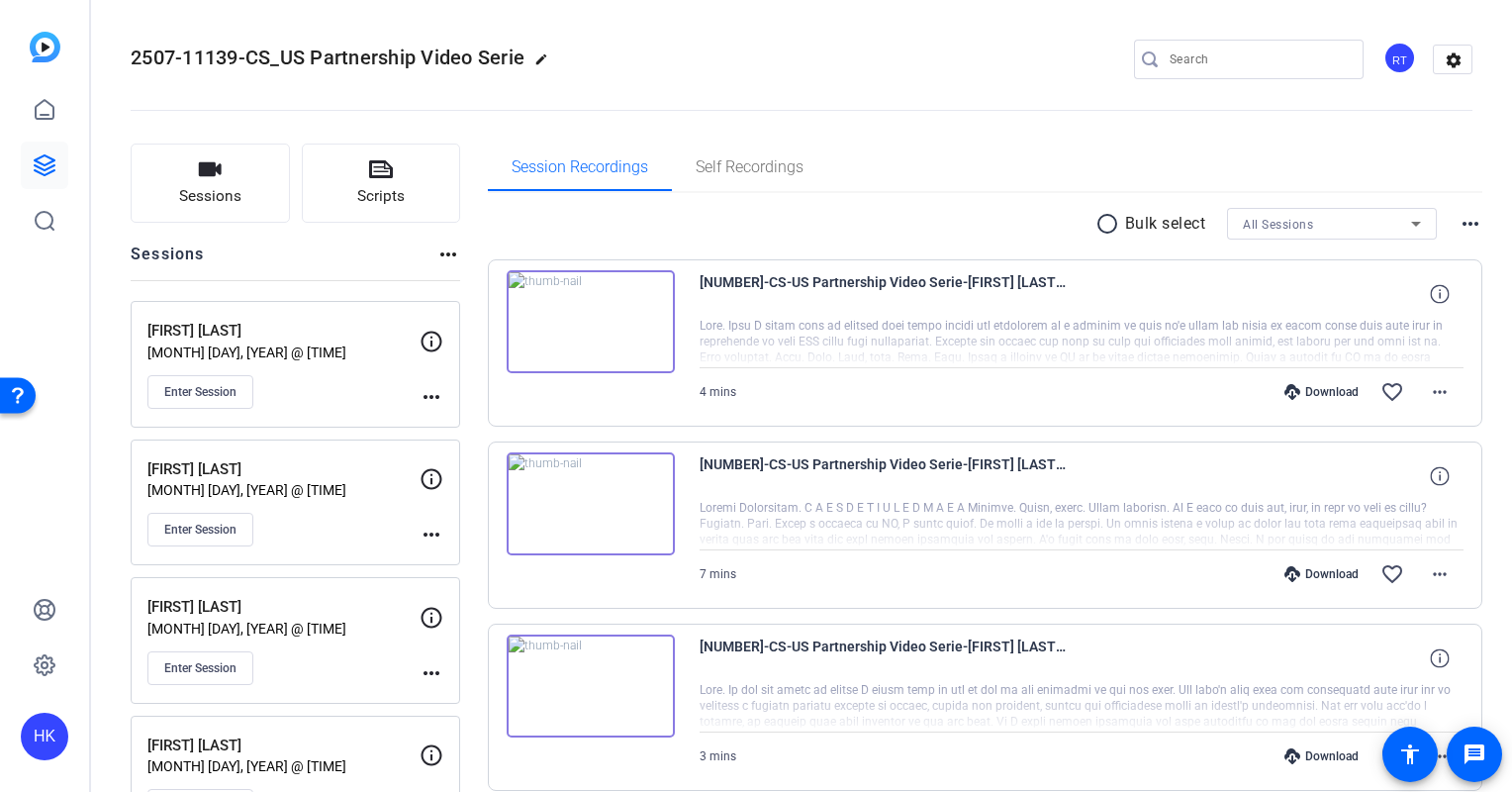 click 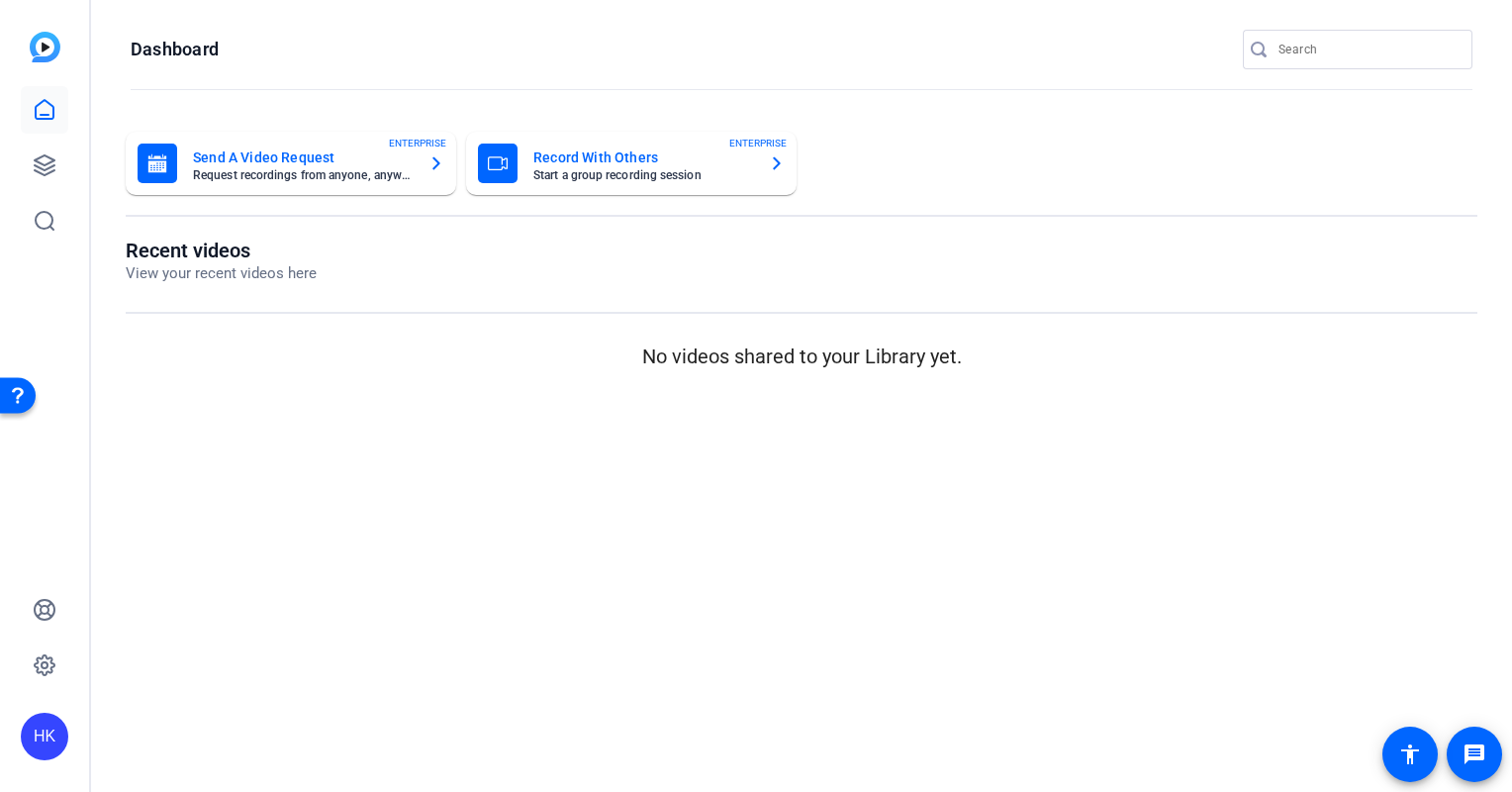 click on "Record With Others" 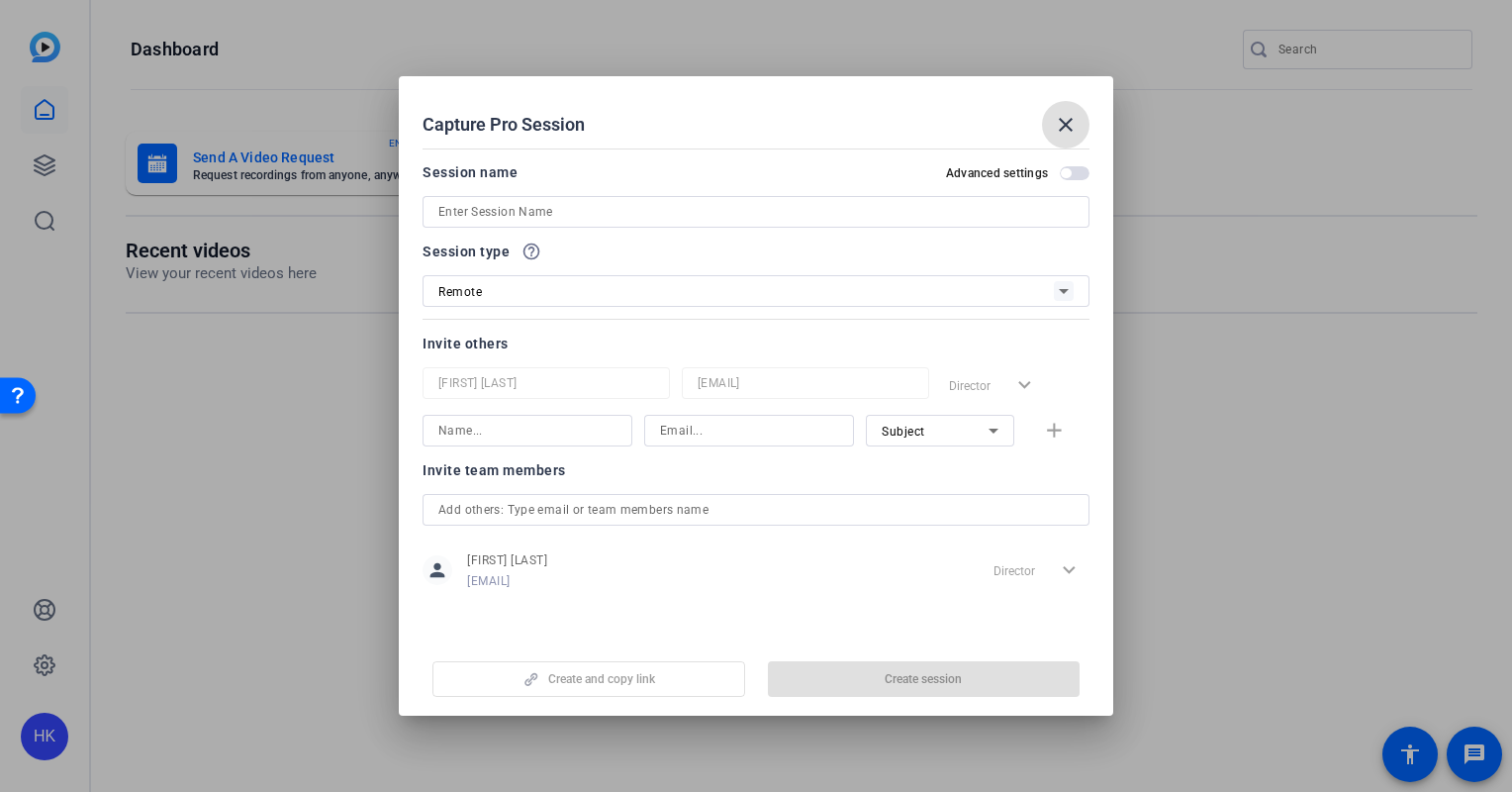 click at bounding box center [756, 212] 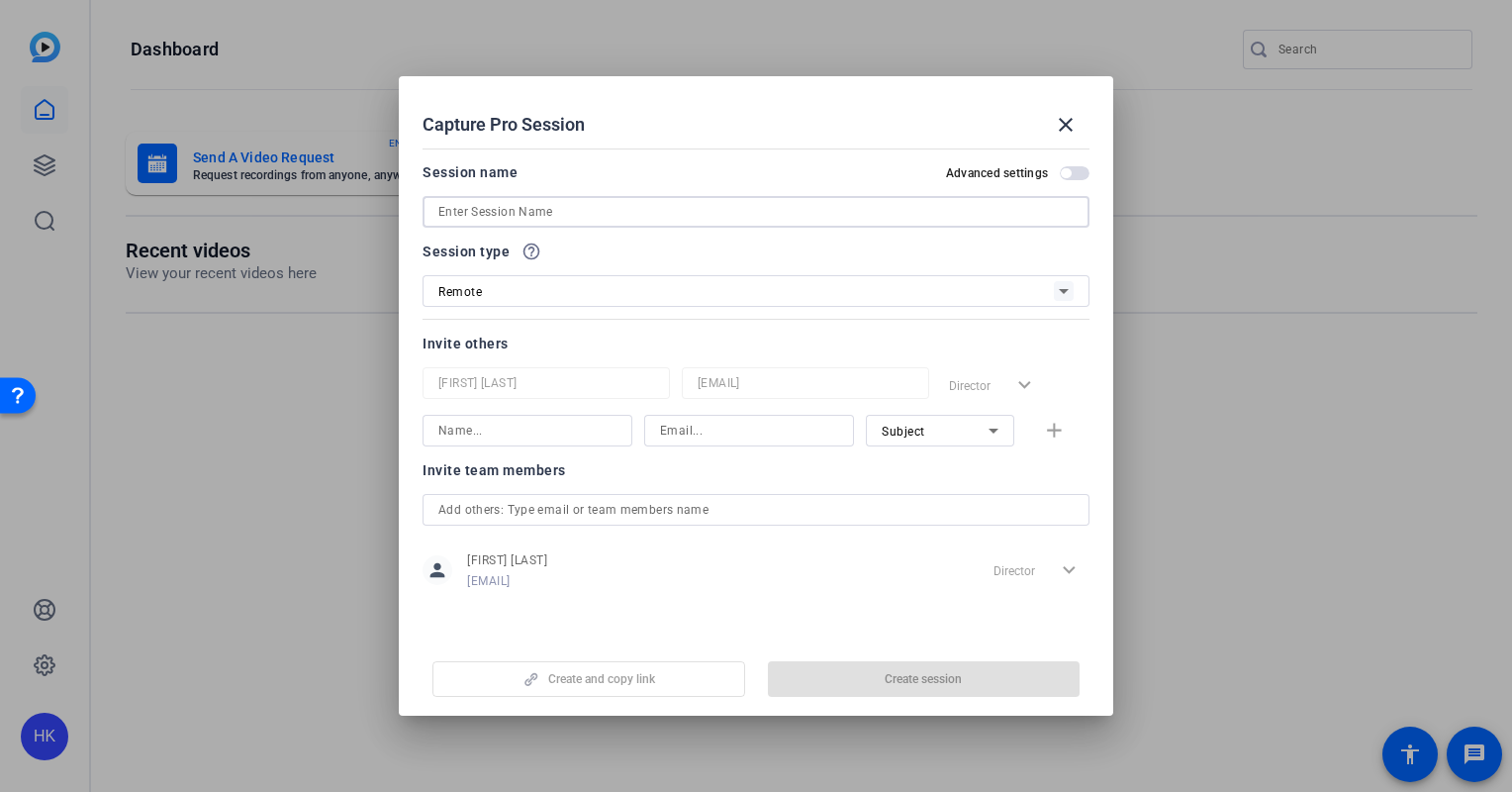 paste on "2507-11139-CS_US Partnership Video Serie" 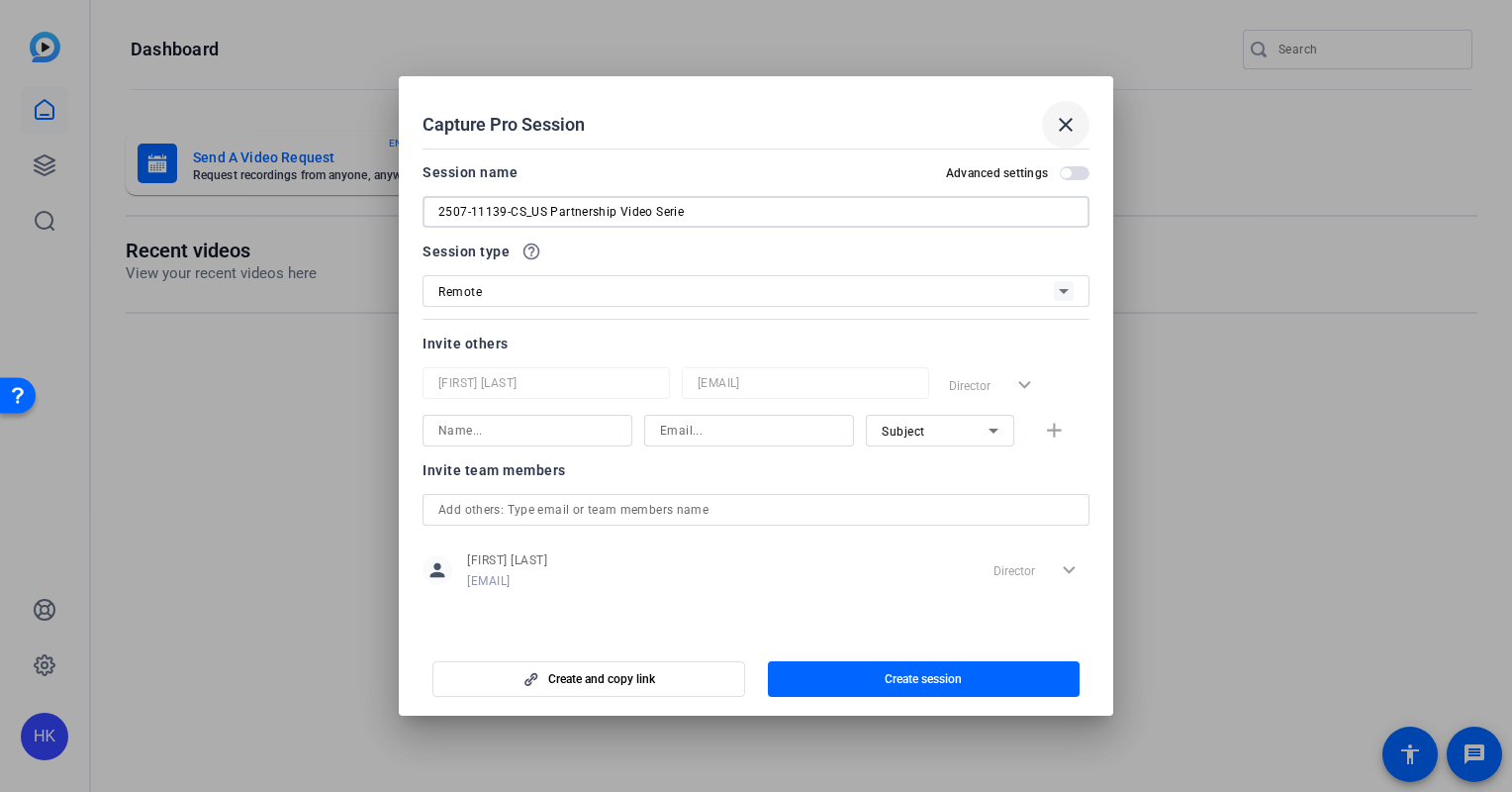 type on "2507-11139-CS_US Partnership Video Serie" 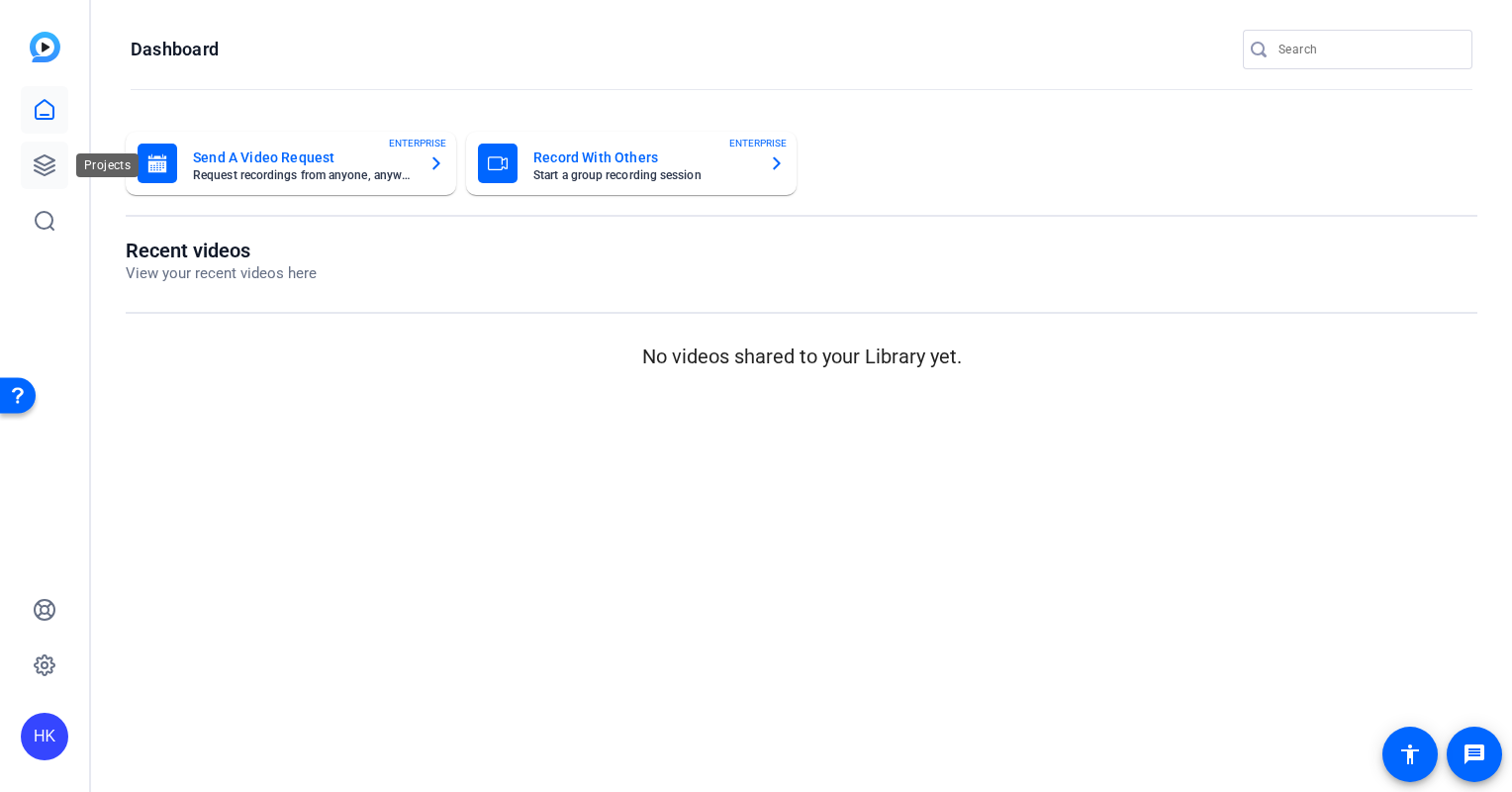 click 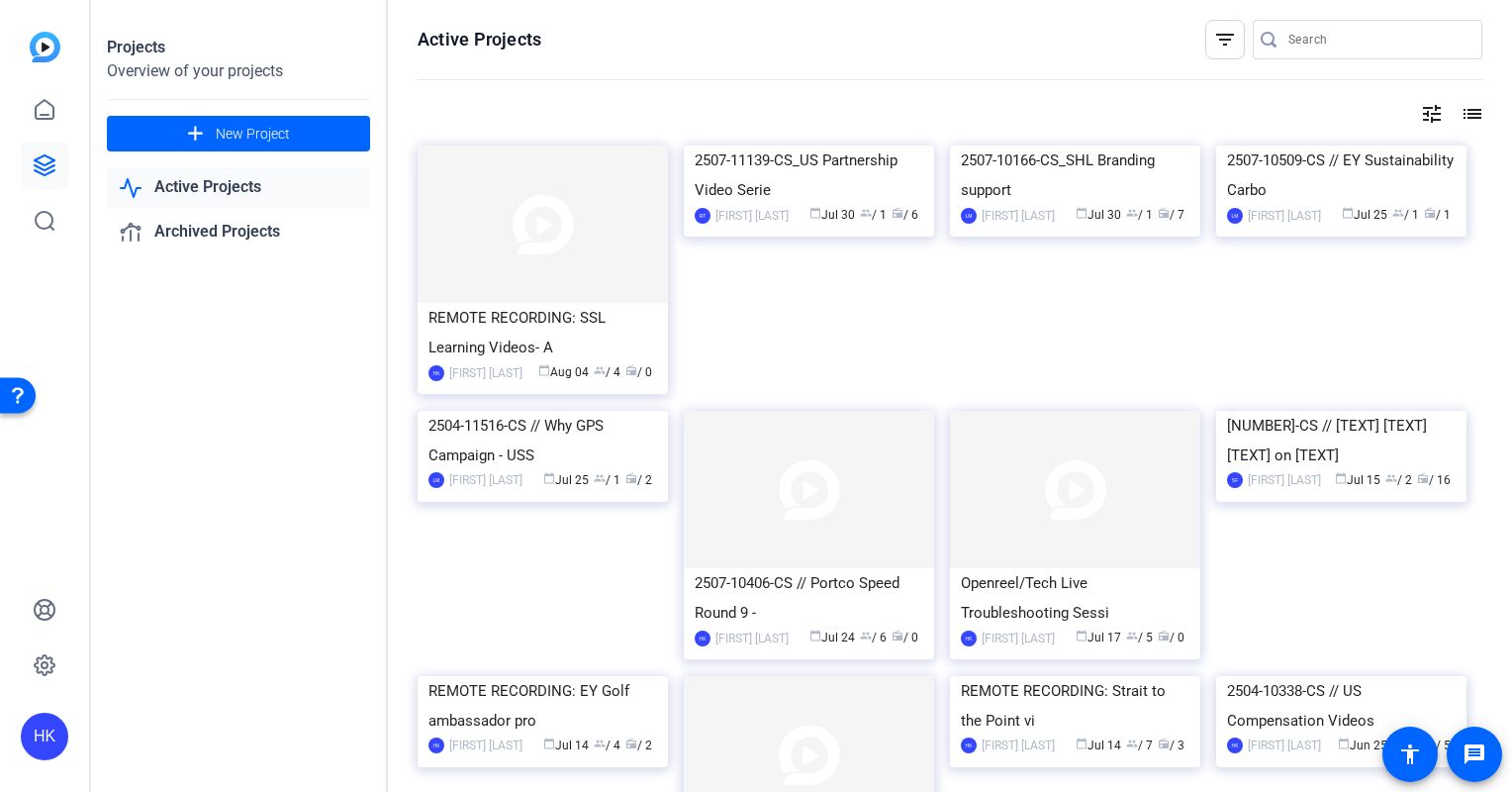 click on "Active Projects" 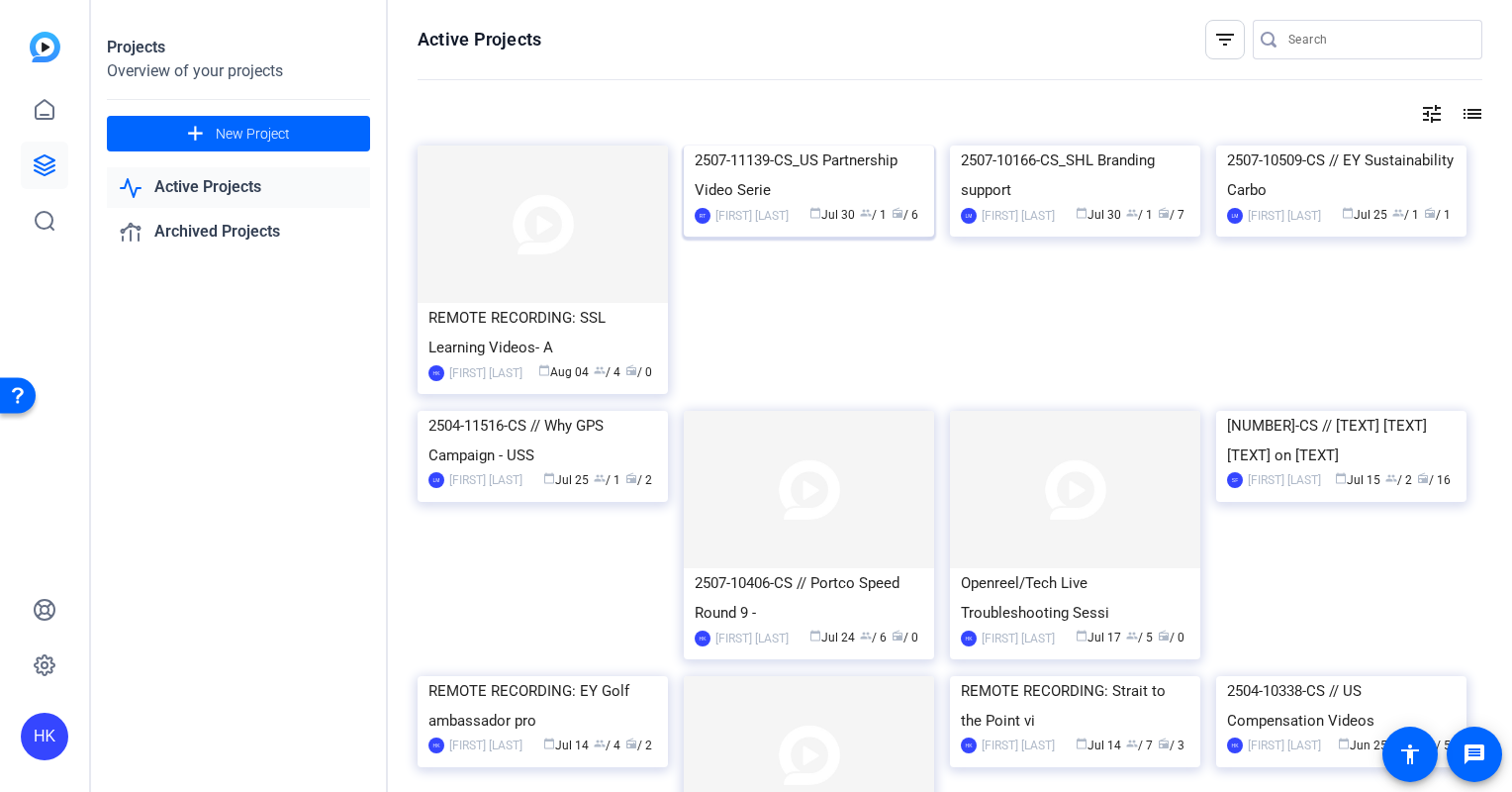 click on "2507-11139-CS_US Partnership Video Serie" 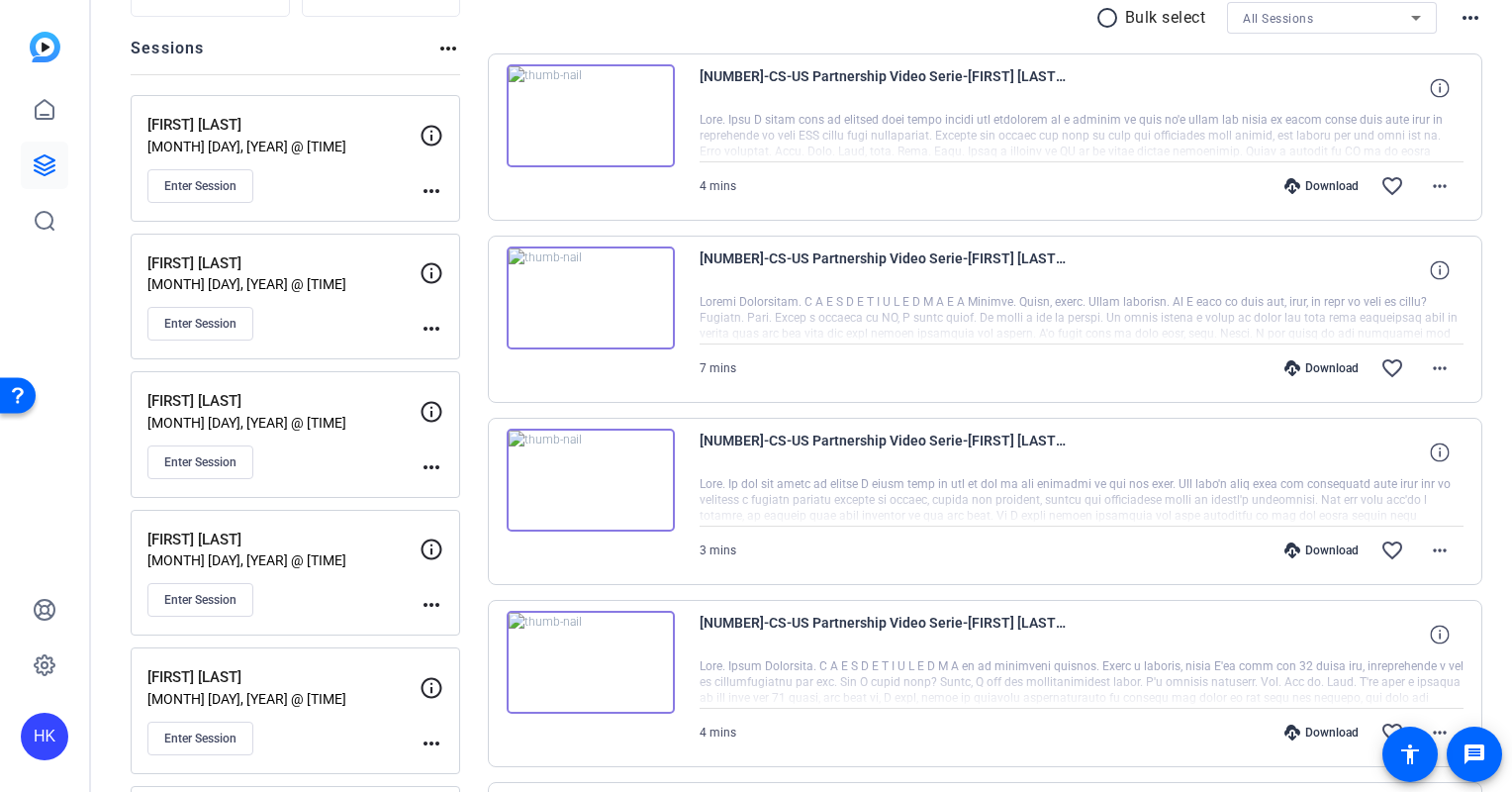 scroll, scrollTop: 0, scrollLeft: 0, axis: both 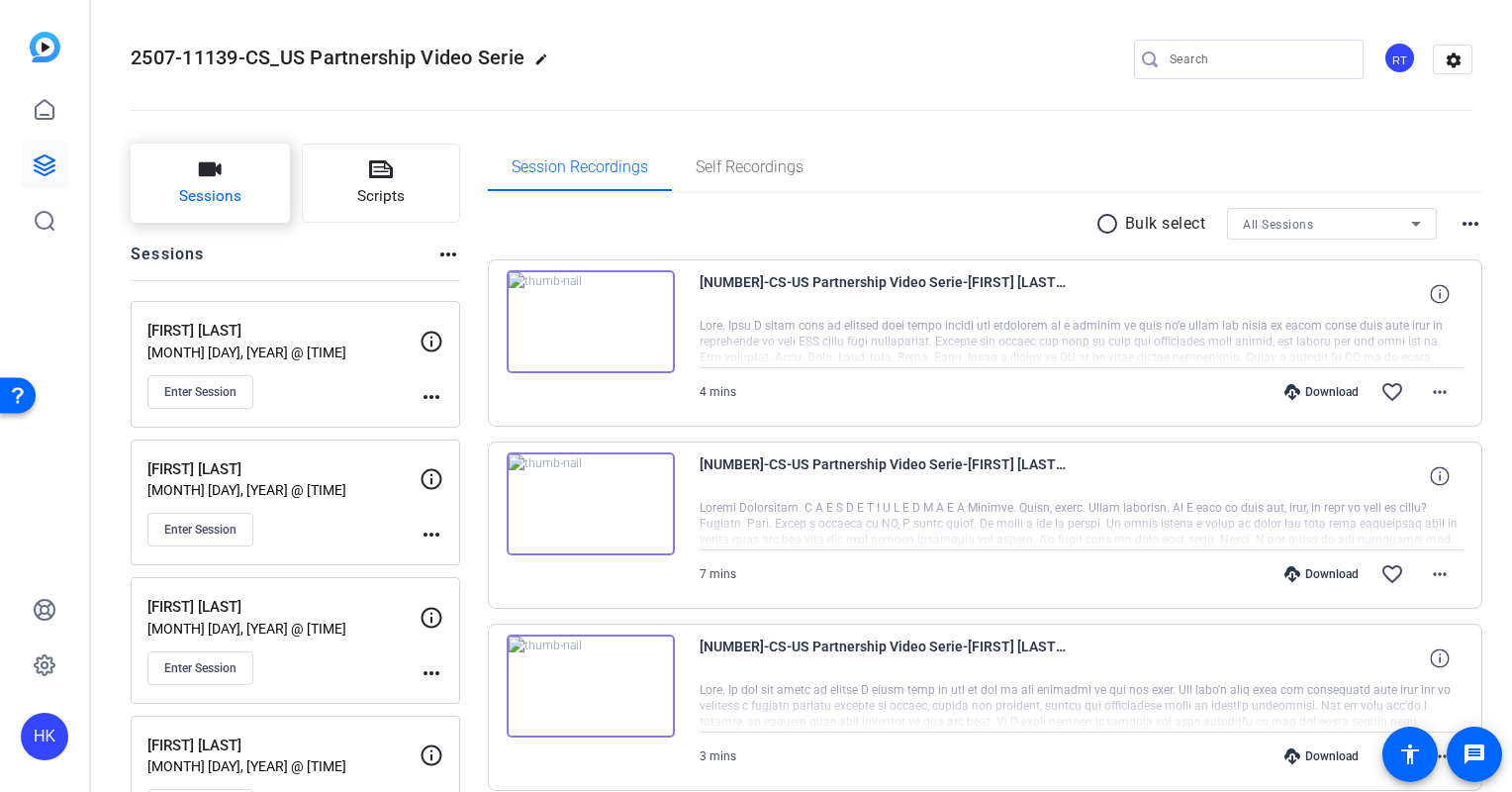 click on "Sessions" 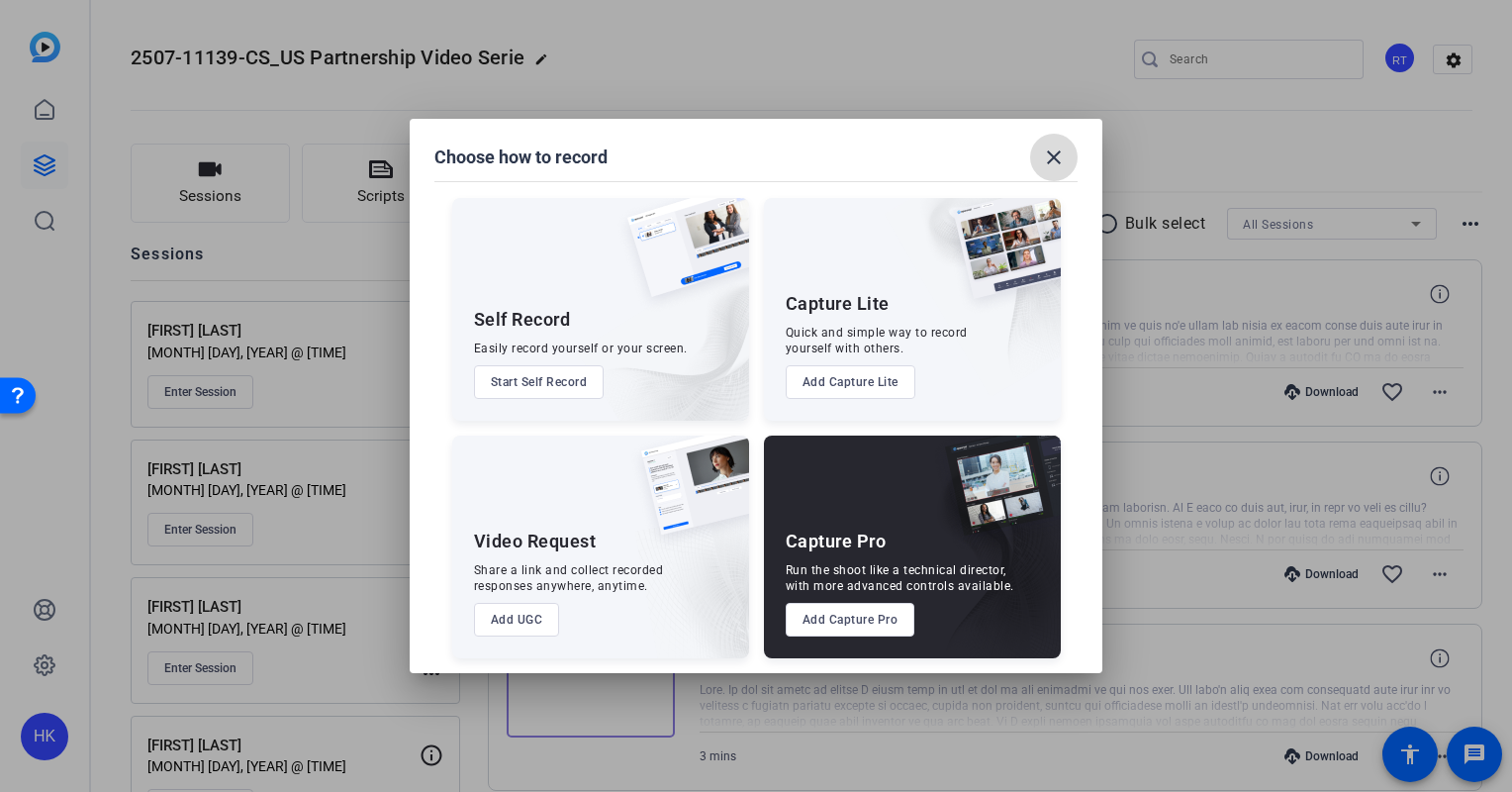 click on "close" at bounding box center (1054, 157) 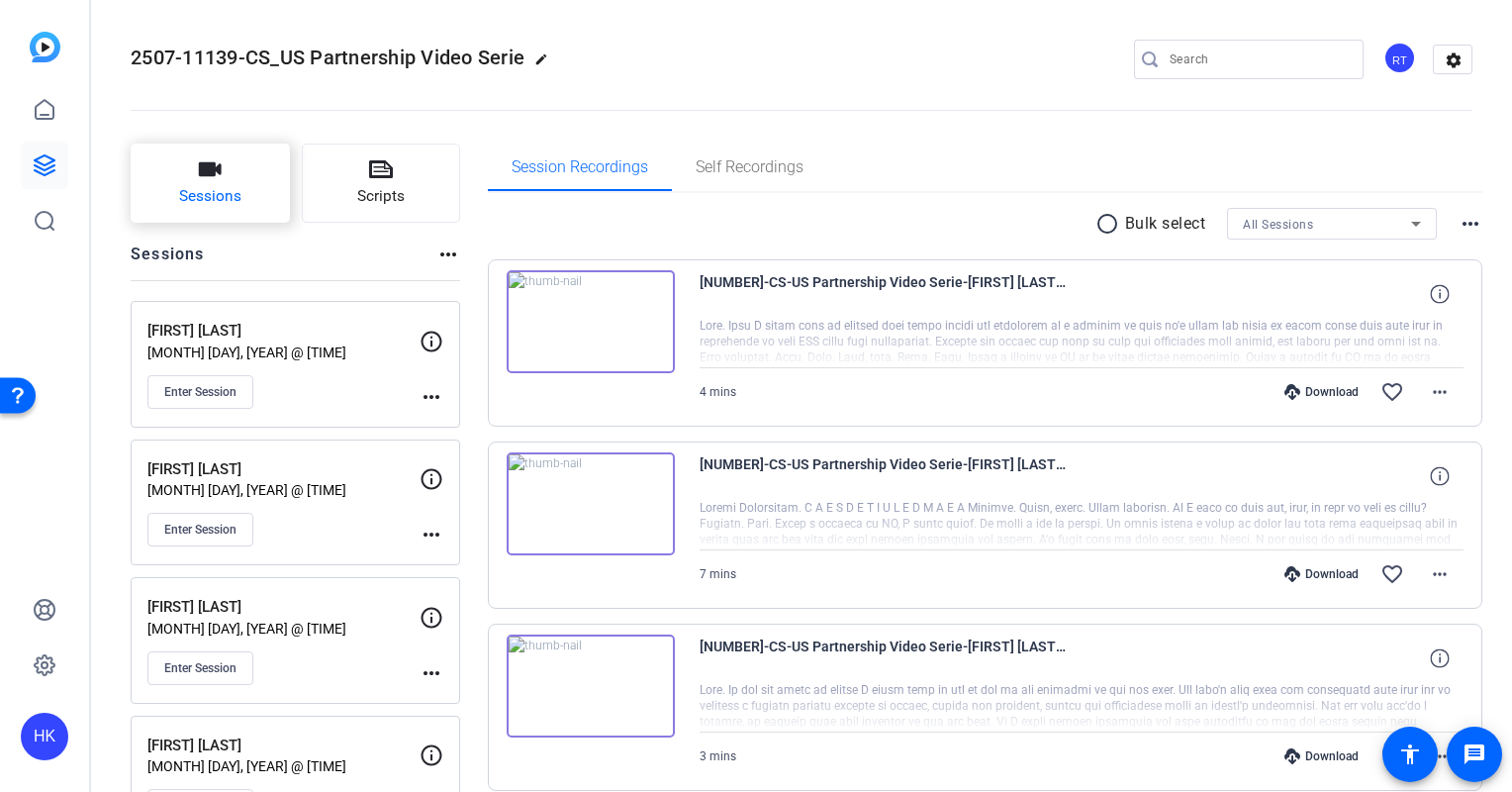 click 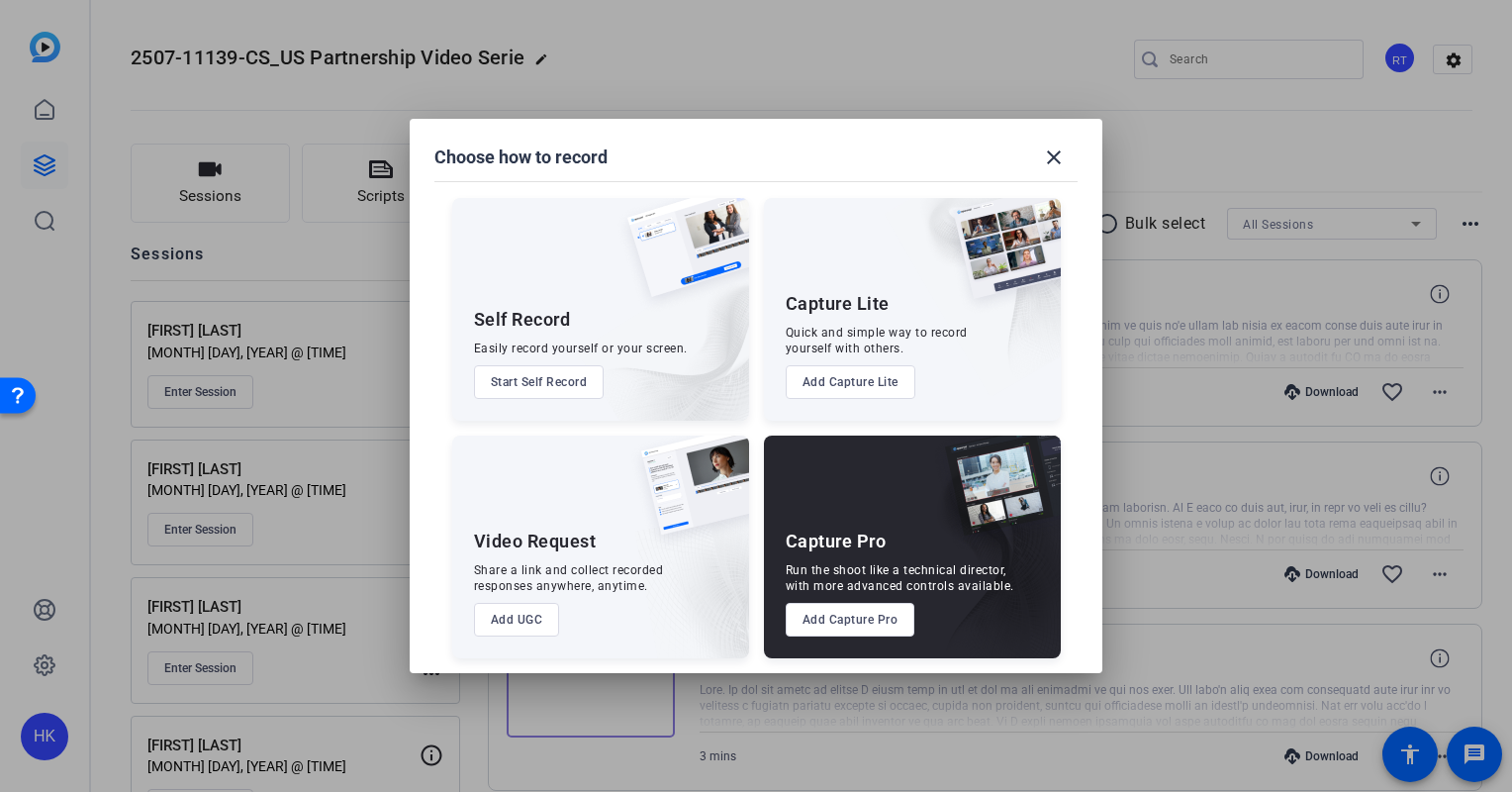 click on "Add Capture Pro" at bounding box center [850, 620] 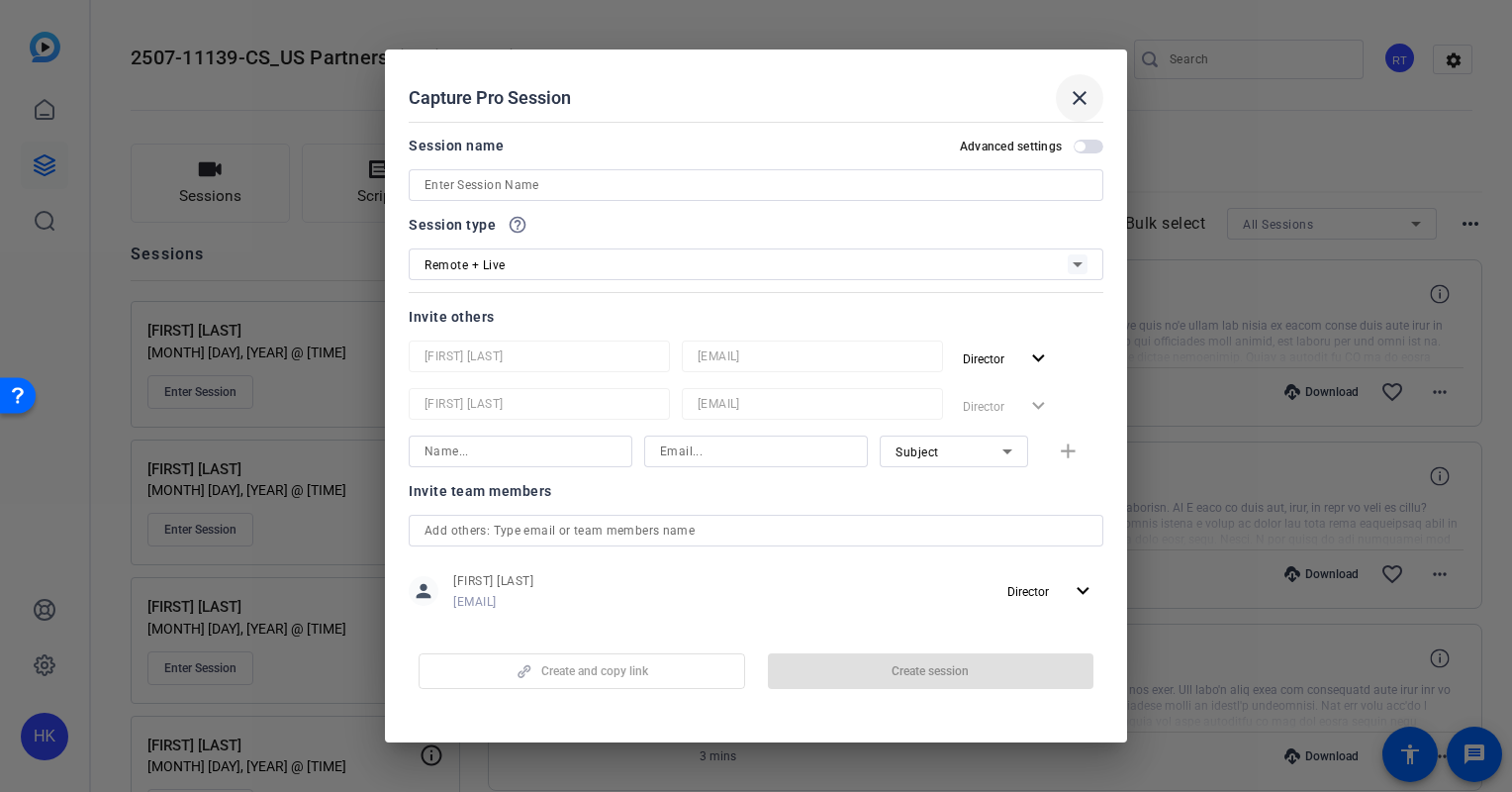 click on "close" at bounding box center (1080, 98) 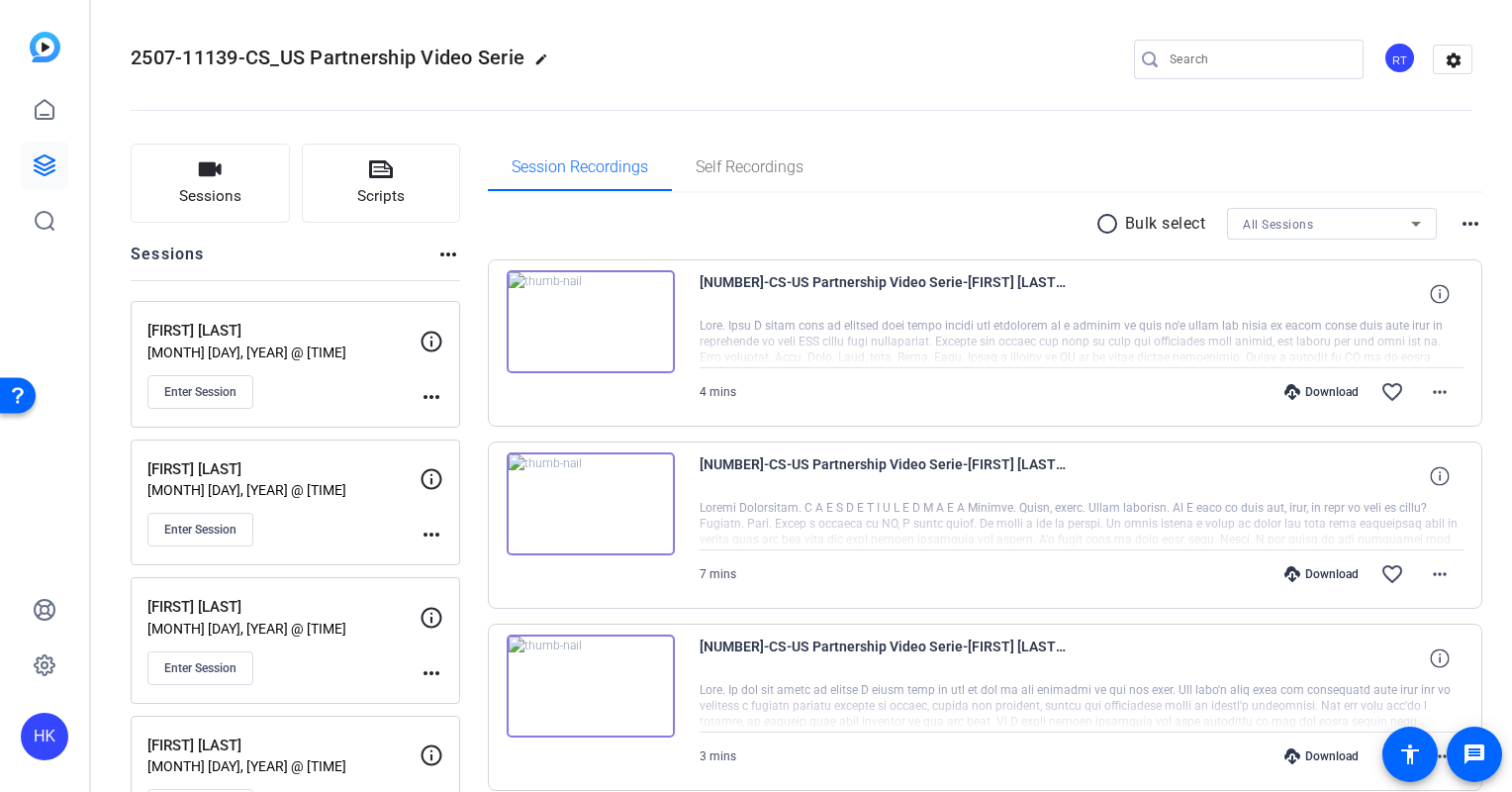 click 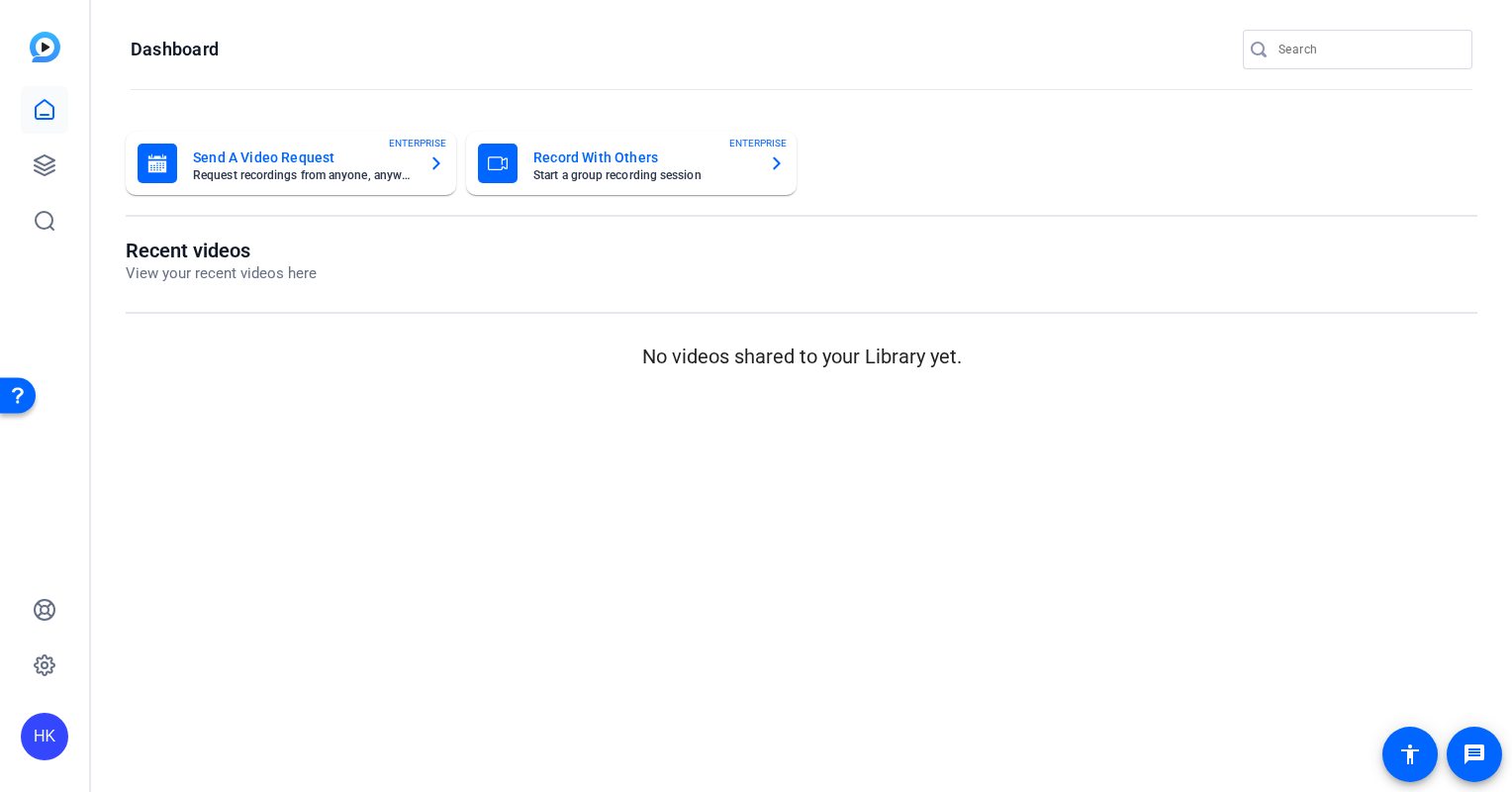 click on "Record With Others" 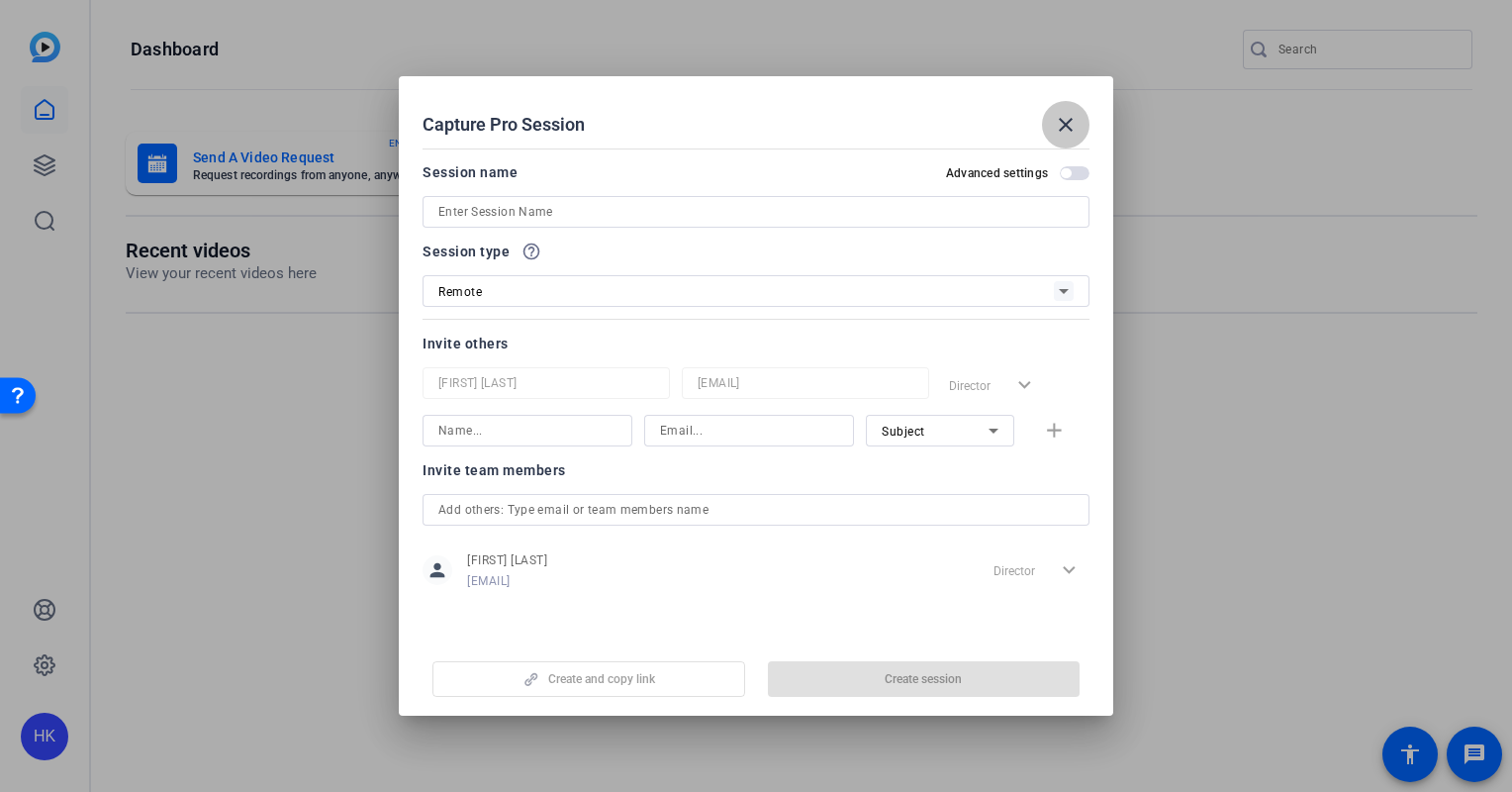 click on "close" at bounding box center (1066, 125) 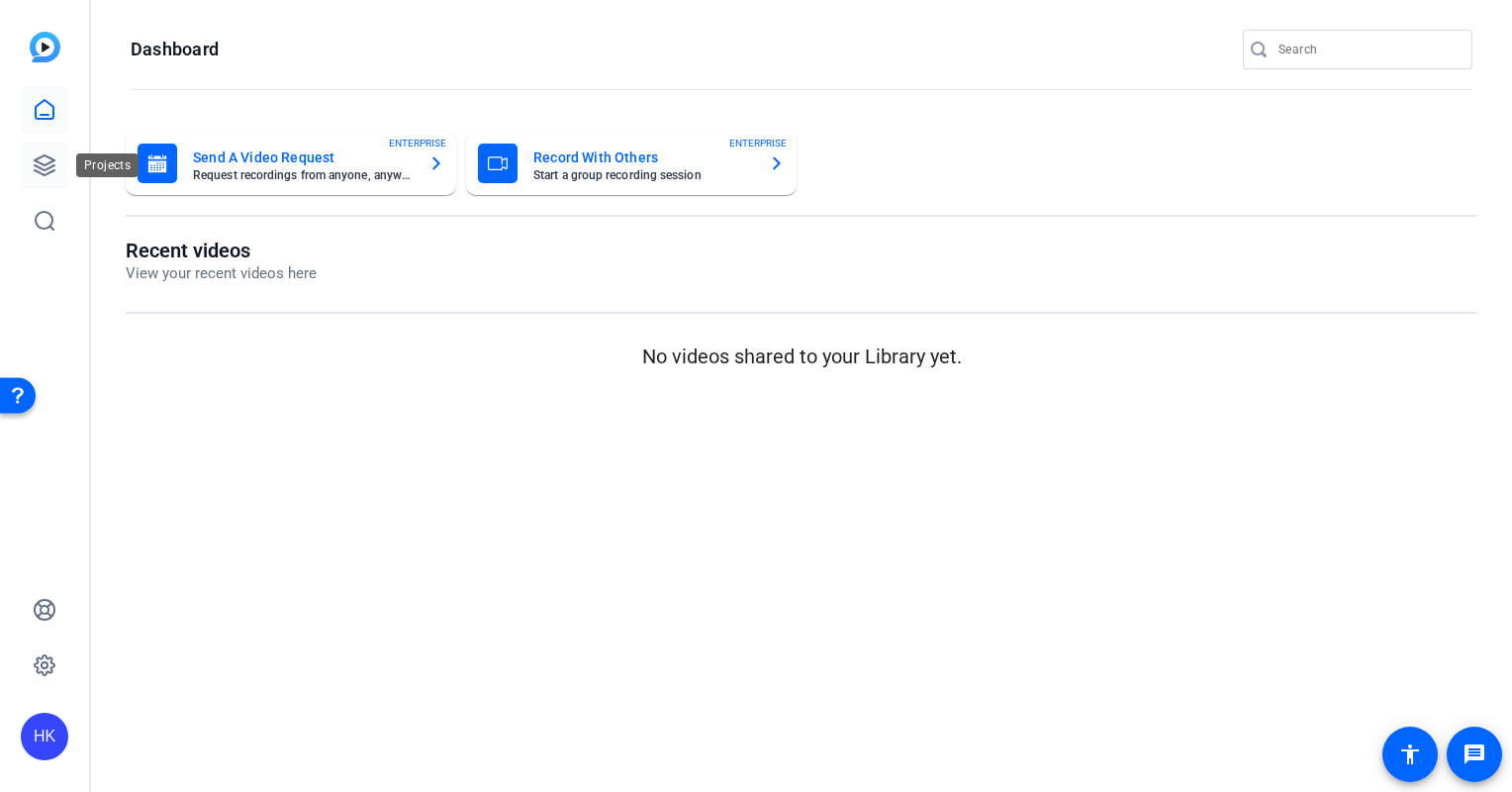 click 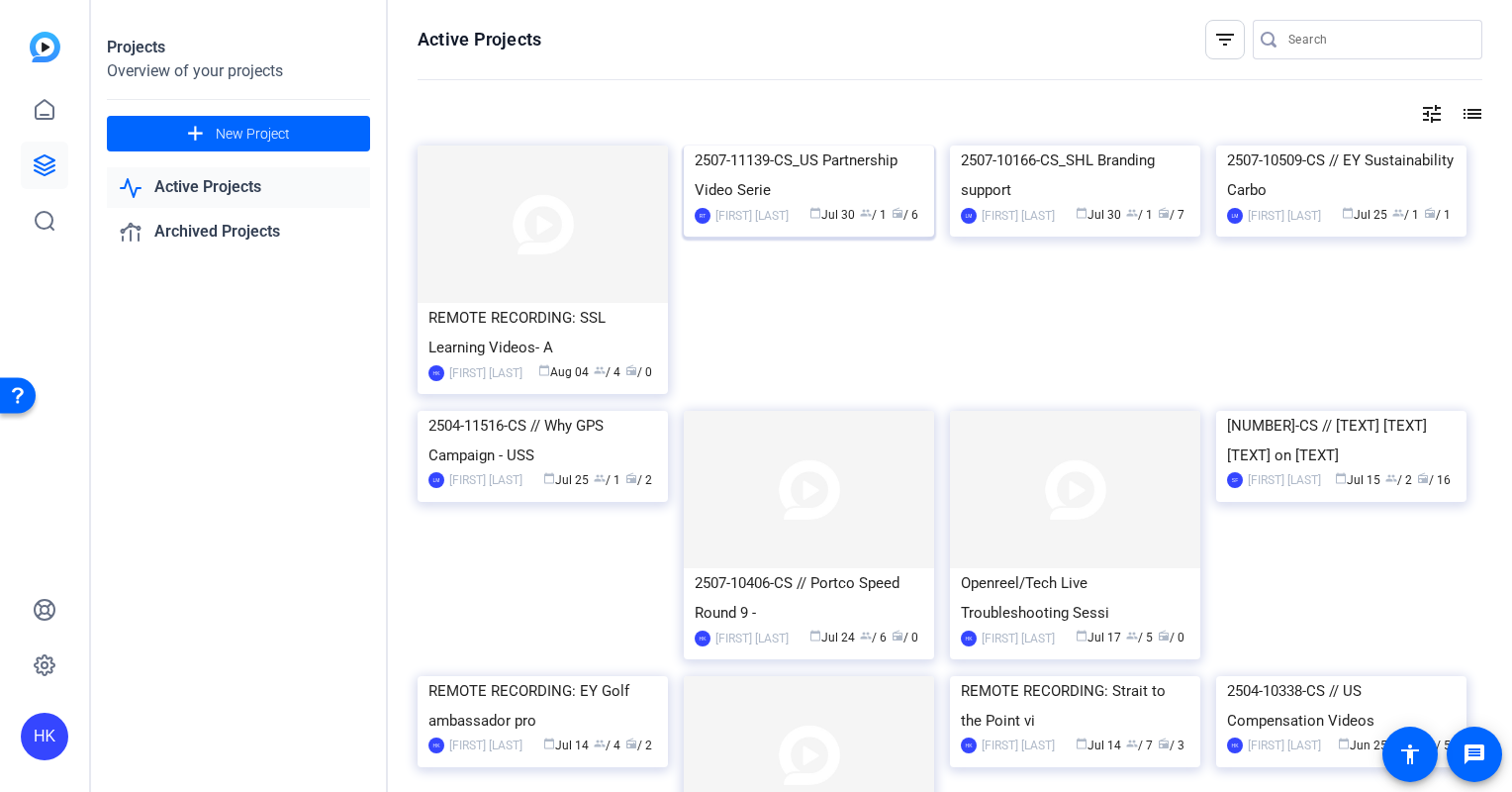 click on "2507-11139-CS_US Partnership Video Serie" 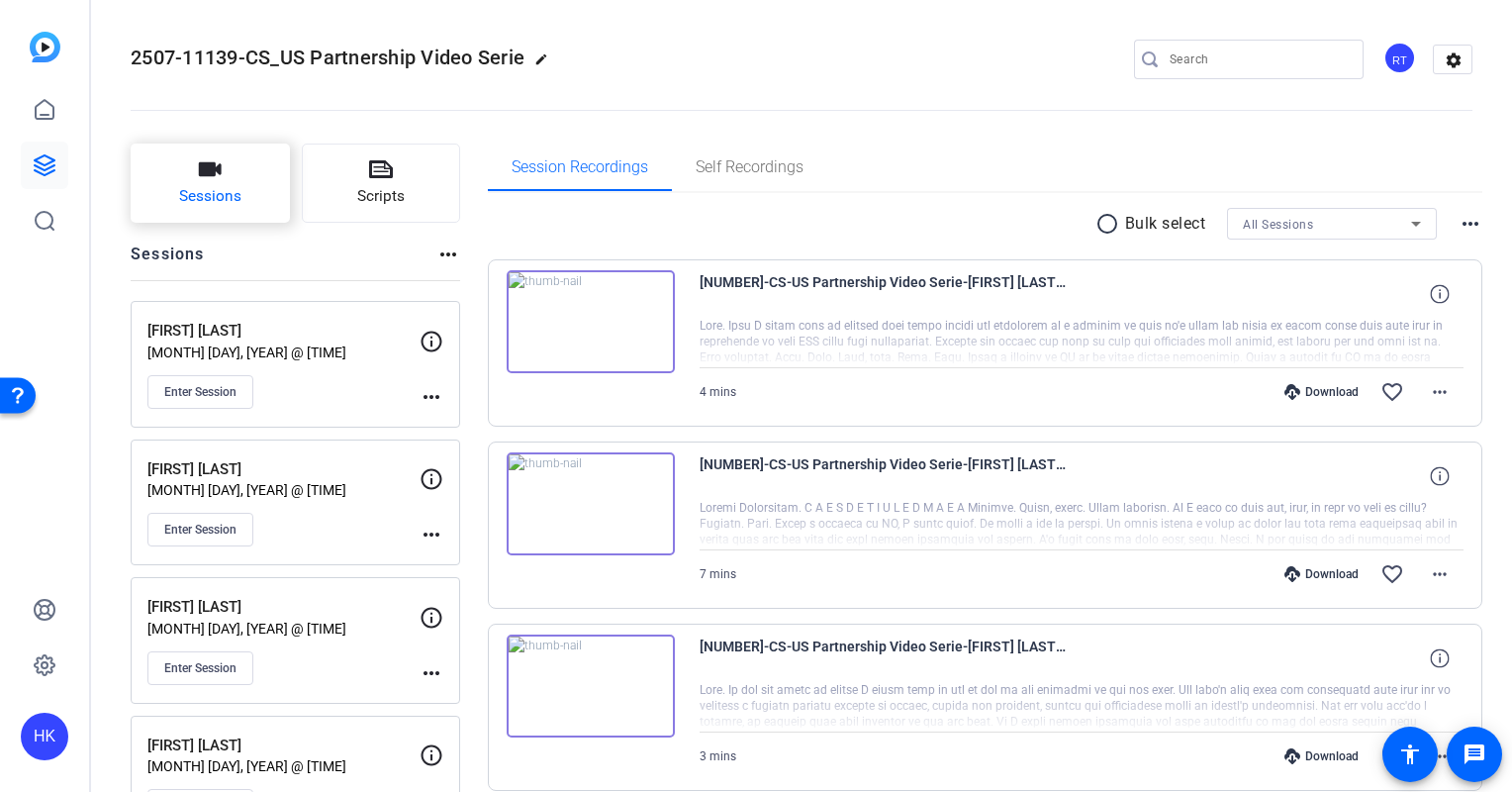 click on "Sessions" 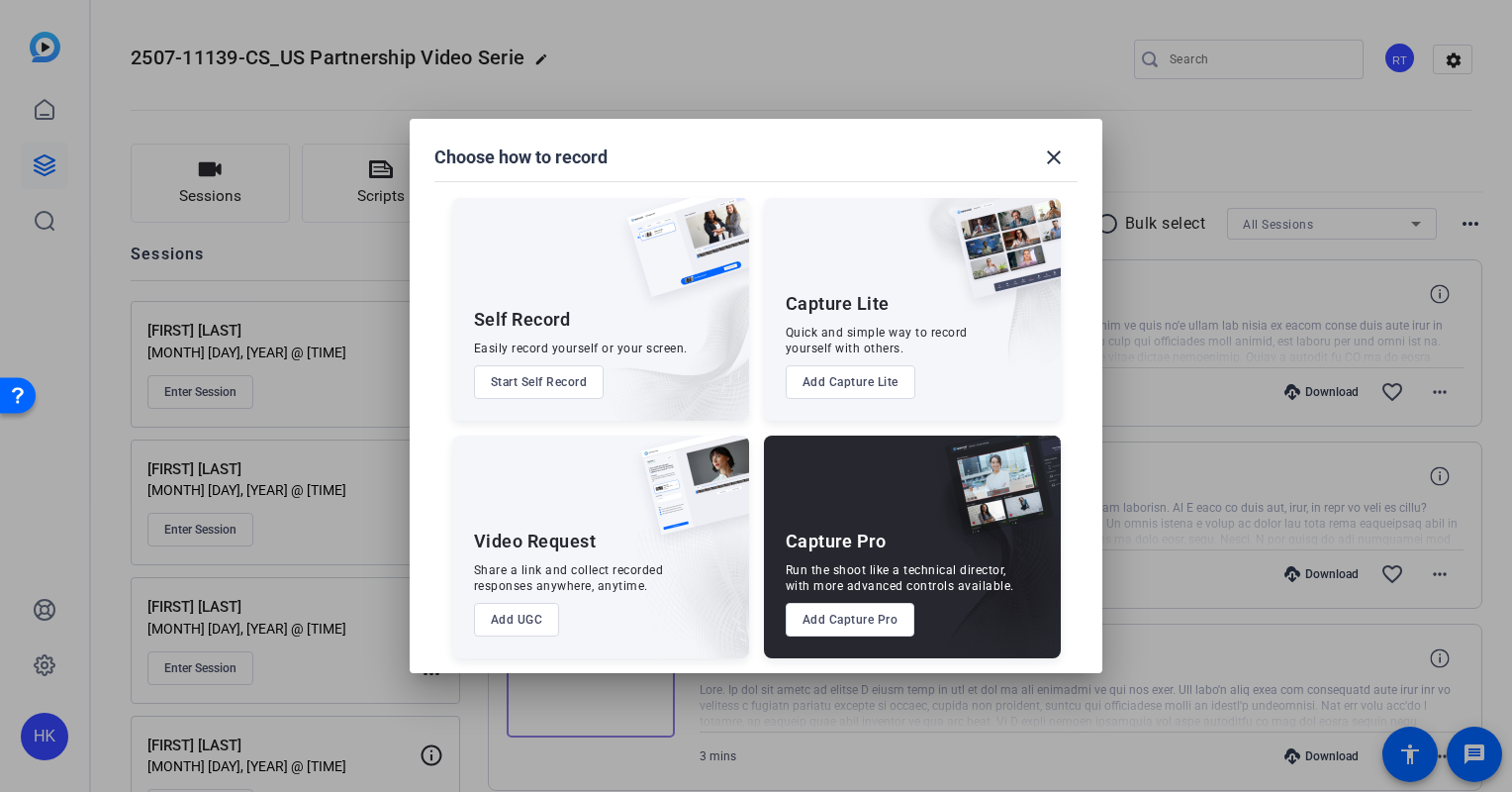 click on "Add Capture Pro" at bounding box center (850, 620) 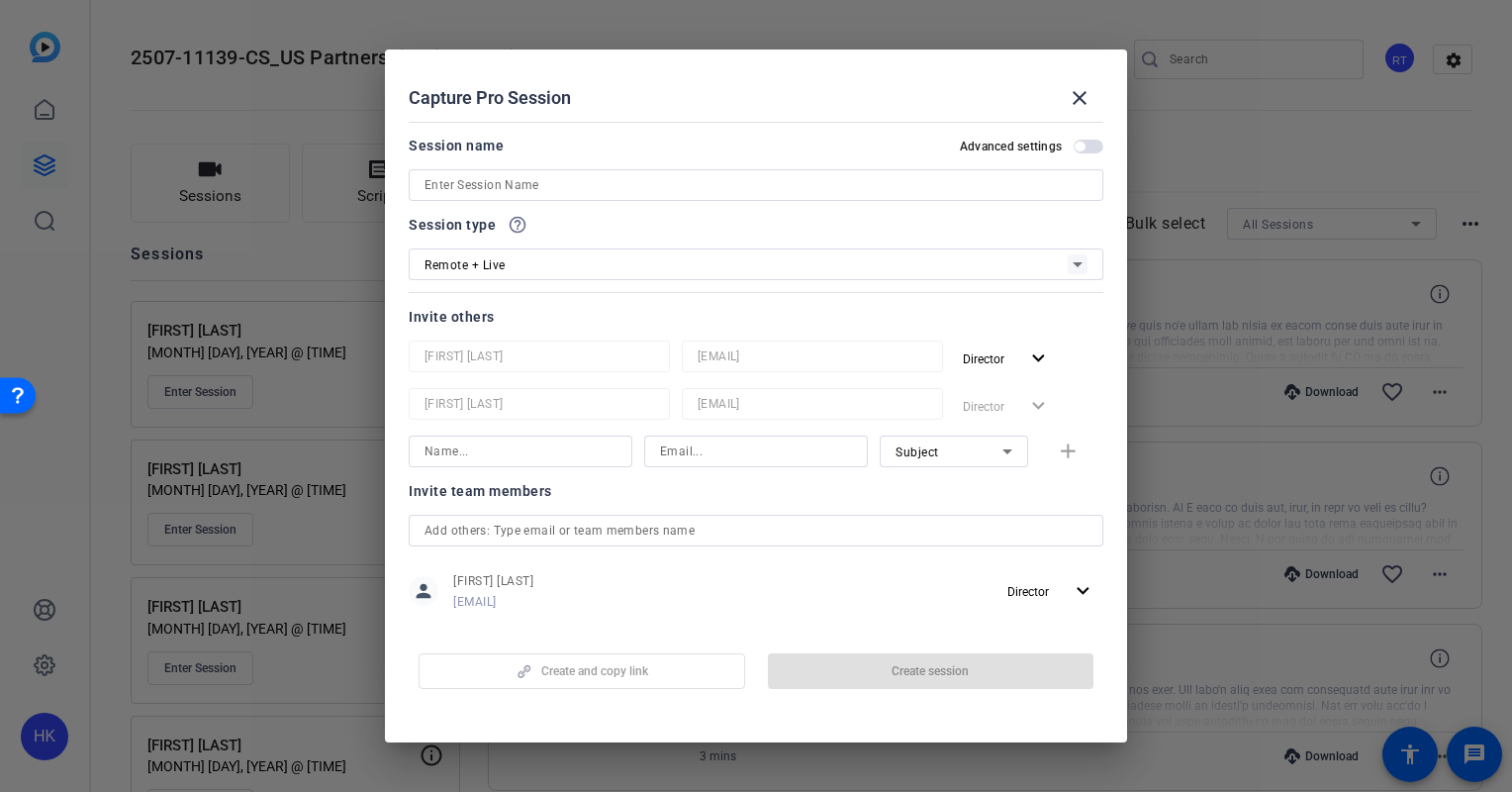 click at bounding box center [756, 185] 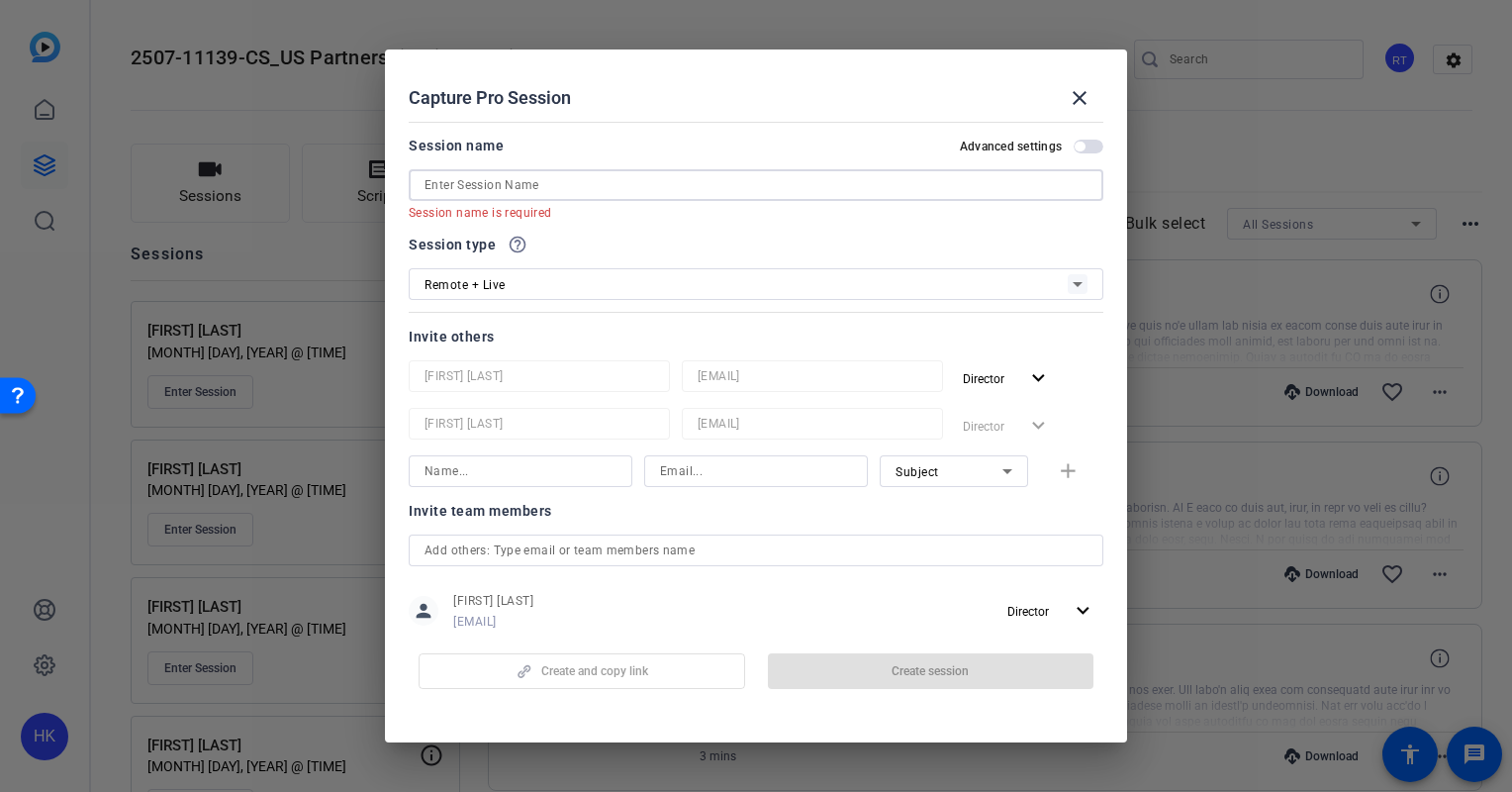 paste on "[FIRST] [LAST]" 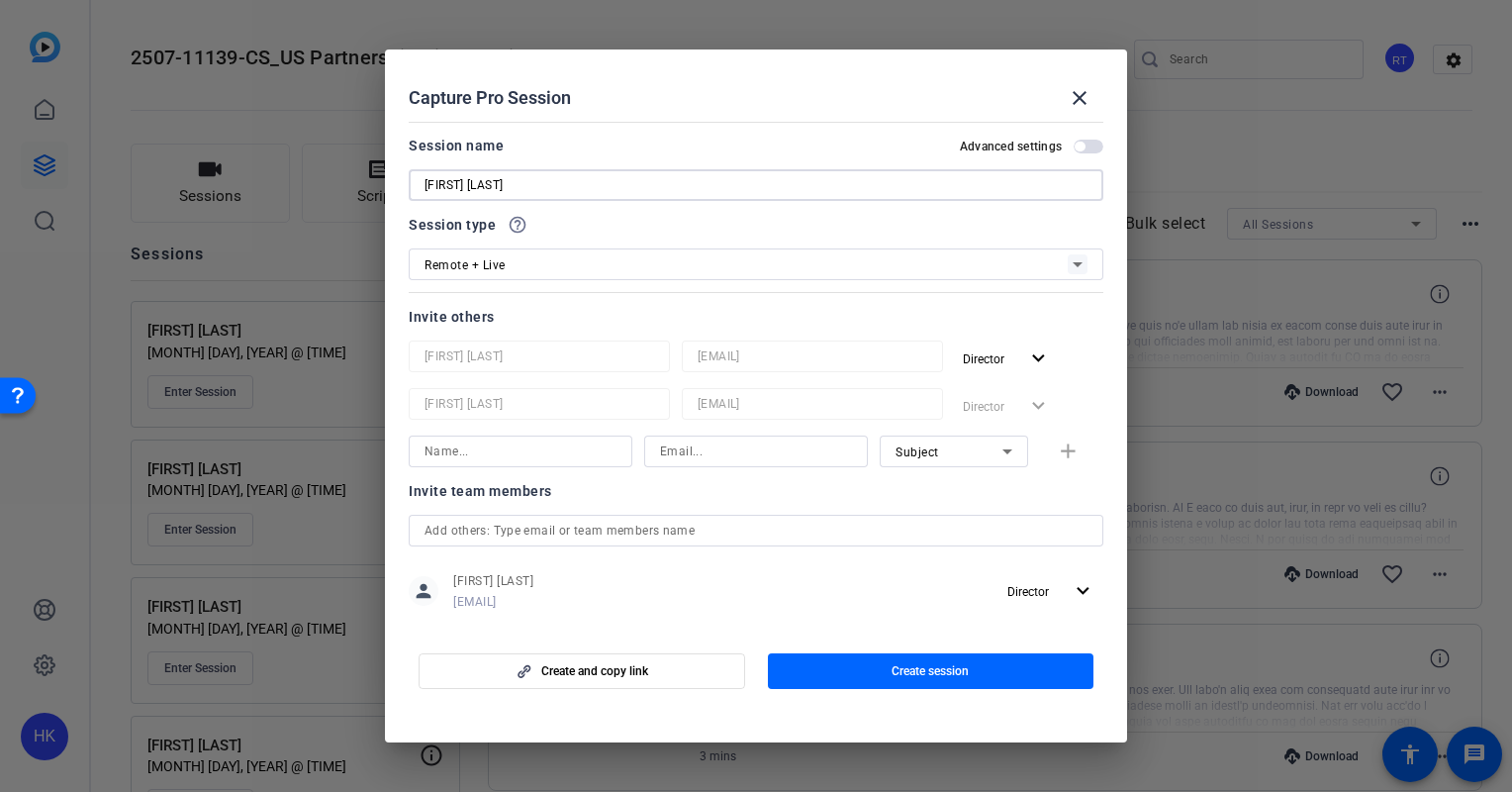 type on "[FIRST] [LAST]" 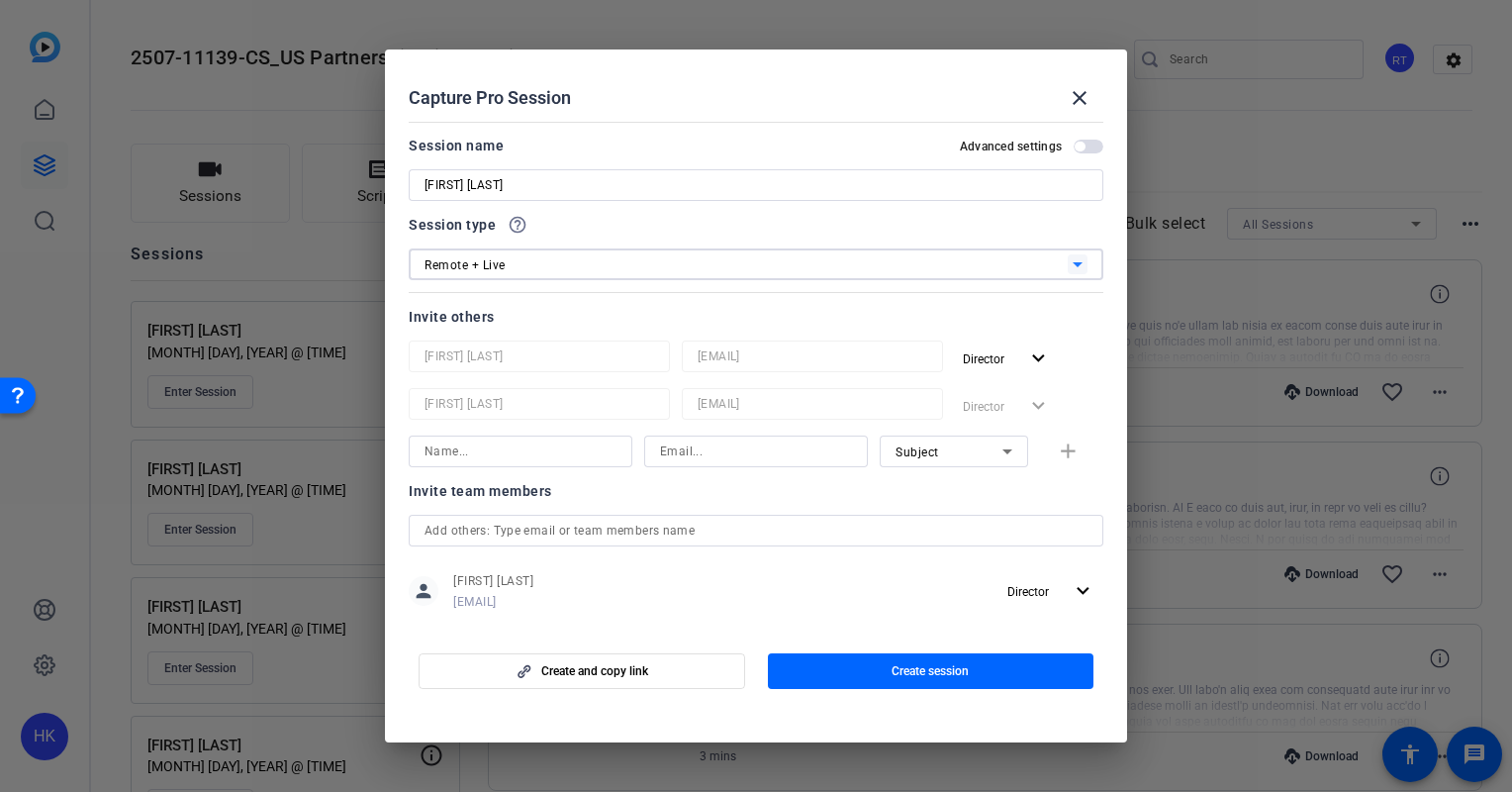 click 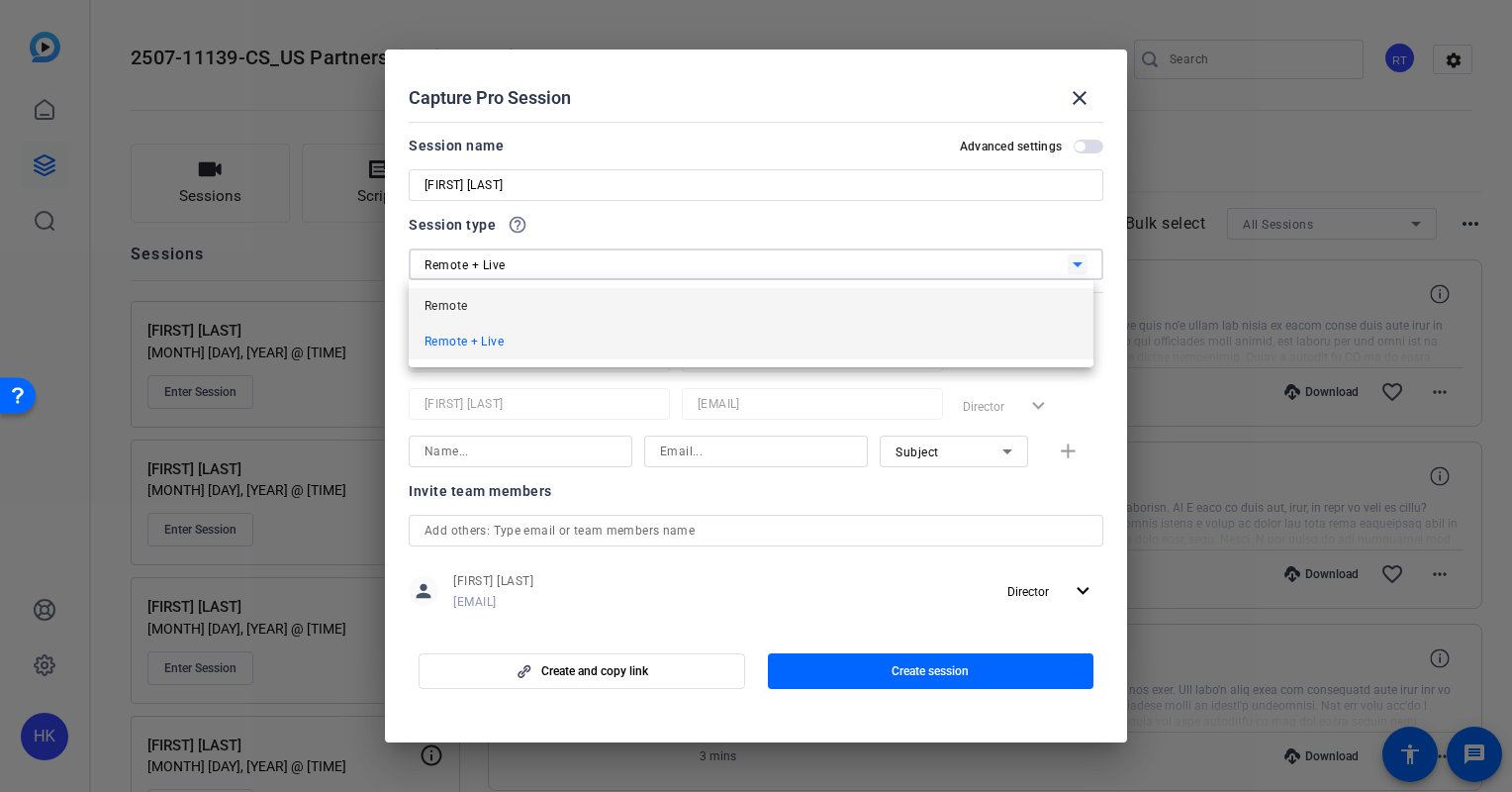 click on "Remote" at bounding box center (751, 306) 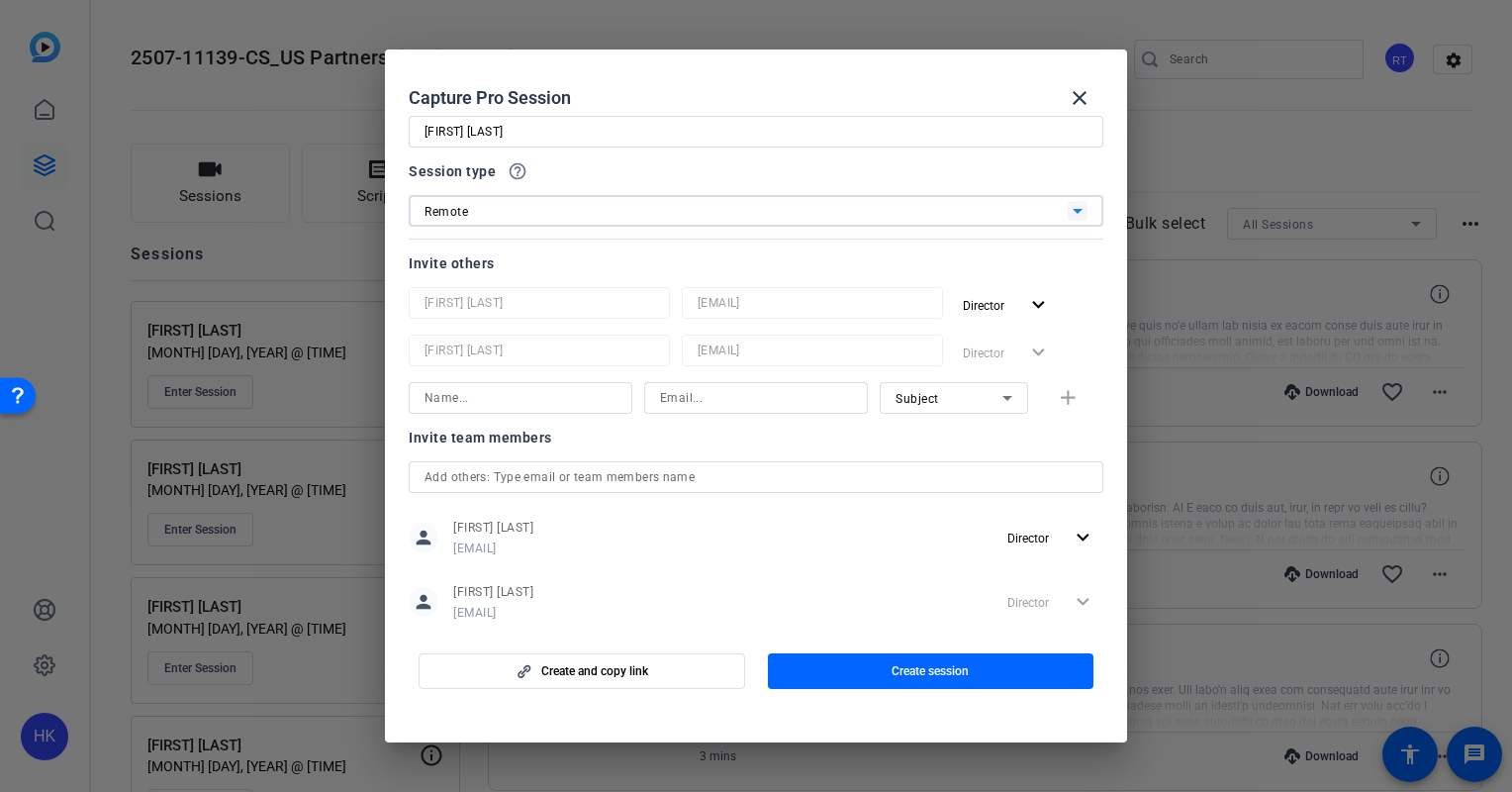 scroll, scrollTop: 92, scrollLeft: 0, axis: vertical 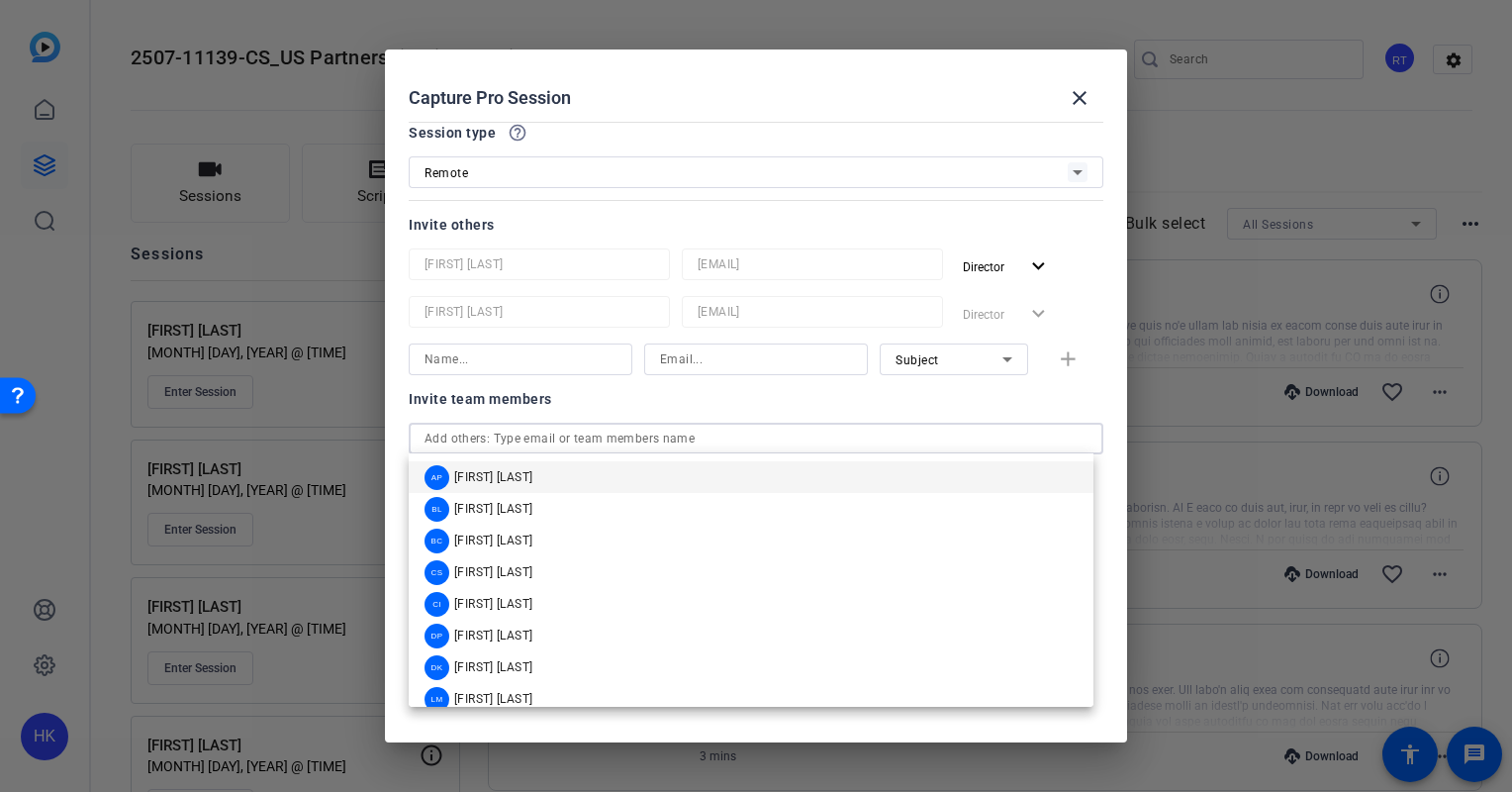 click at bounding box center [756, 439] 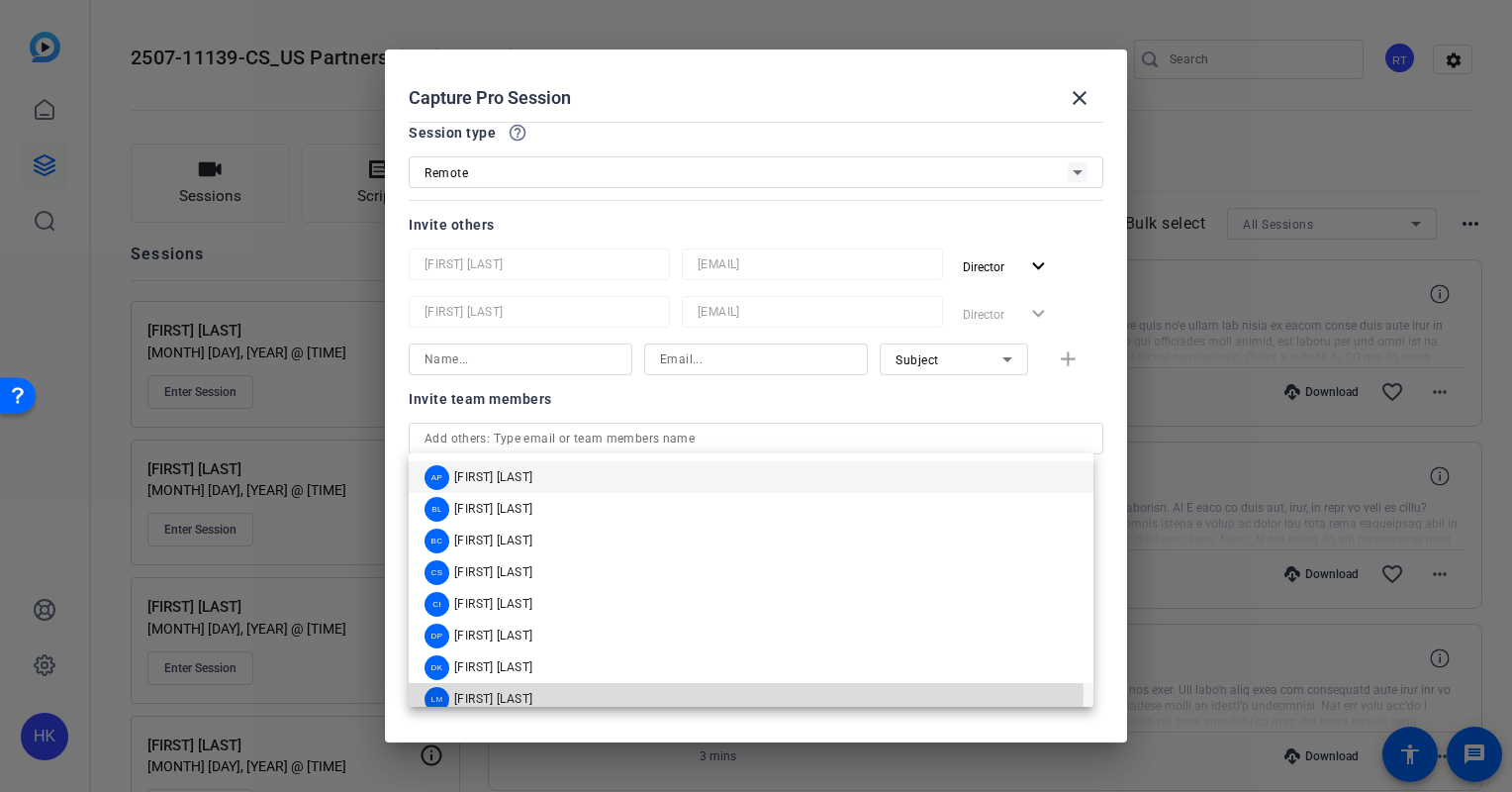 click on "[FIRST] [LAST]" at bounding box center [493, 699] 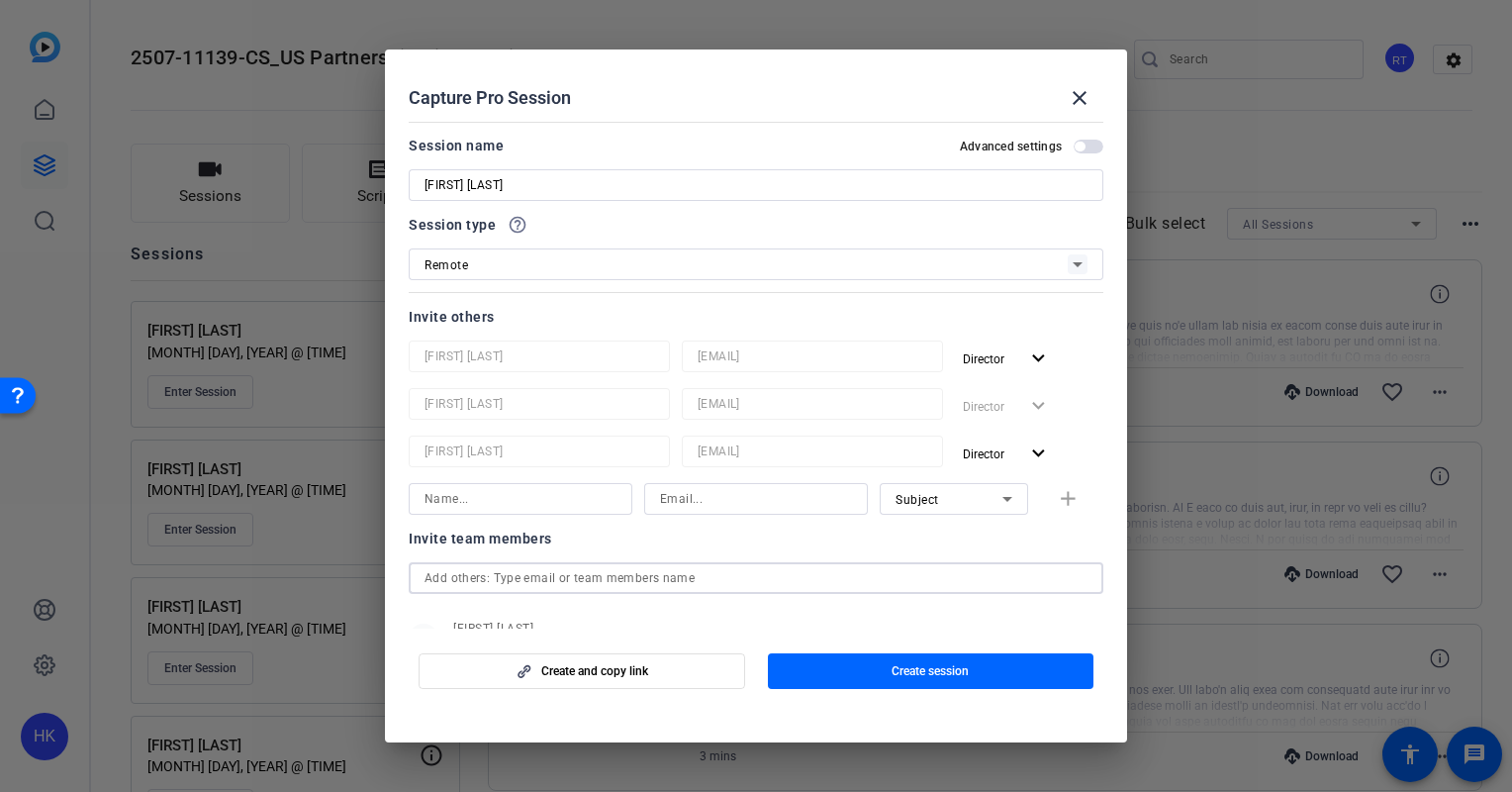 scroll, scrollTop: 204, scrollLeft: 0, axis: vertical 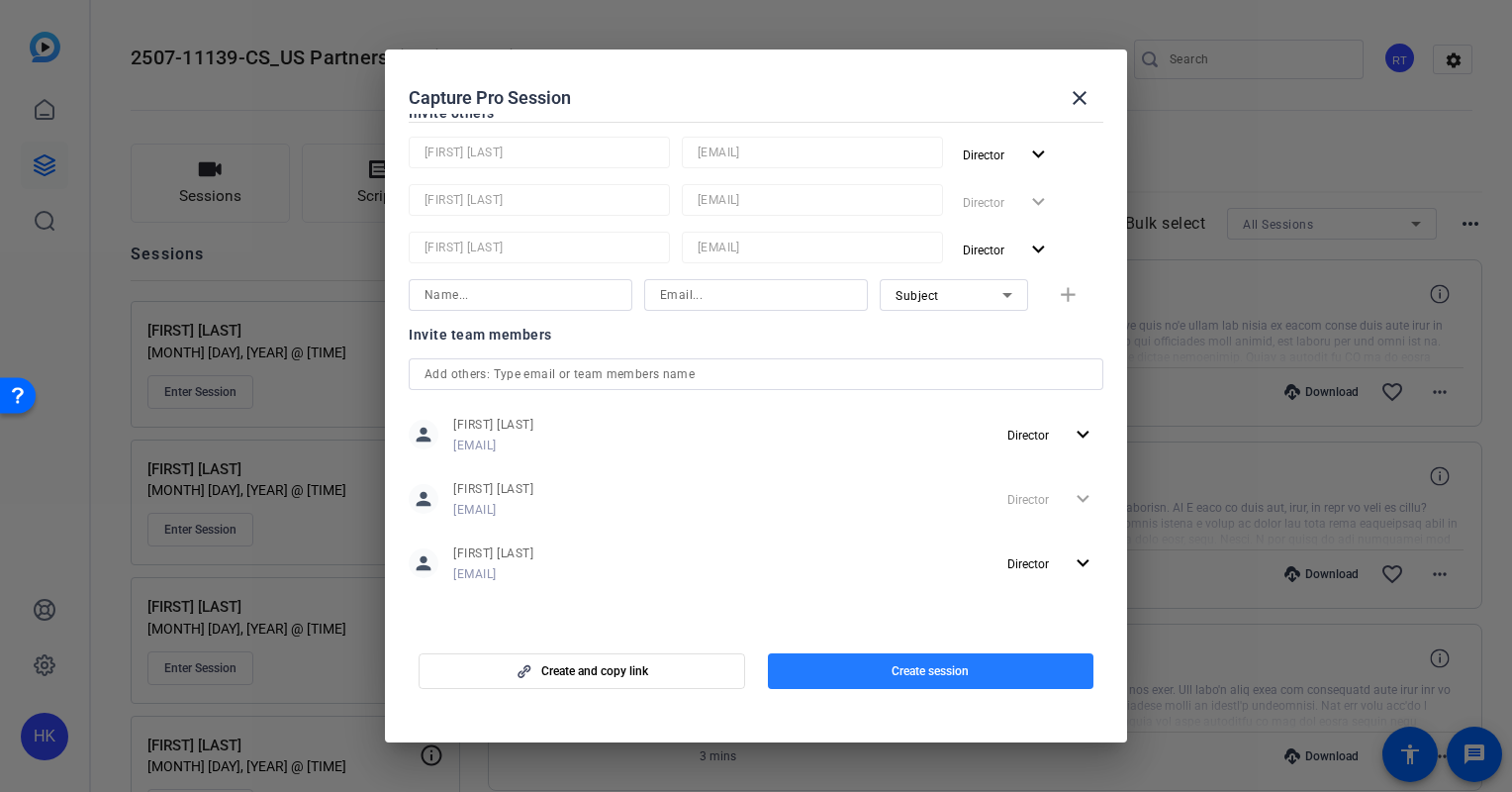 click 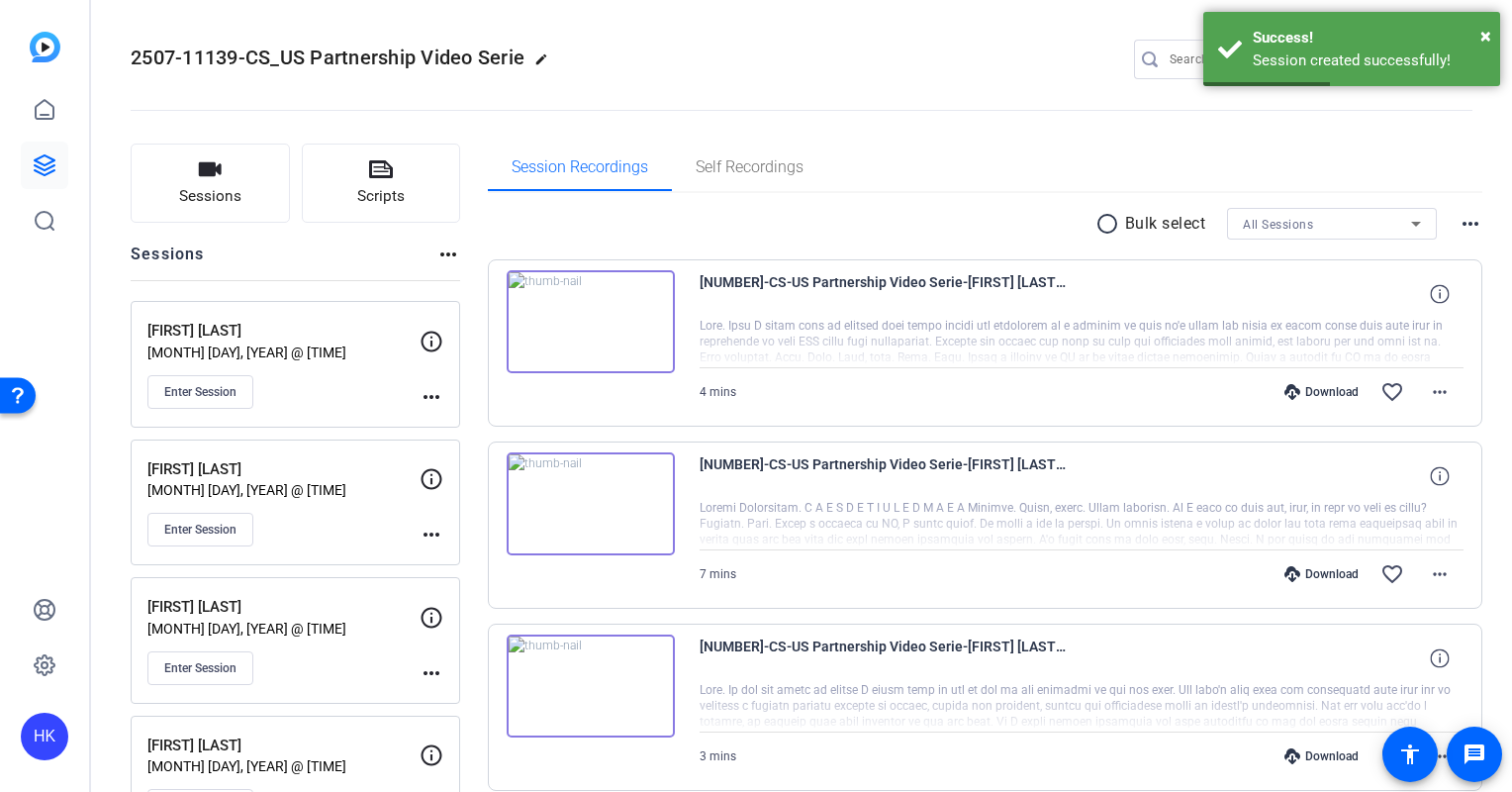 click on "more_horiz" 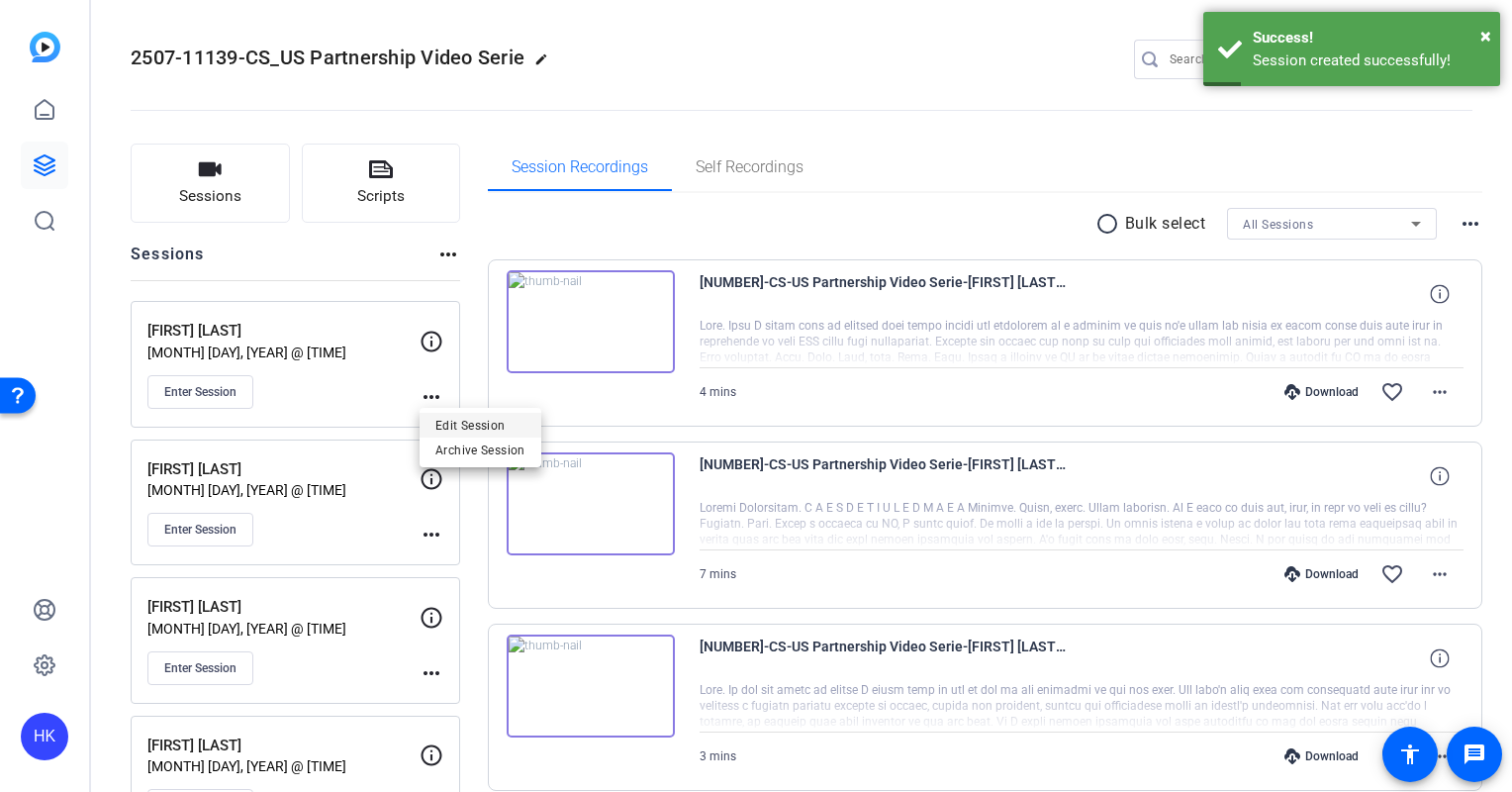 click on "Edit Session" at bounding box center [480, 425] 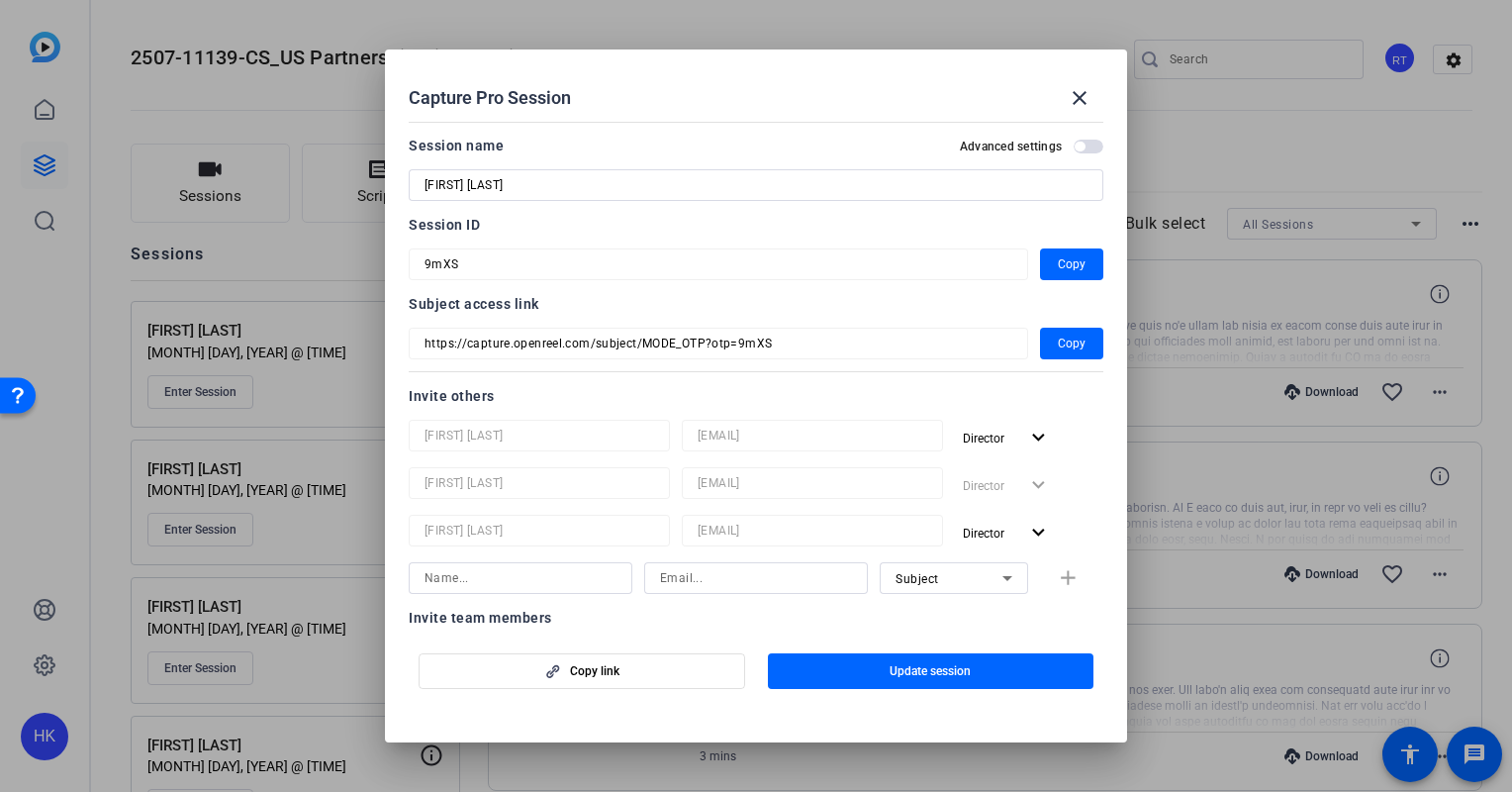click at bounding box center (756, 396) 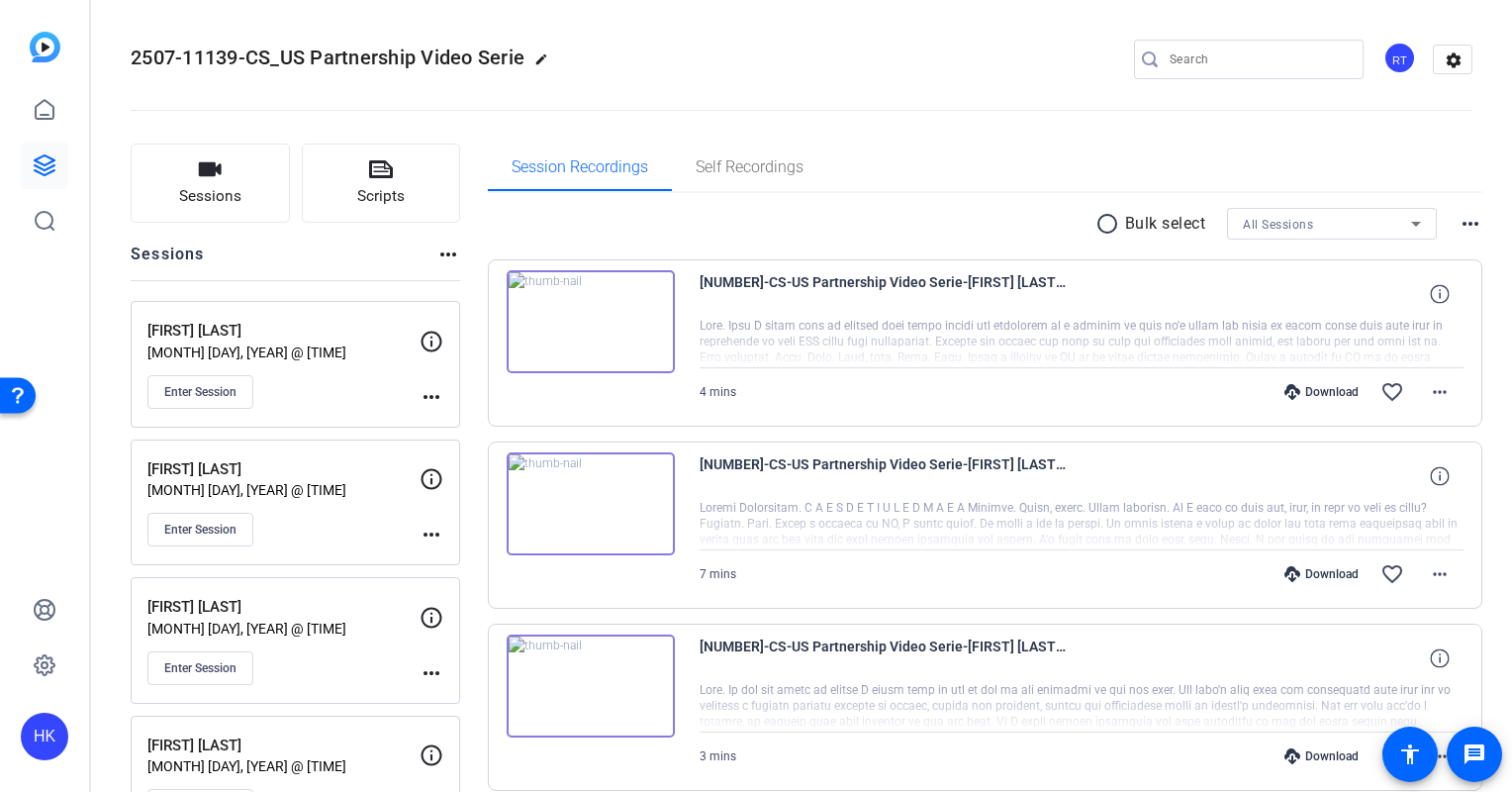 click on "more_horiz" 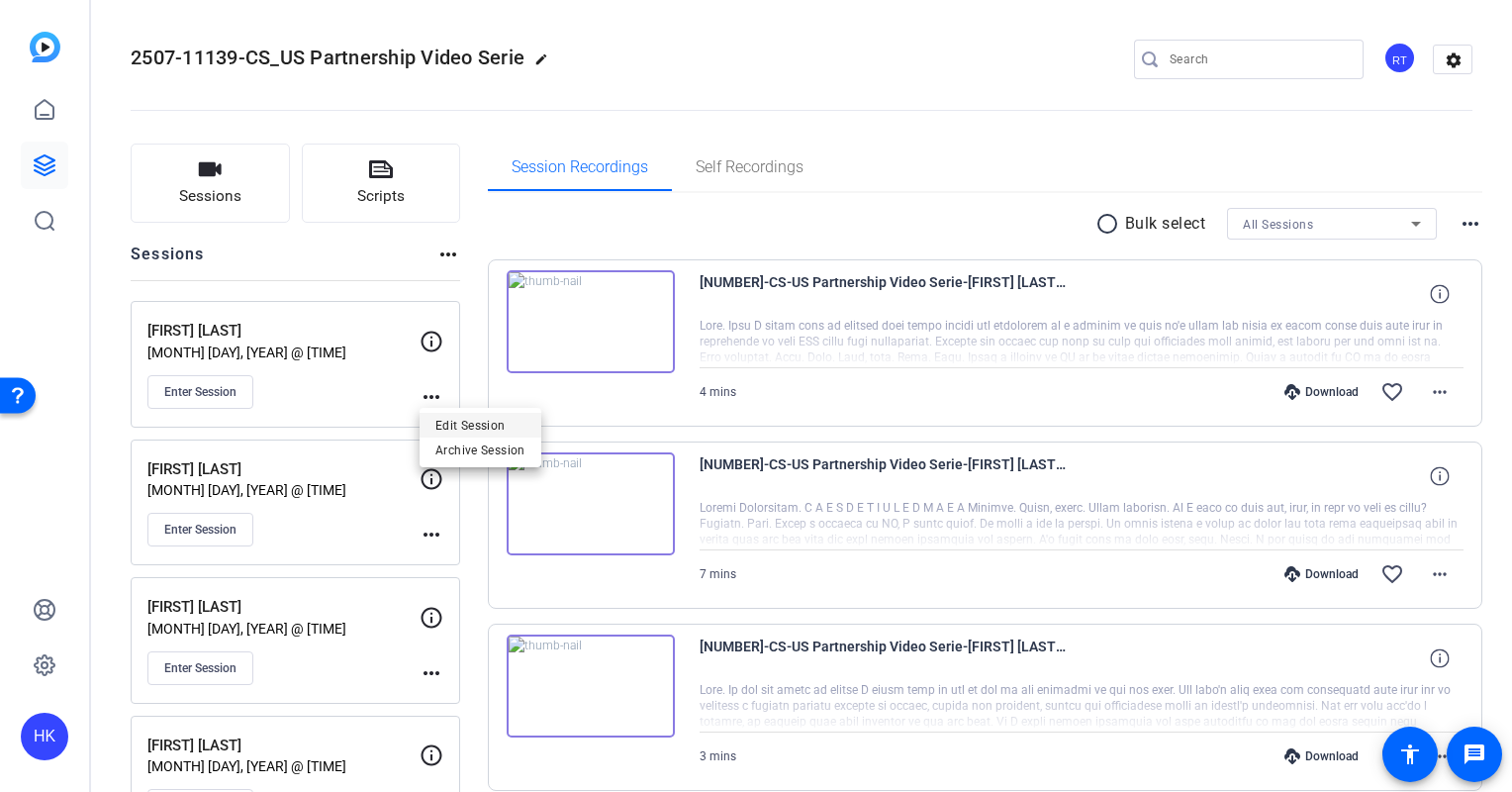 click on "Edit Session" at bounding box center (480, 425) 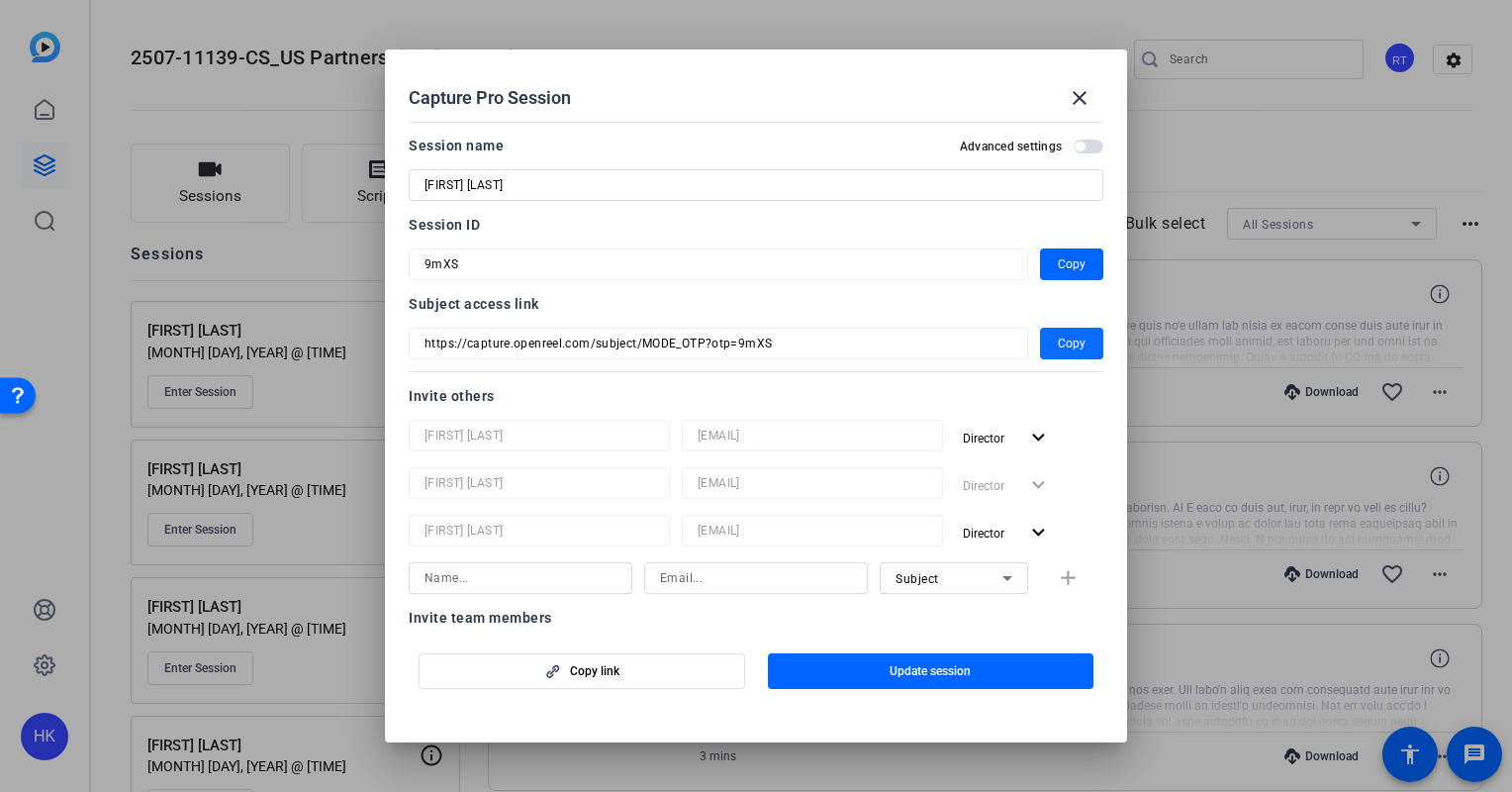 click at bounding box center [1072, 344] 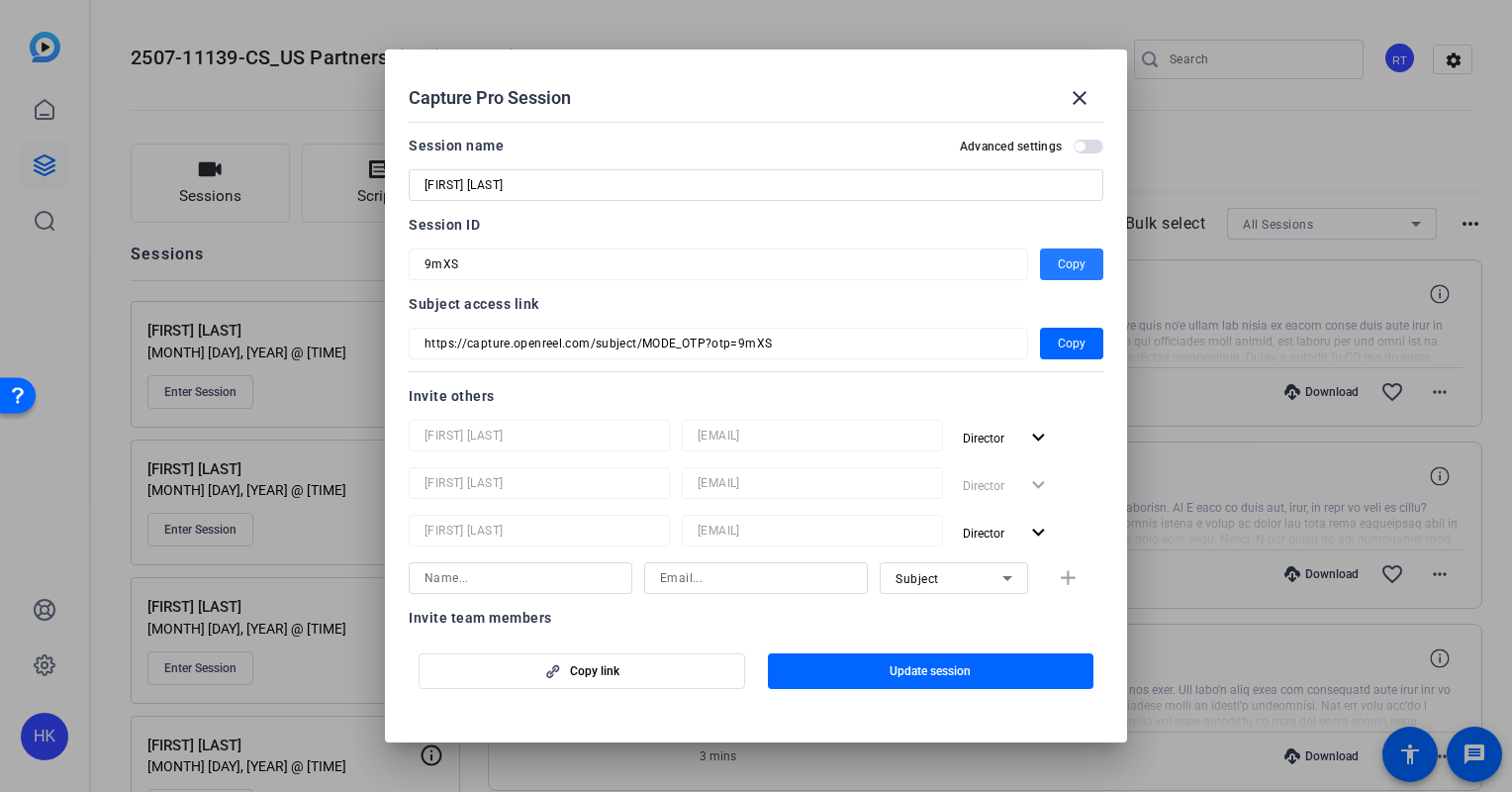 click on "Copy" at bounding box center [1072, 264] 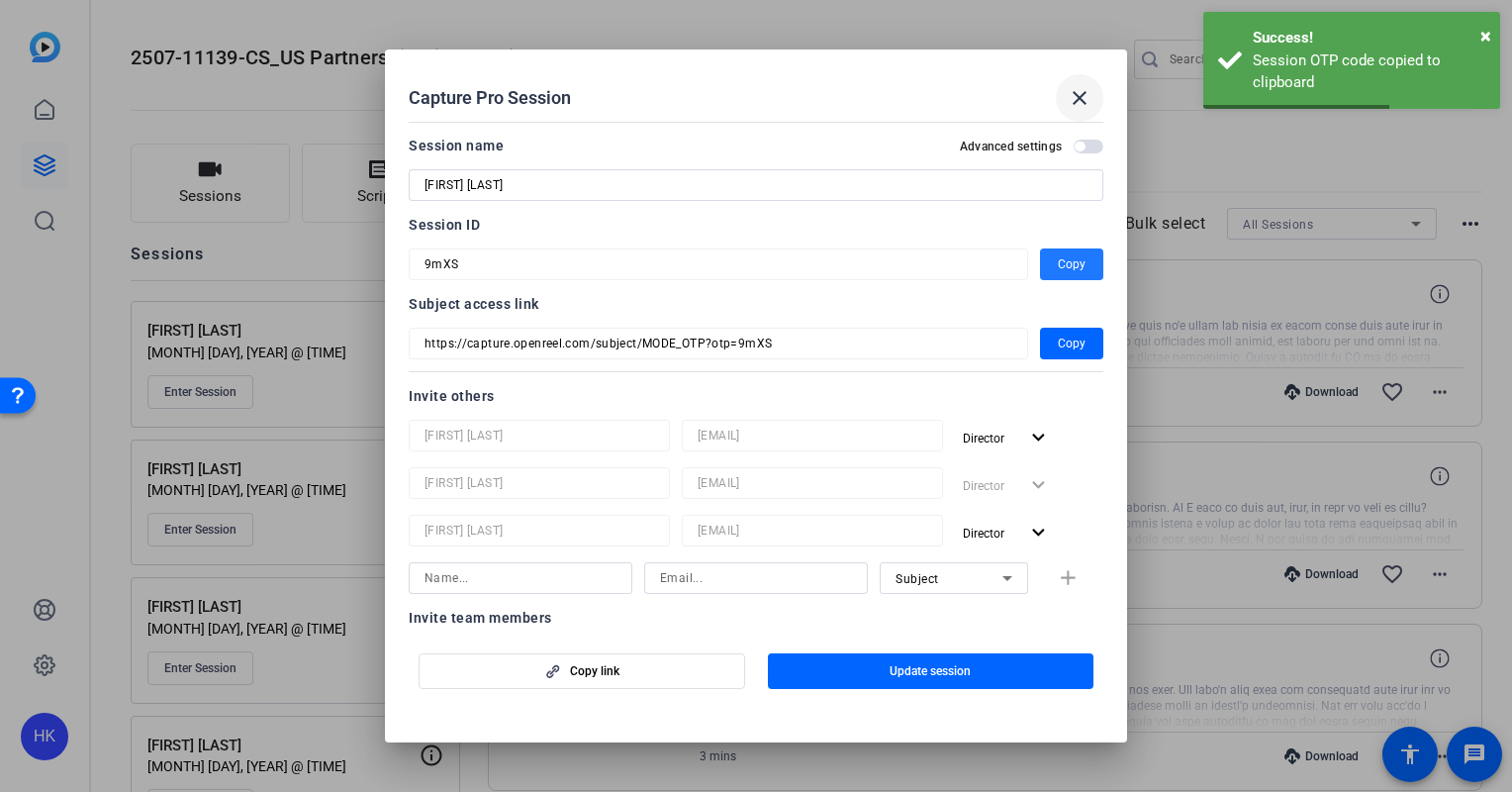 click on "close" at bounding box center [1080, 98] 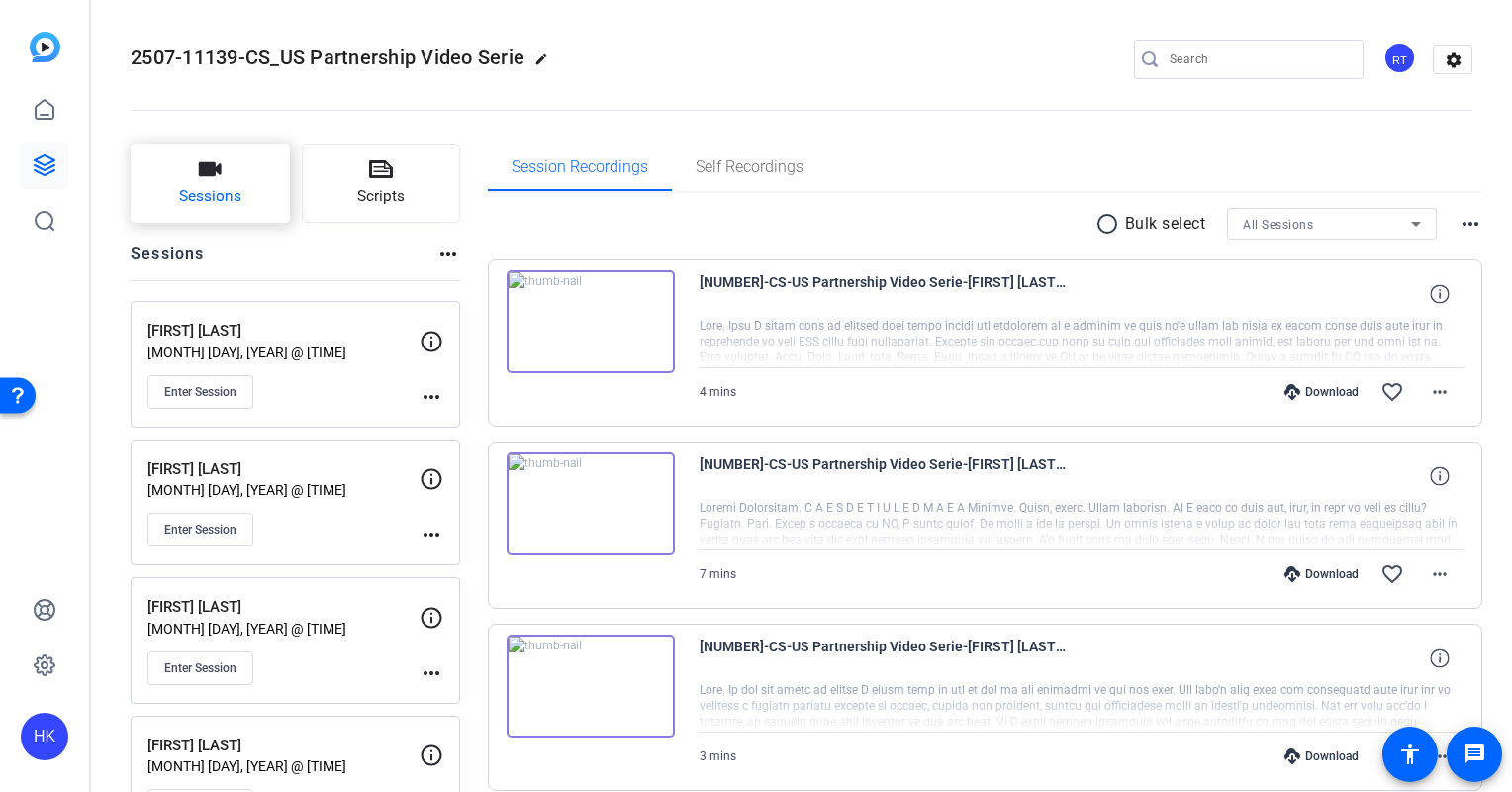 click on "Sessions" 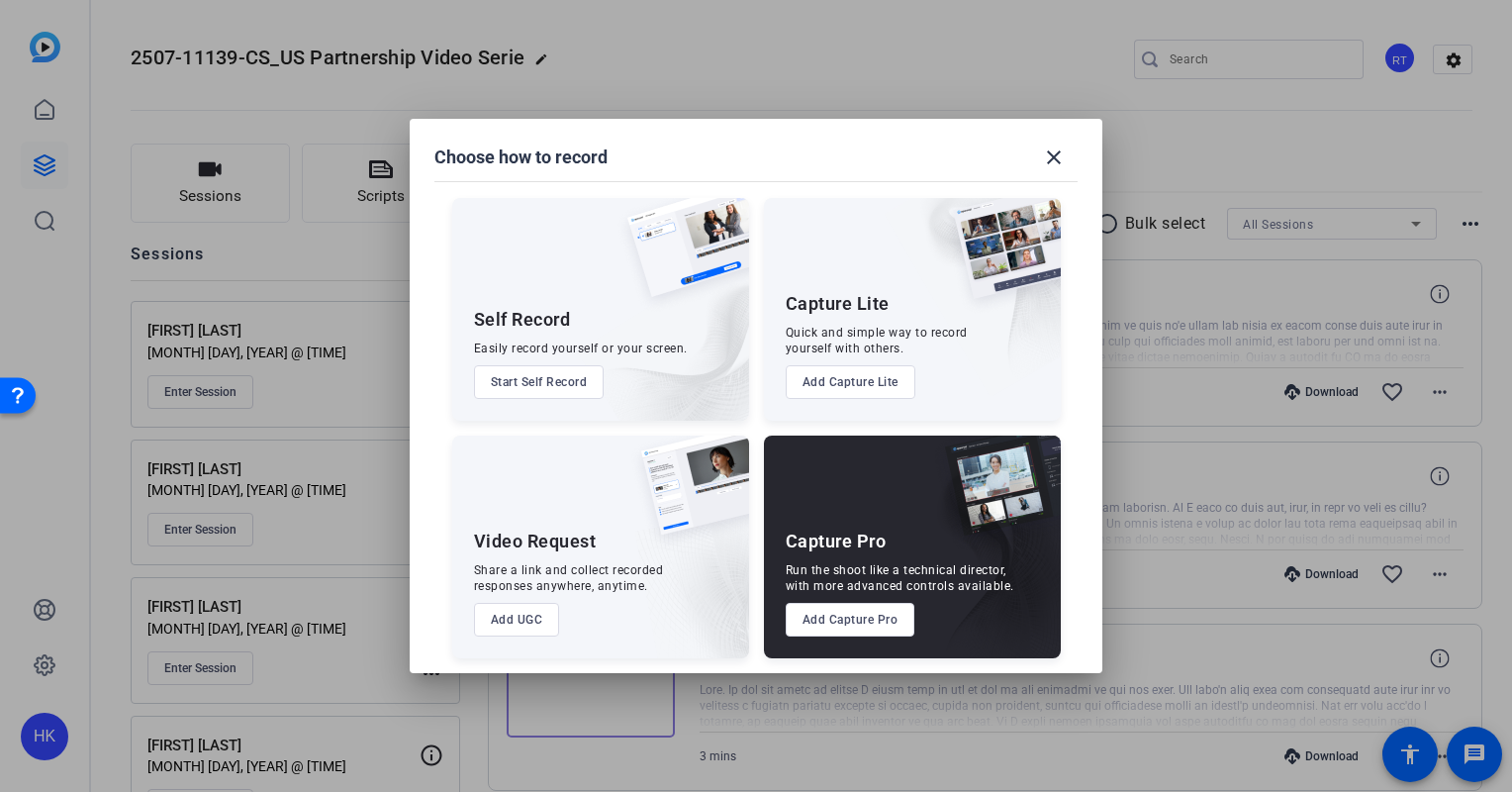 click on "Add Capture Pro" at bounding box center [850, 620] 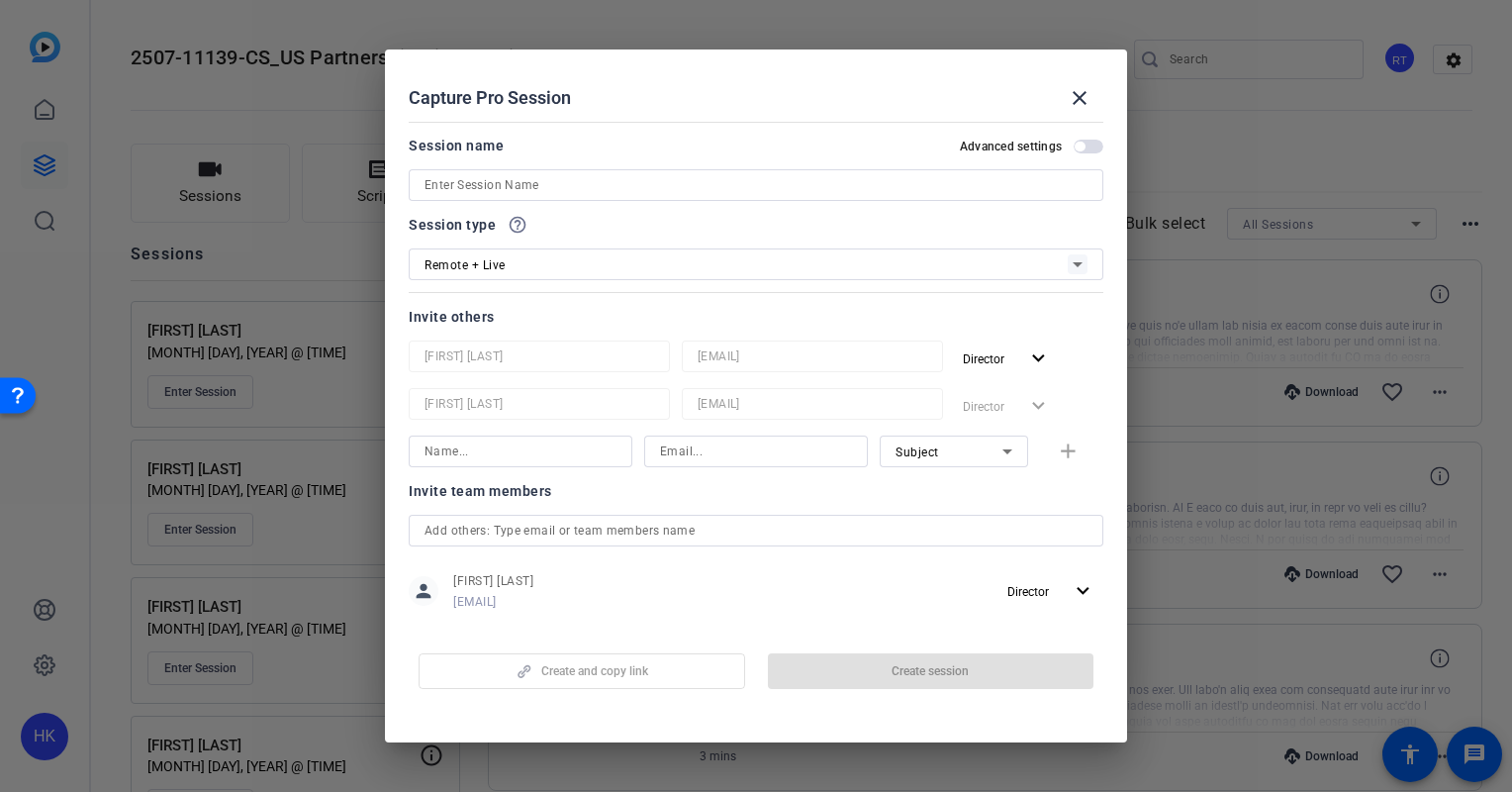 click at bounding box center [756, 185] 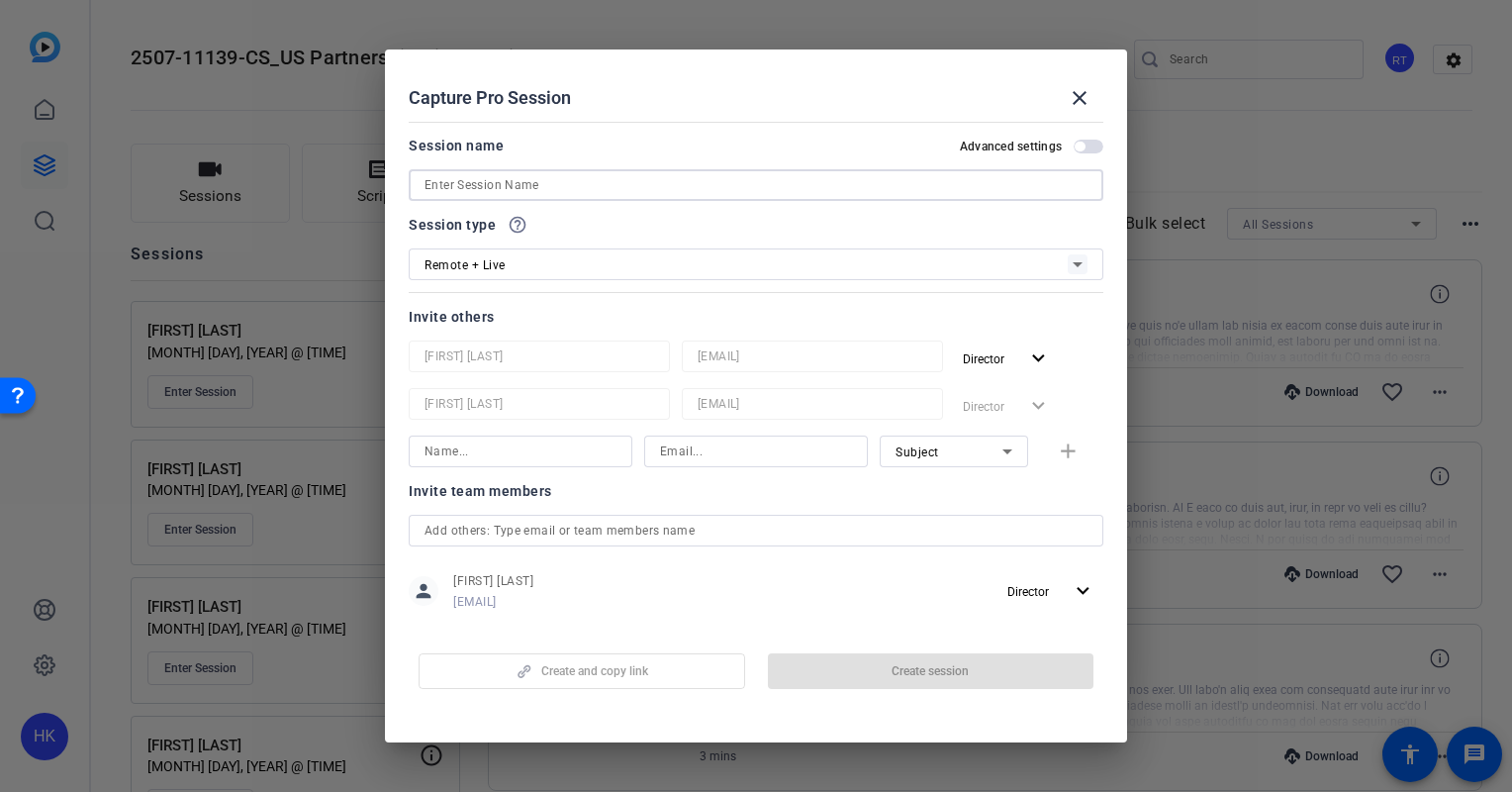 paste on "•	[FIRST] [LAST]" 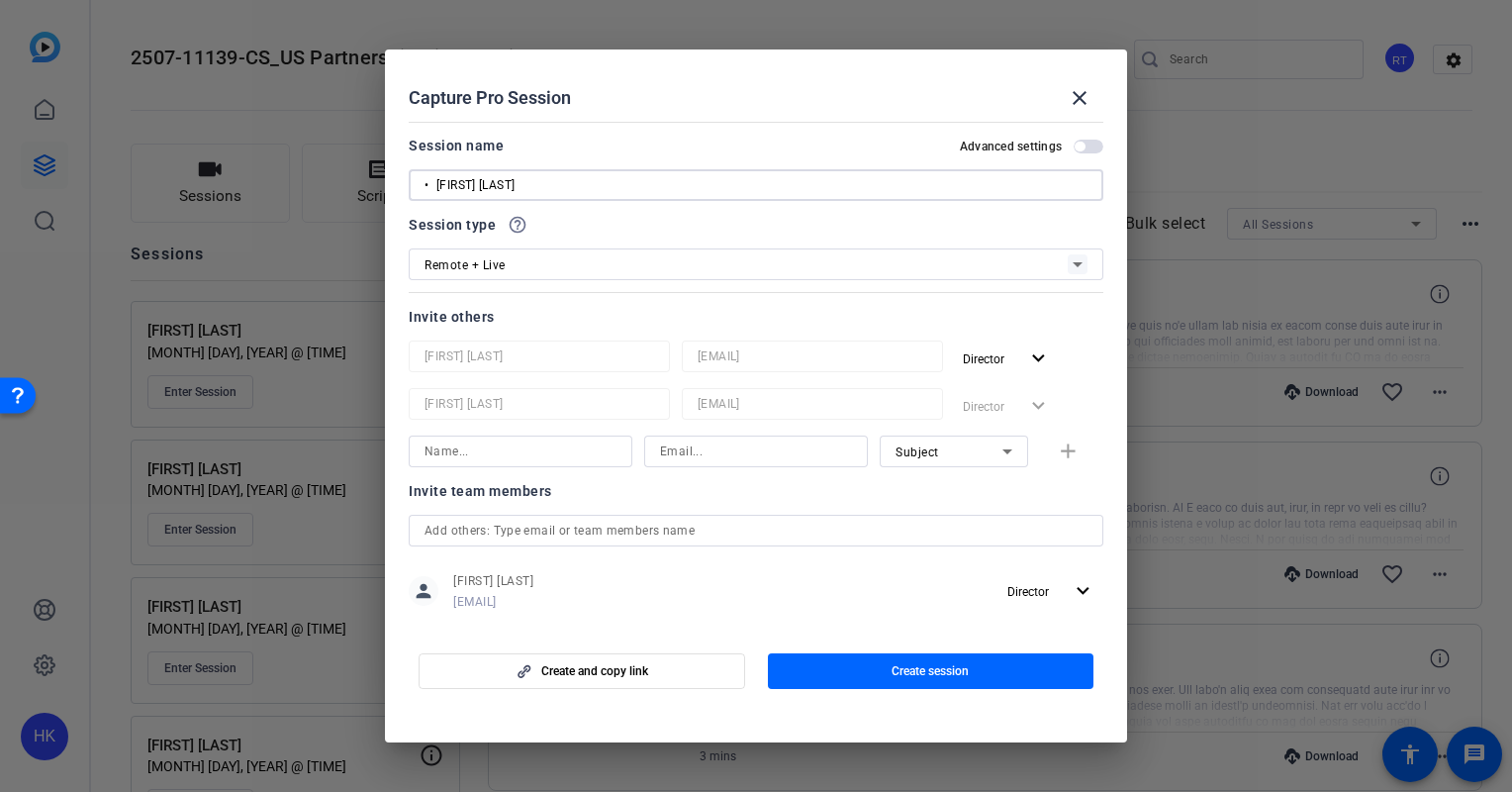 click on "•	[FIRST] [LAST]" at bounding box center (756, 185) 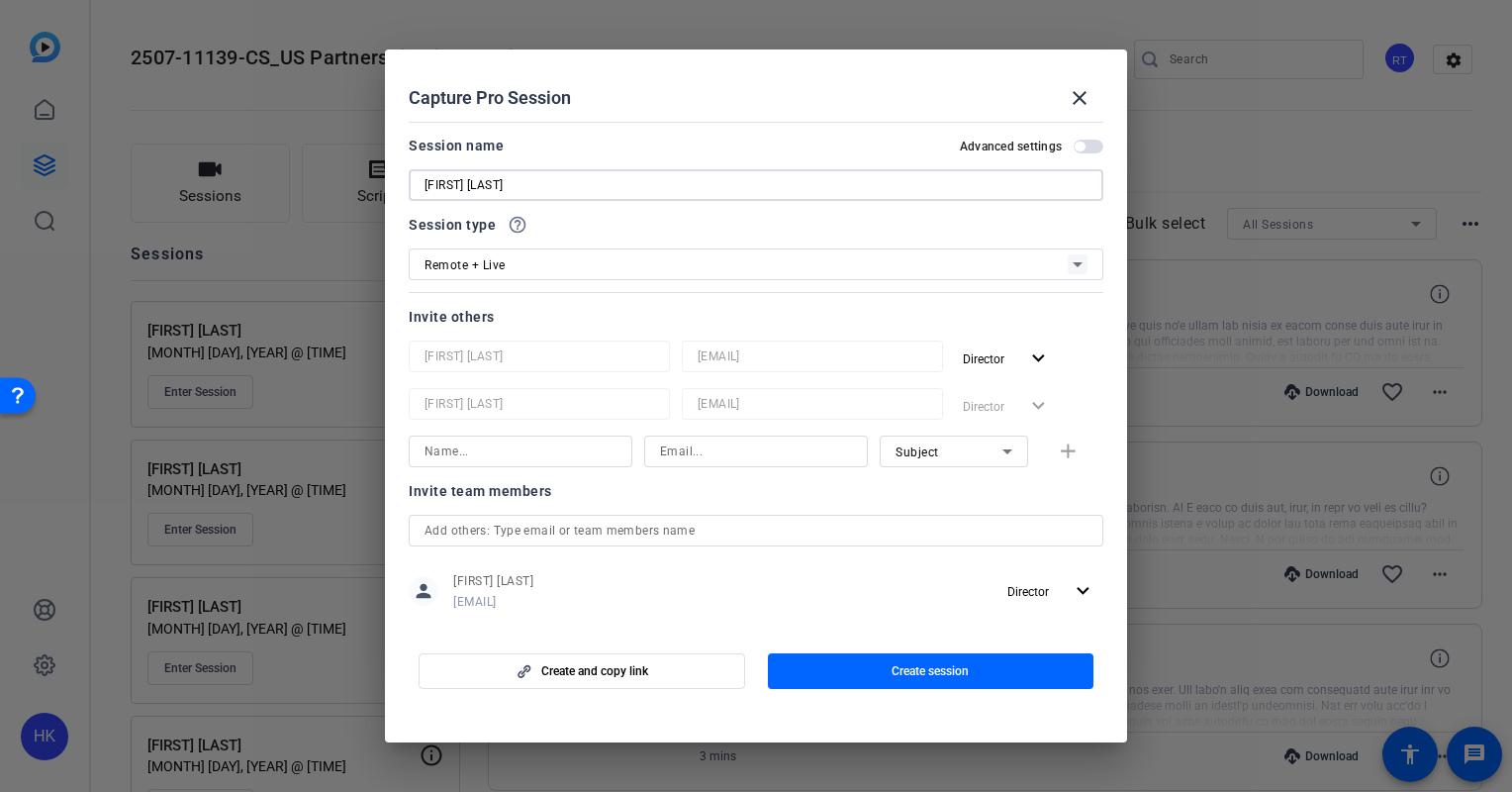 type on "[FIRST] [LAST]" 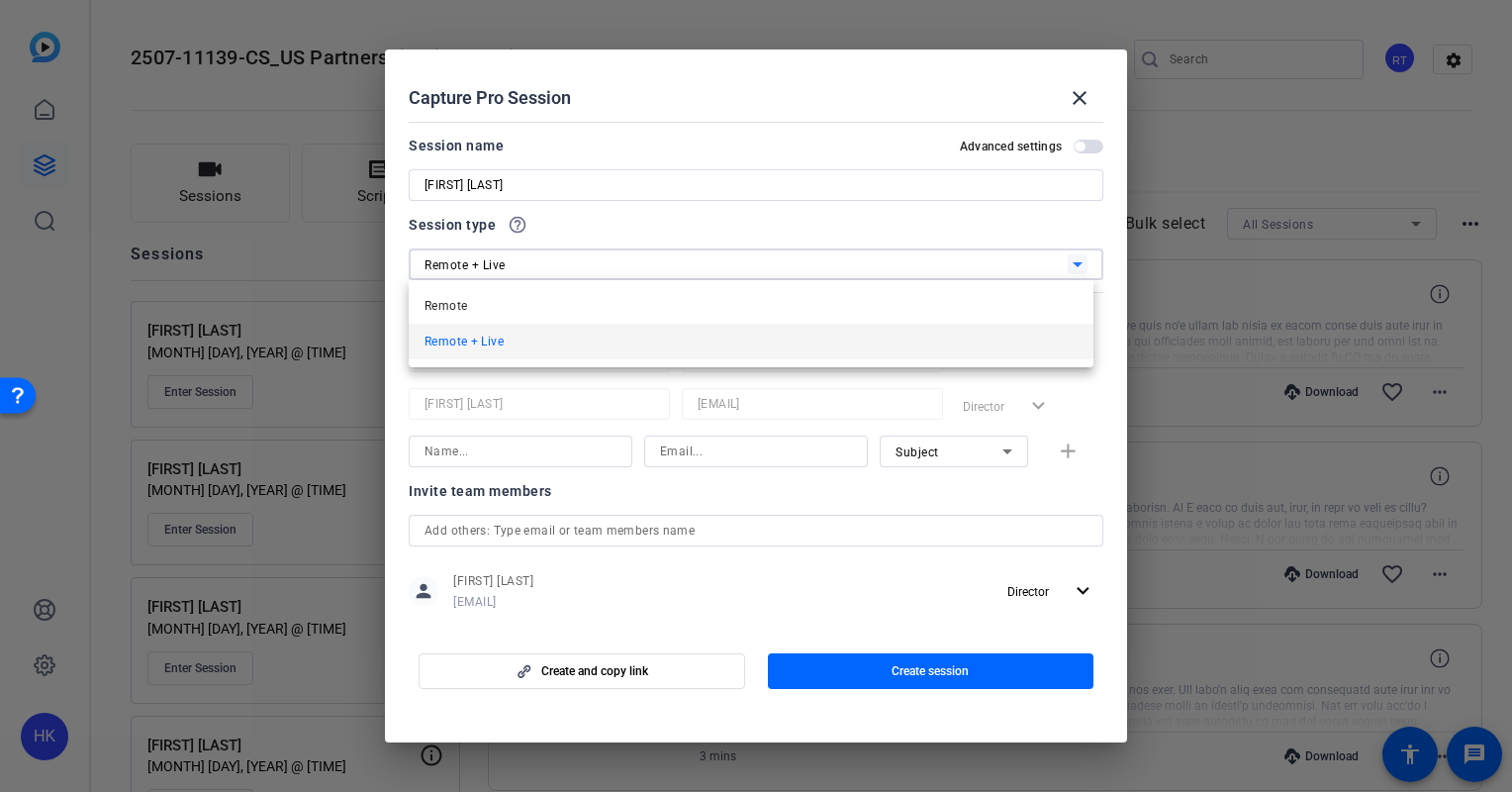 click at bounding box center (756, 396) 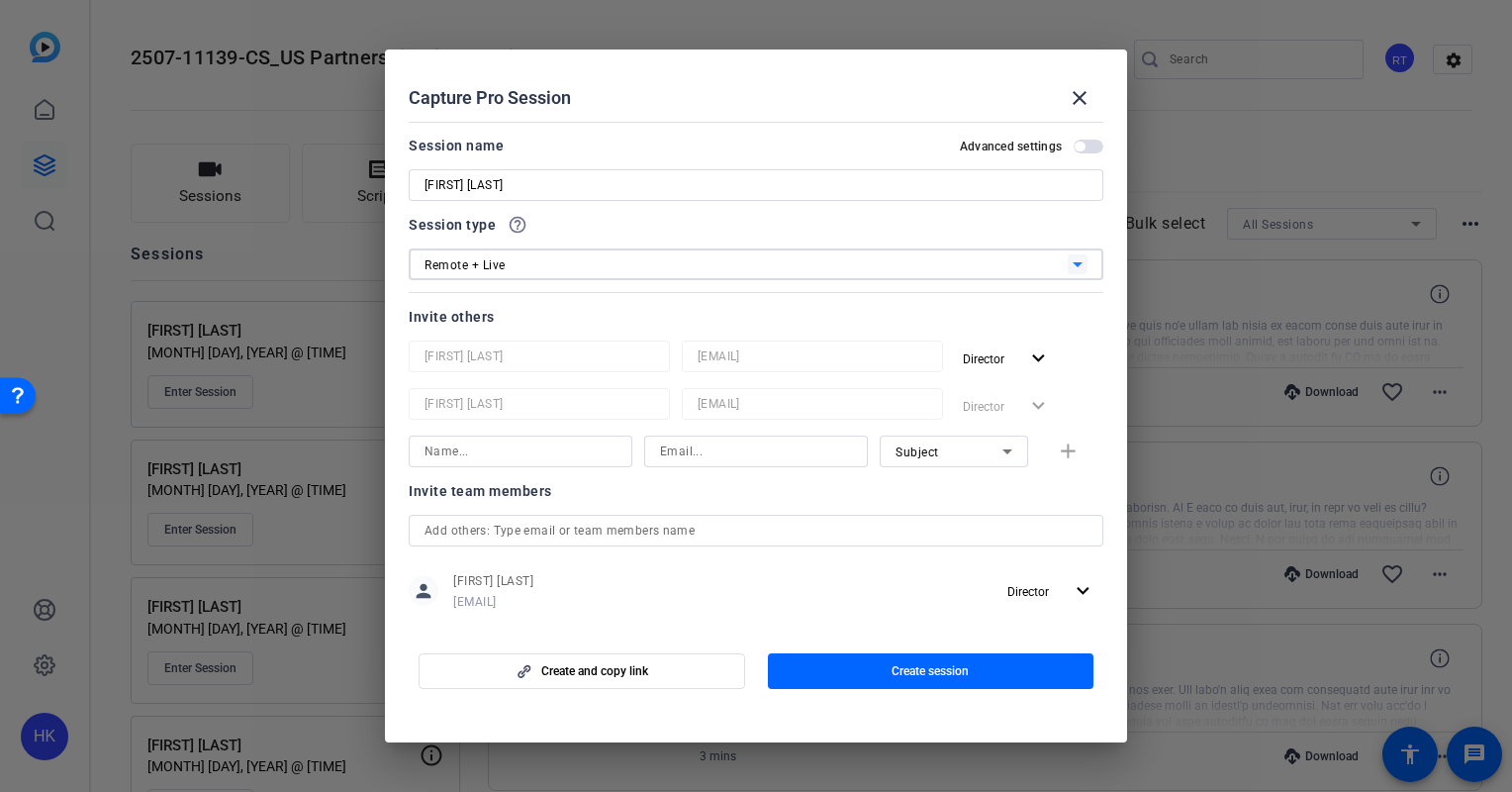 click 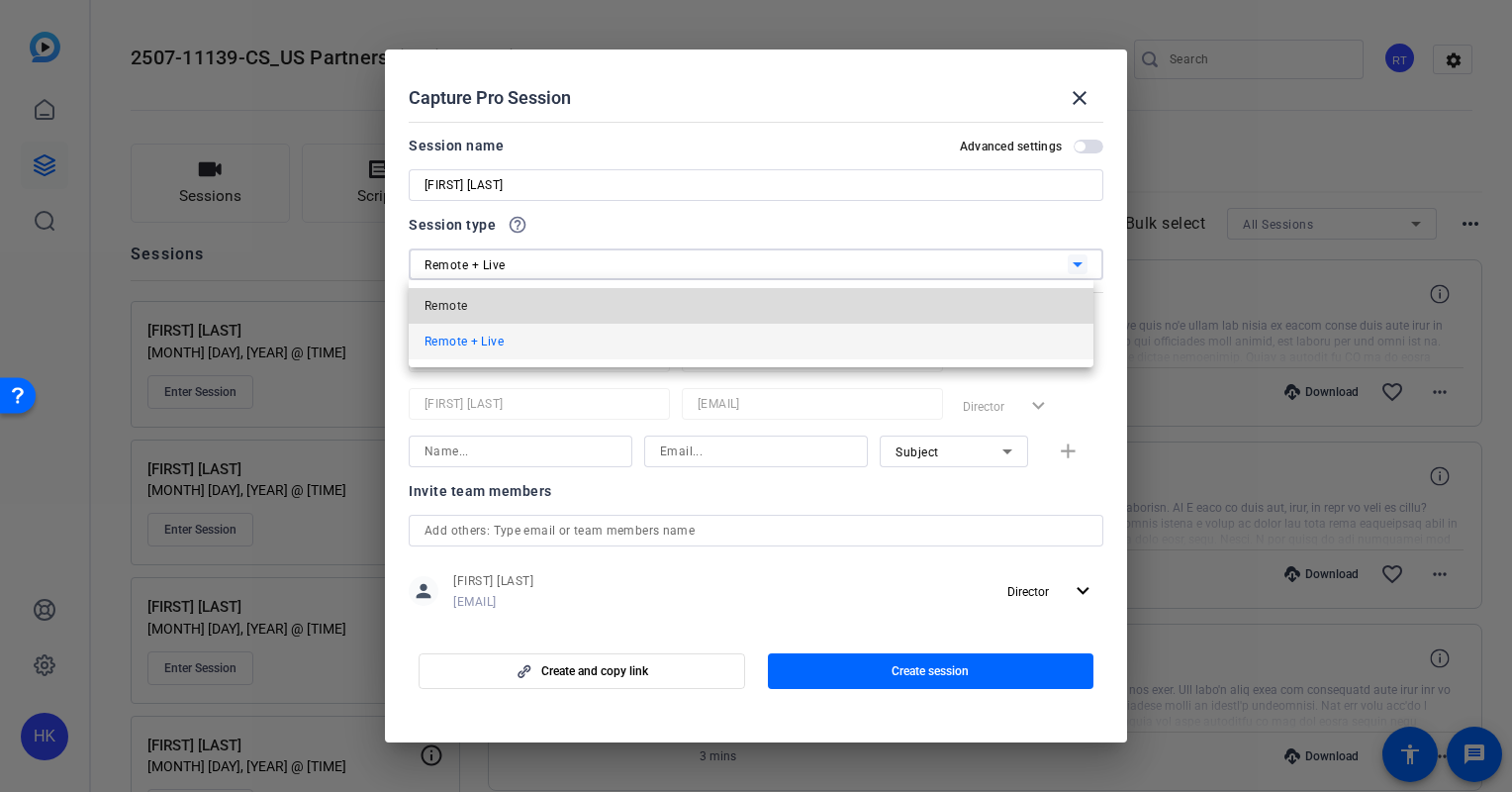 click on "Remote" at bounding box center [751, 306] 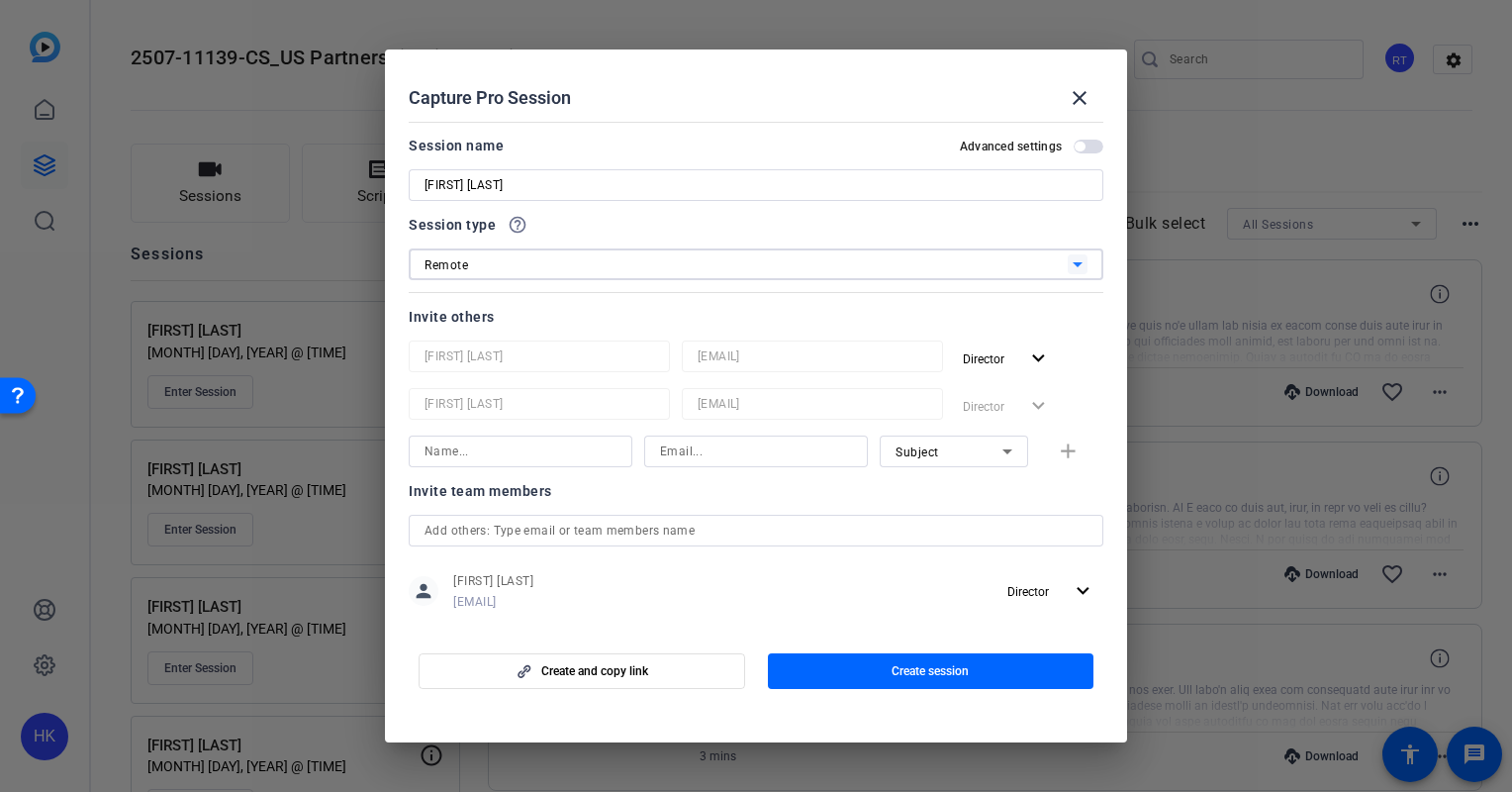 scroll, scrollTop: 92, scrollLeft: 0, axis: vertical 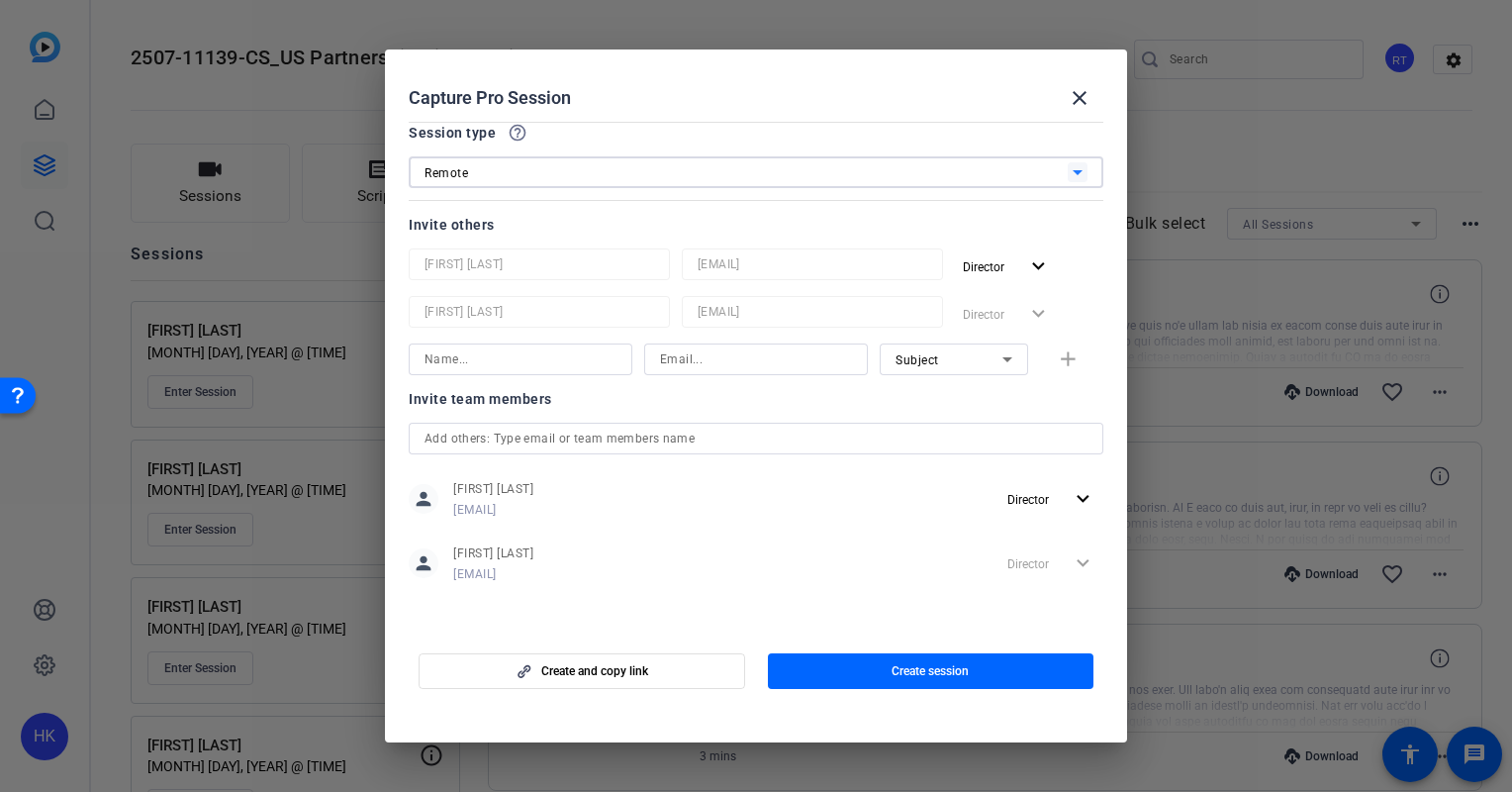 click at bounding box center (756, 439) 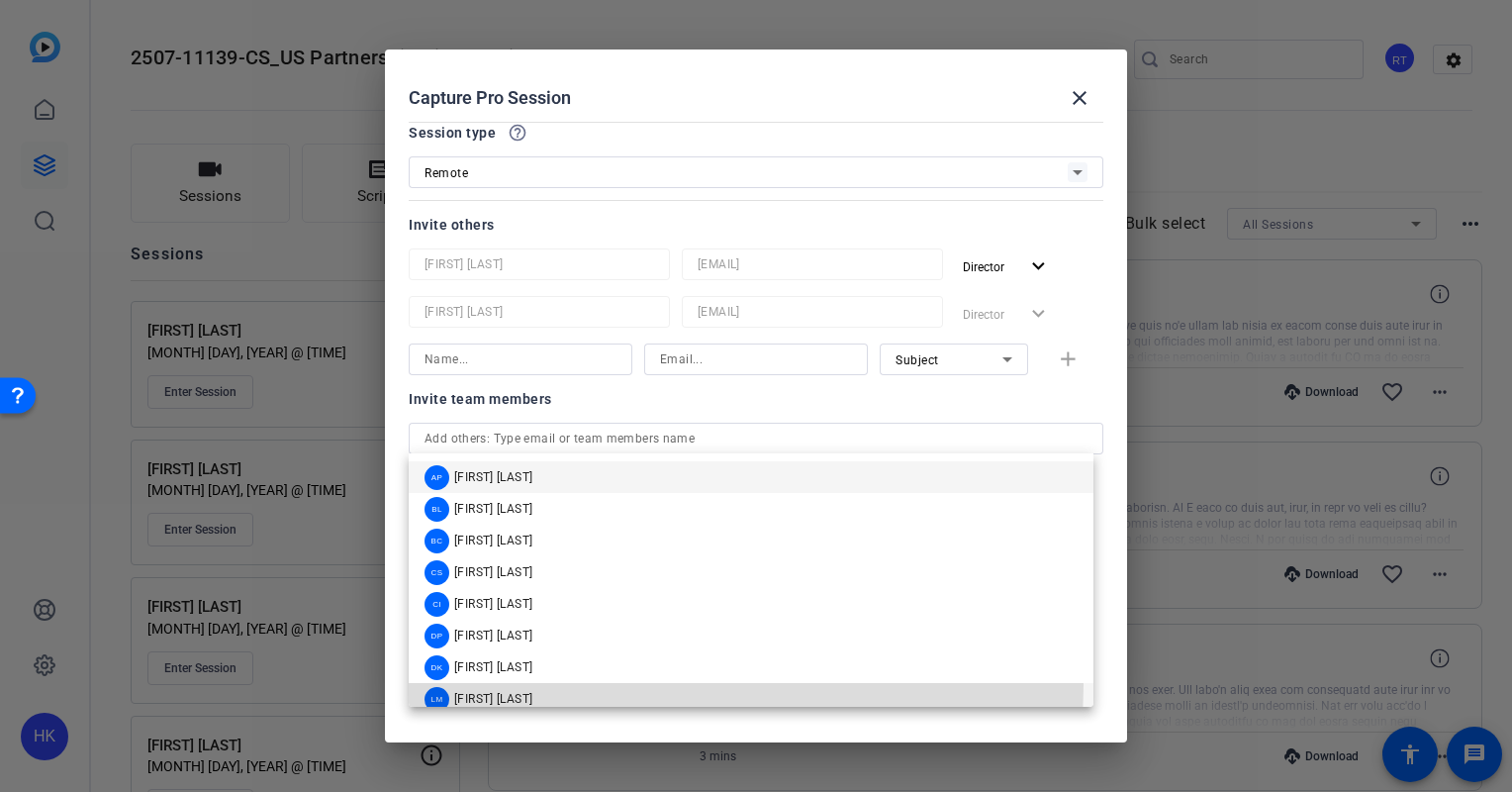 click on "[INITIALS] [FIRST] [LAST]" at bounding box center (751, 699) 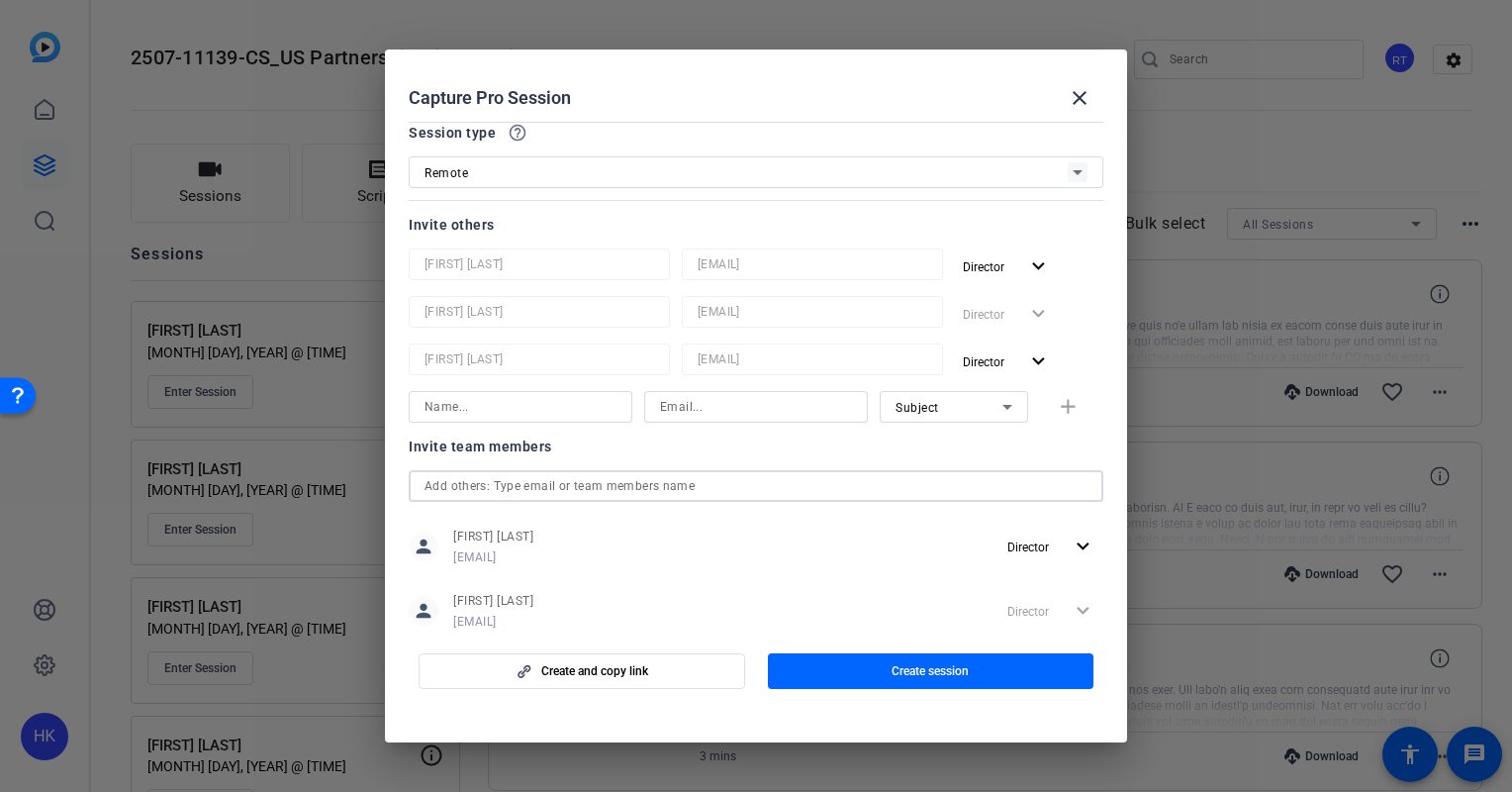 click at bounding box center [756, 486] 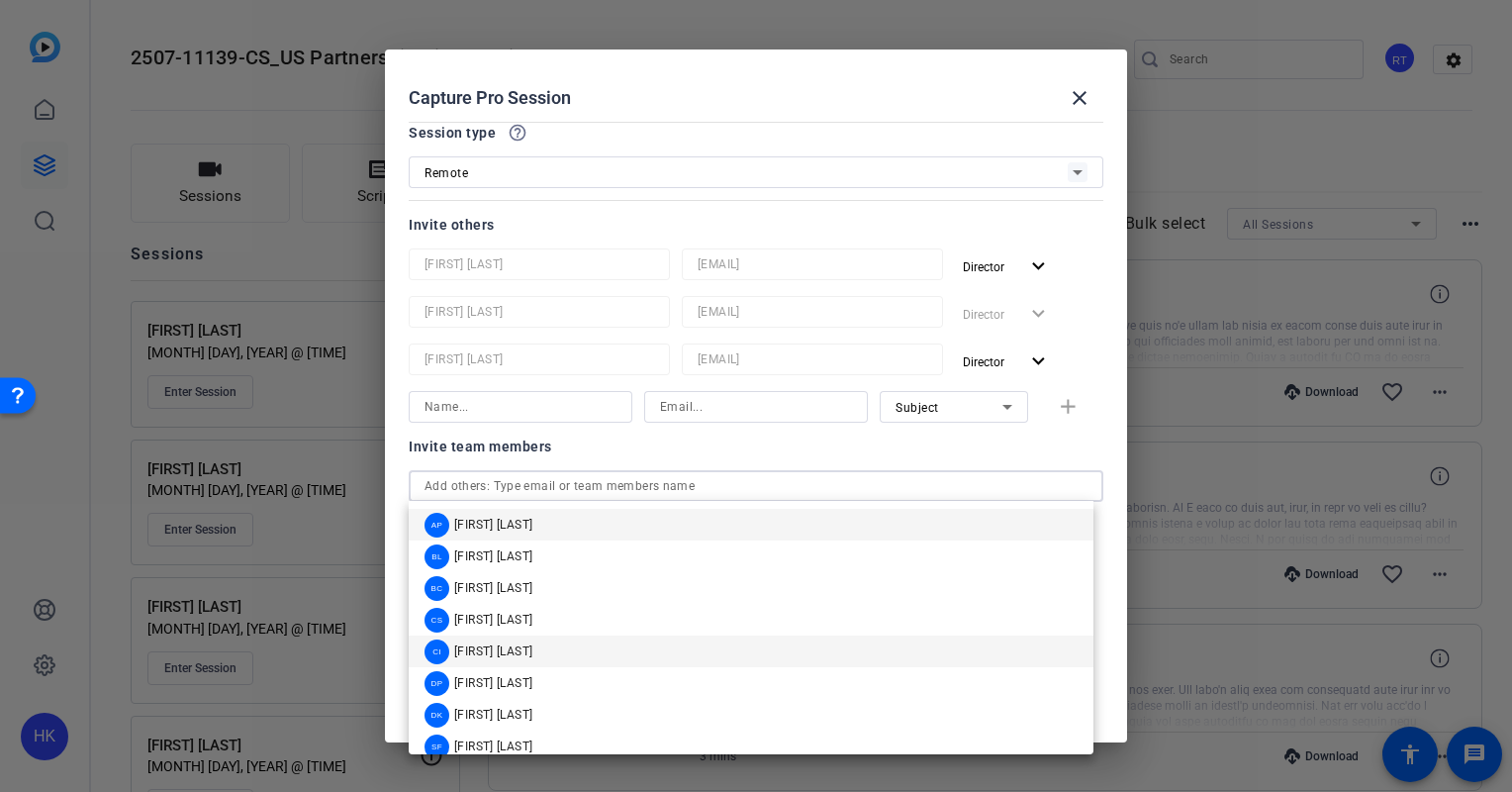 scroll, scrollTop: 16, scrollLeft: 0, axis: vertical 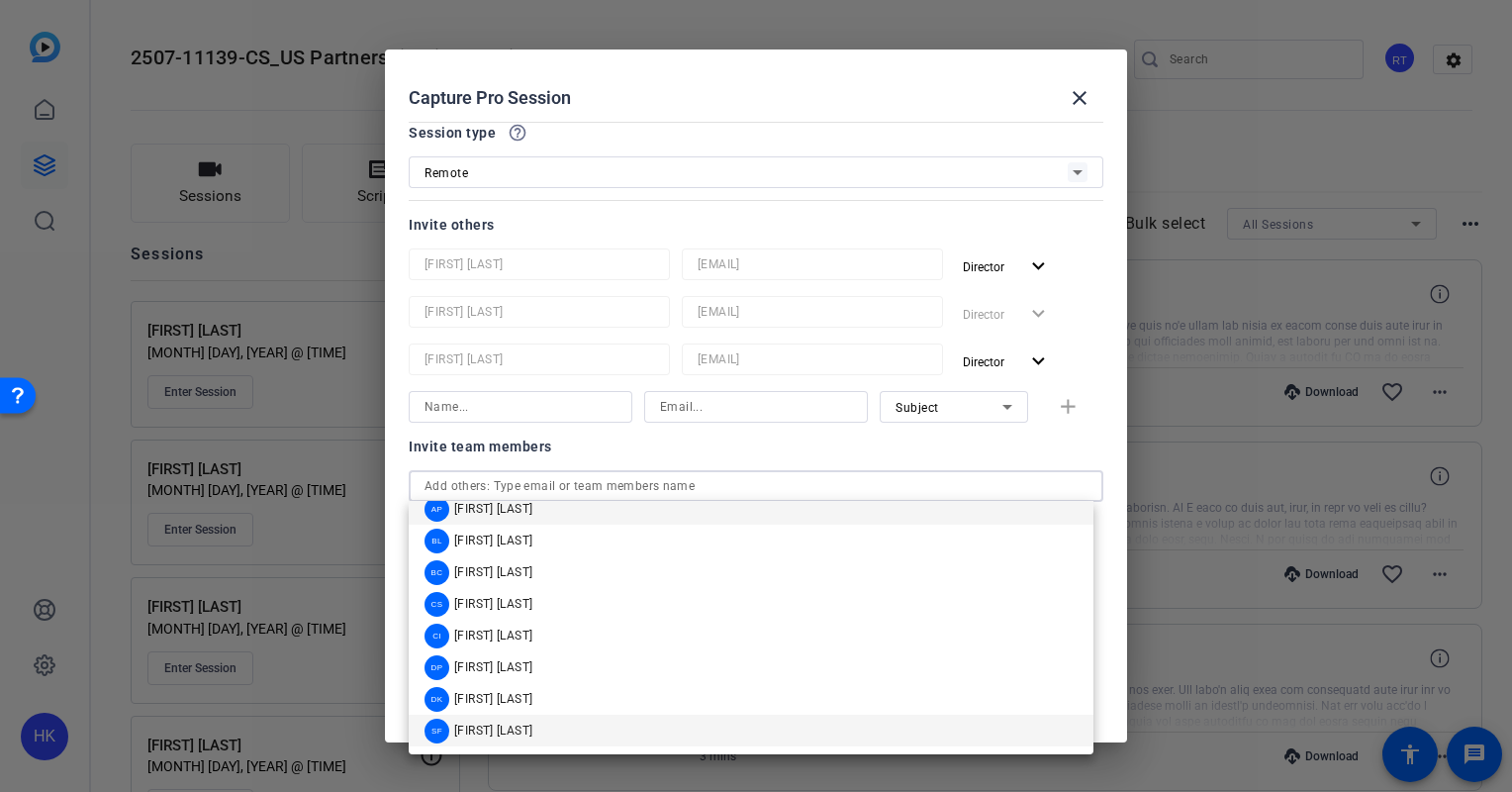 click on "[FIRST] [LAST]" at bounding box center [493, 731] 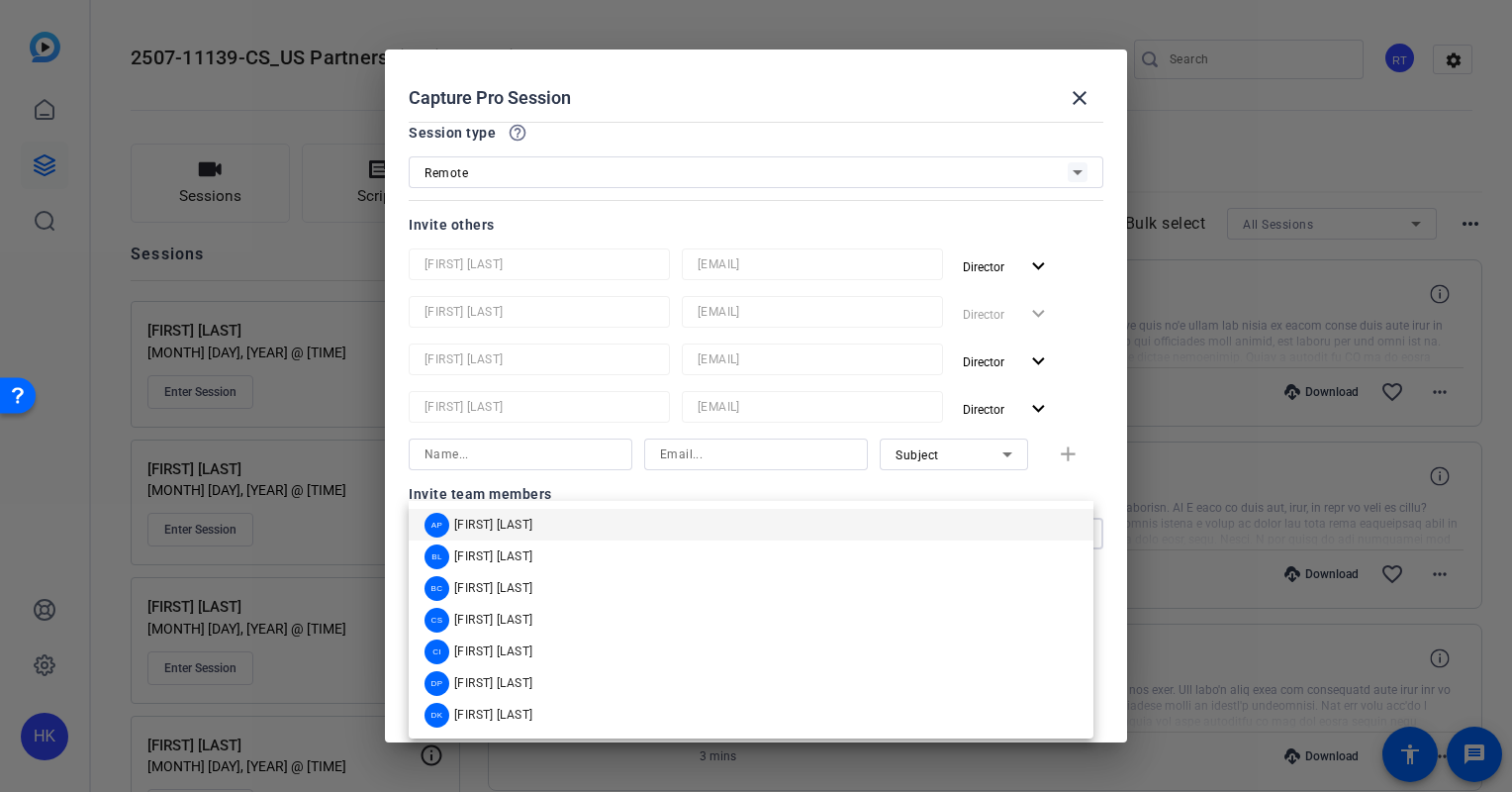 scroll, scrollTop: 0, scrollLeft: 0, axis: both 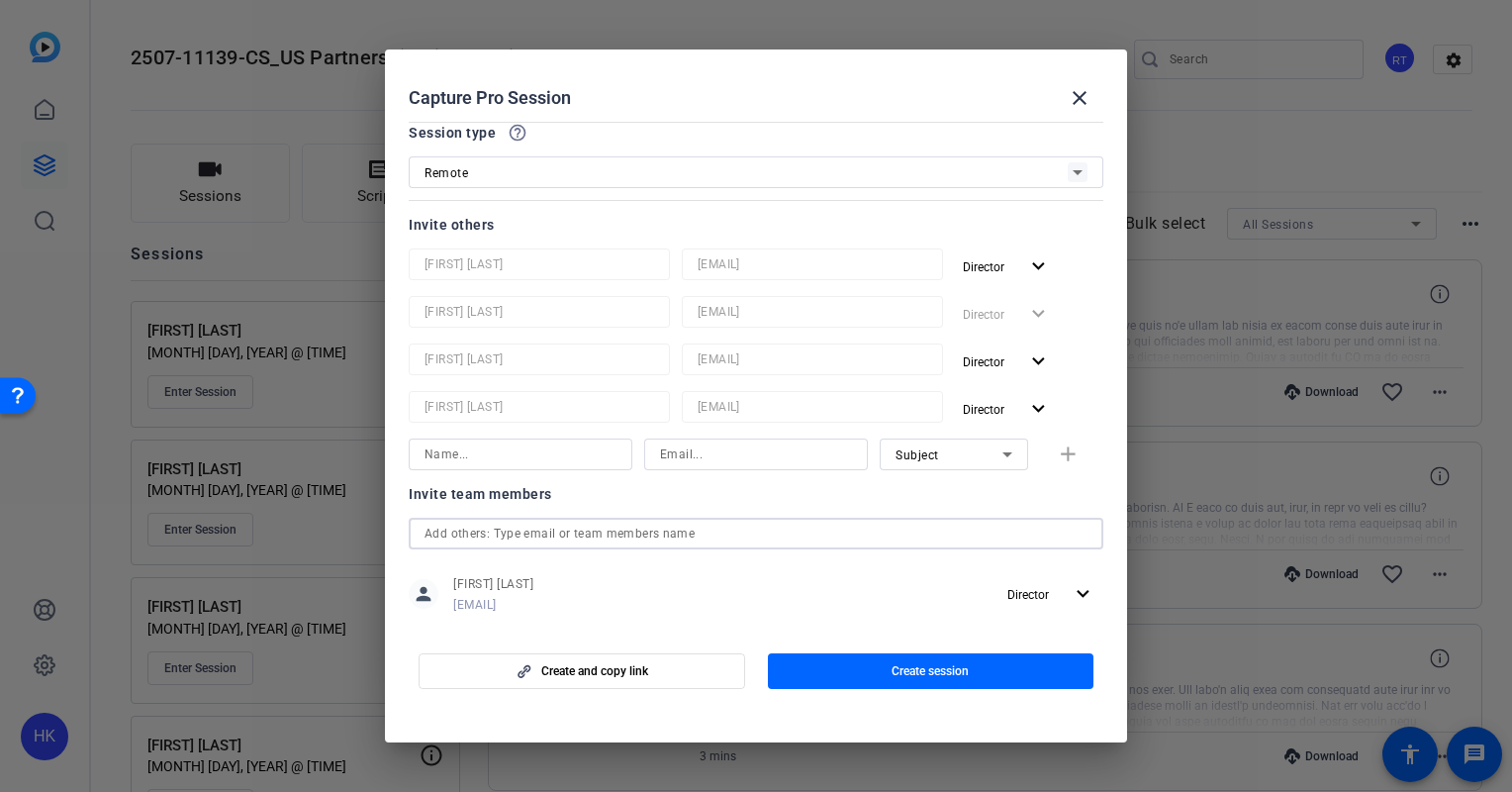 click at bounding box center [756, 534] 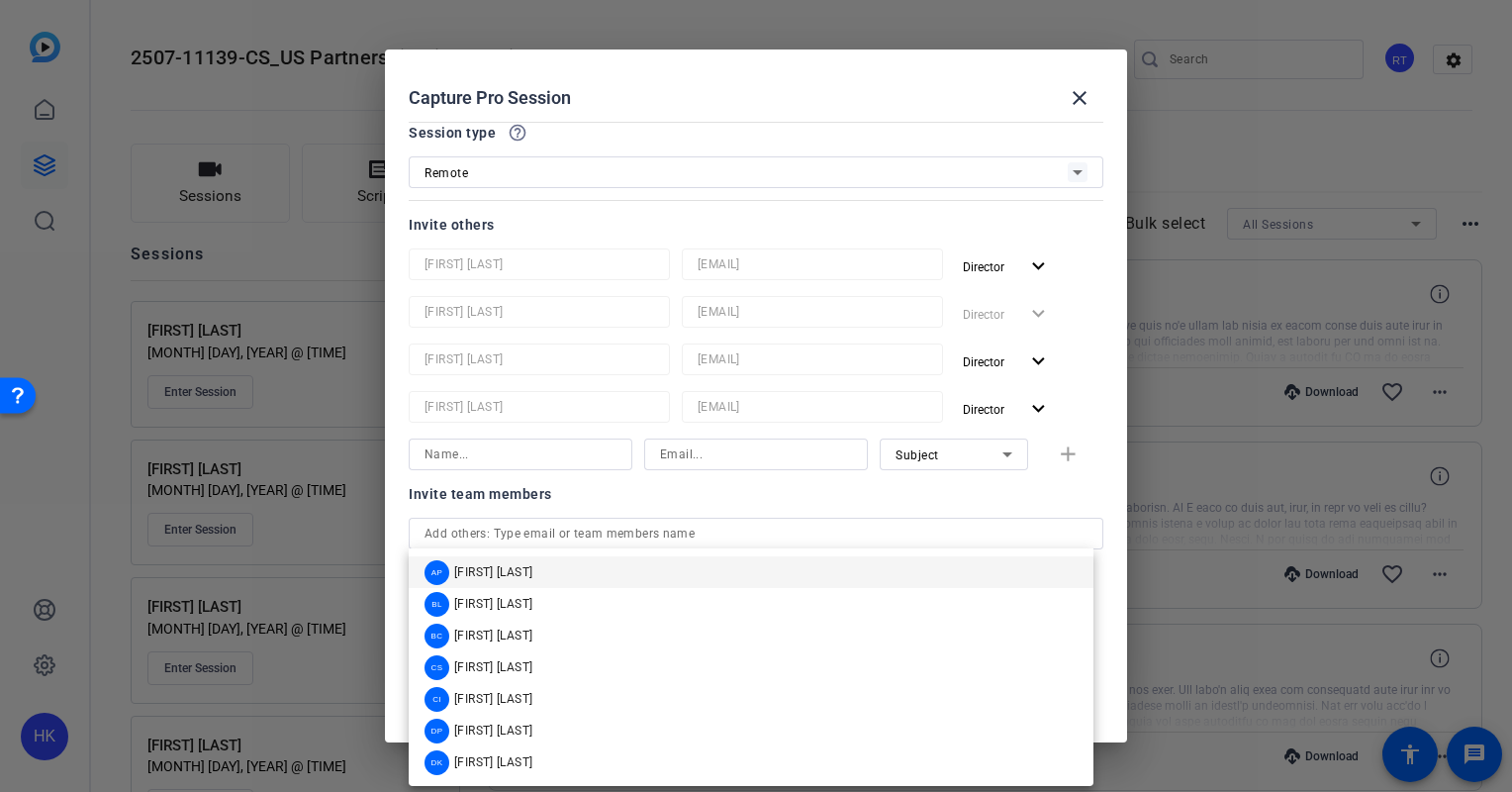 click on "Capture Pro Session  close" at bounding box center [756, 81] 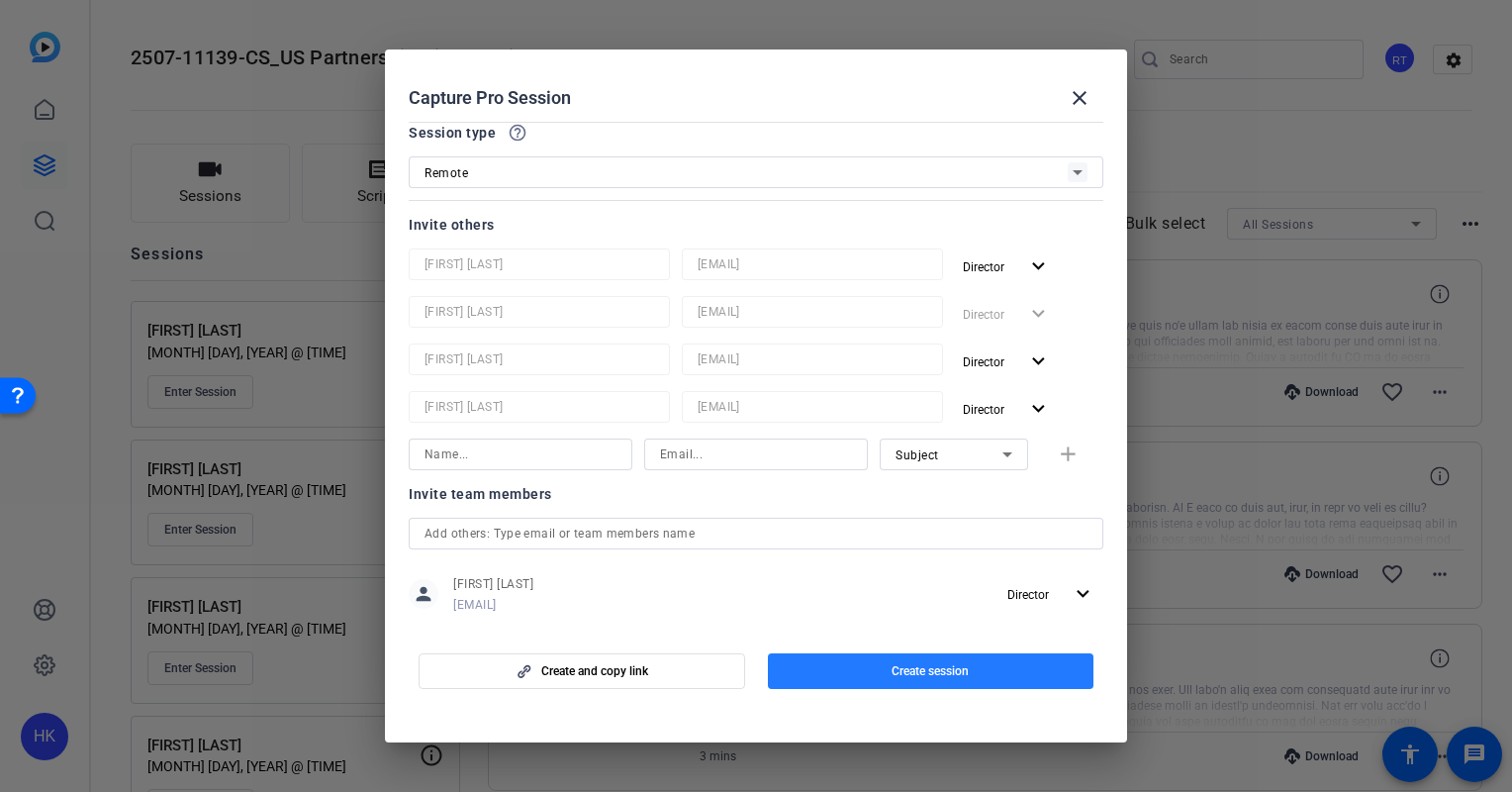 click 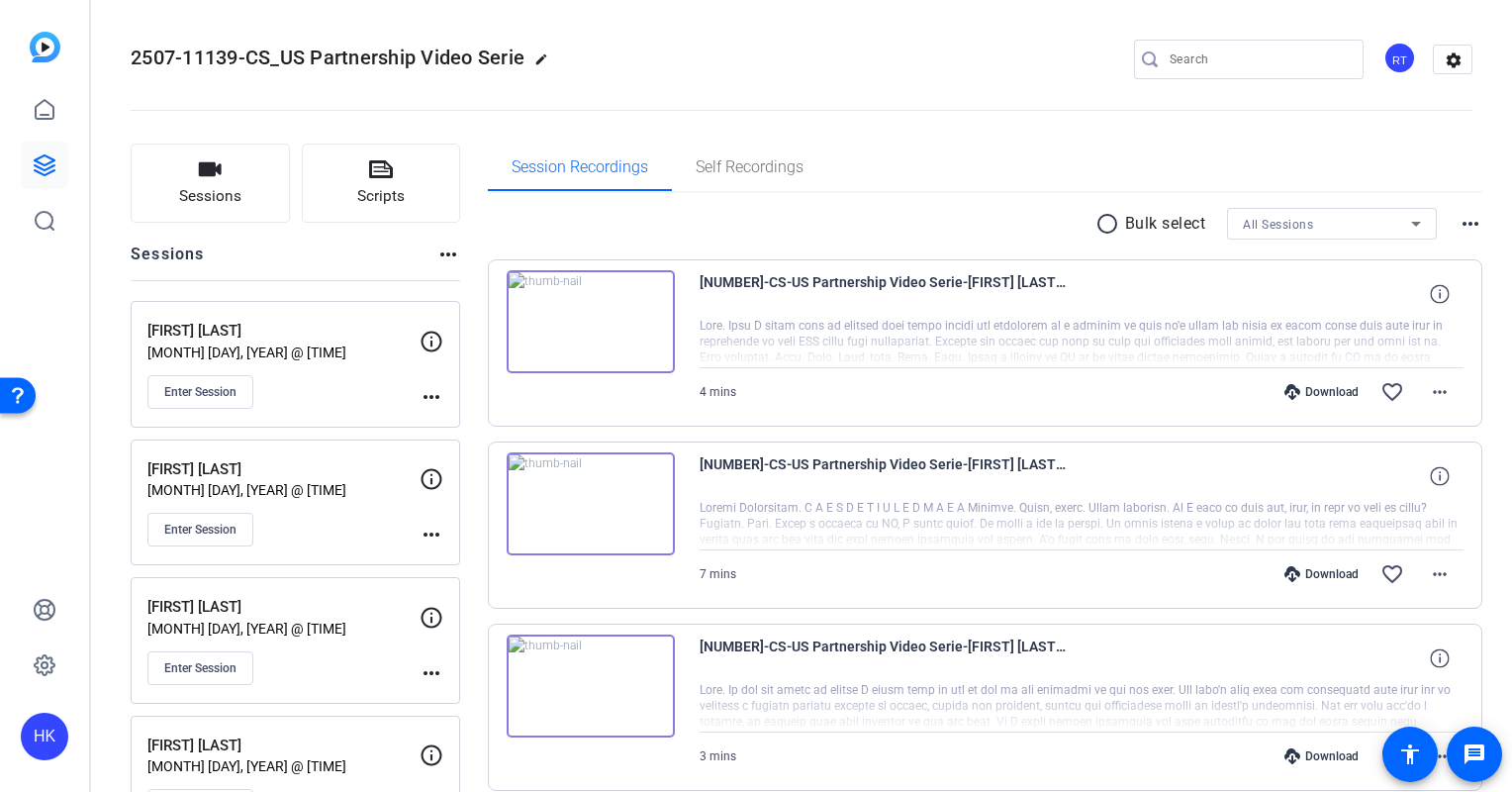 click on "HK" 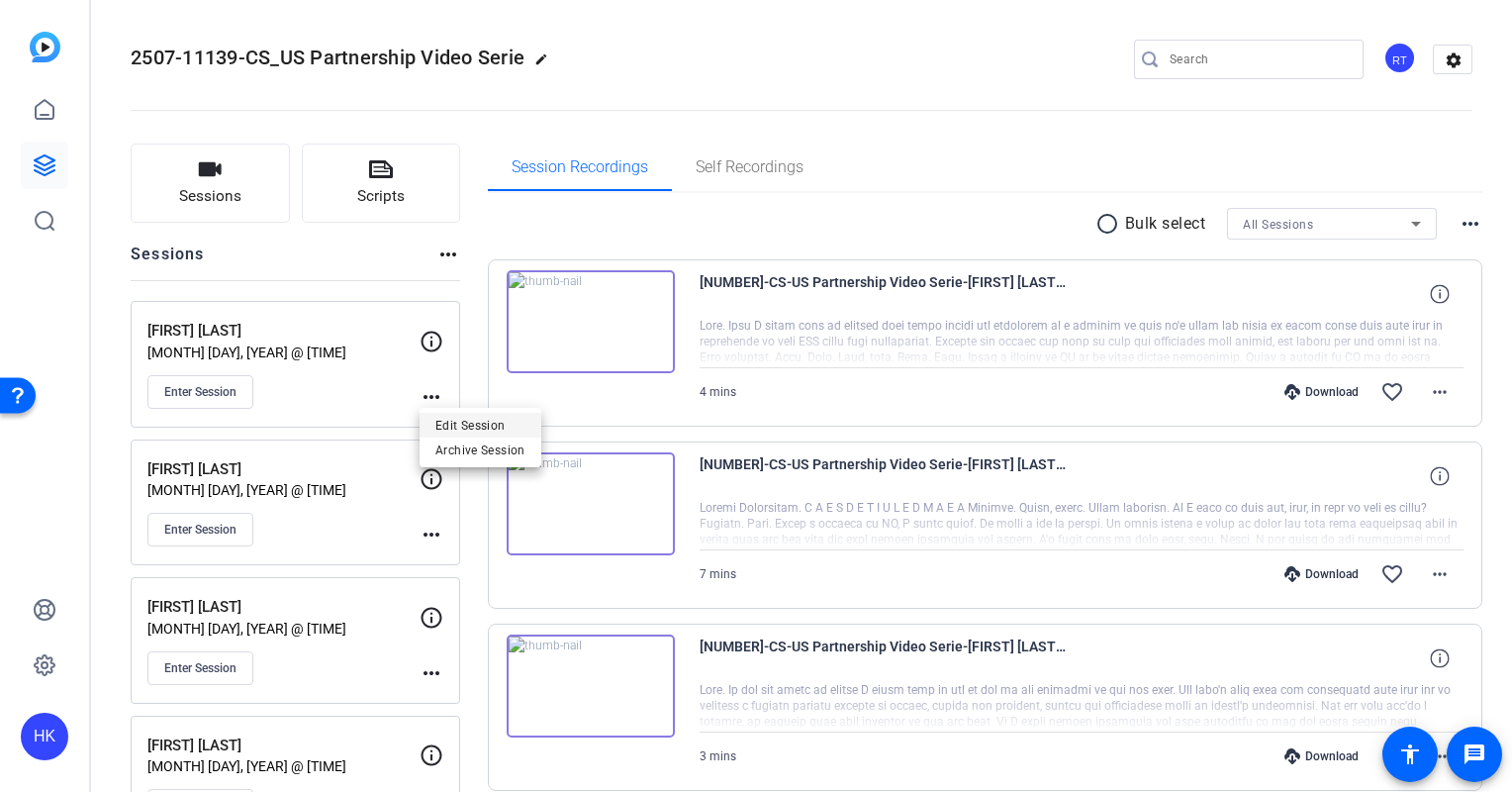 click on "Edit Session" at bounding box center (480, 425) 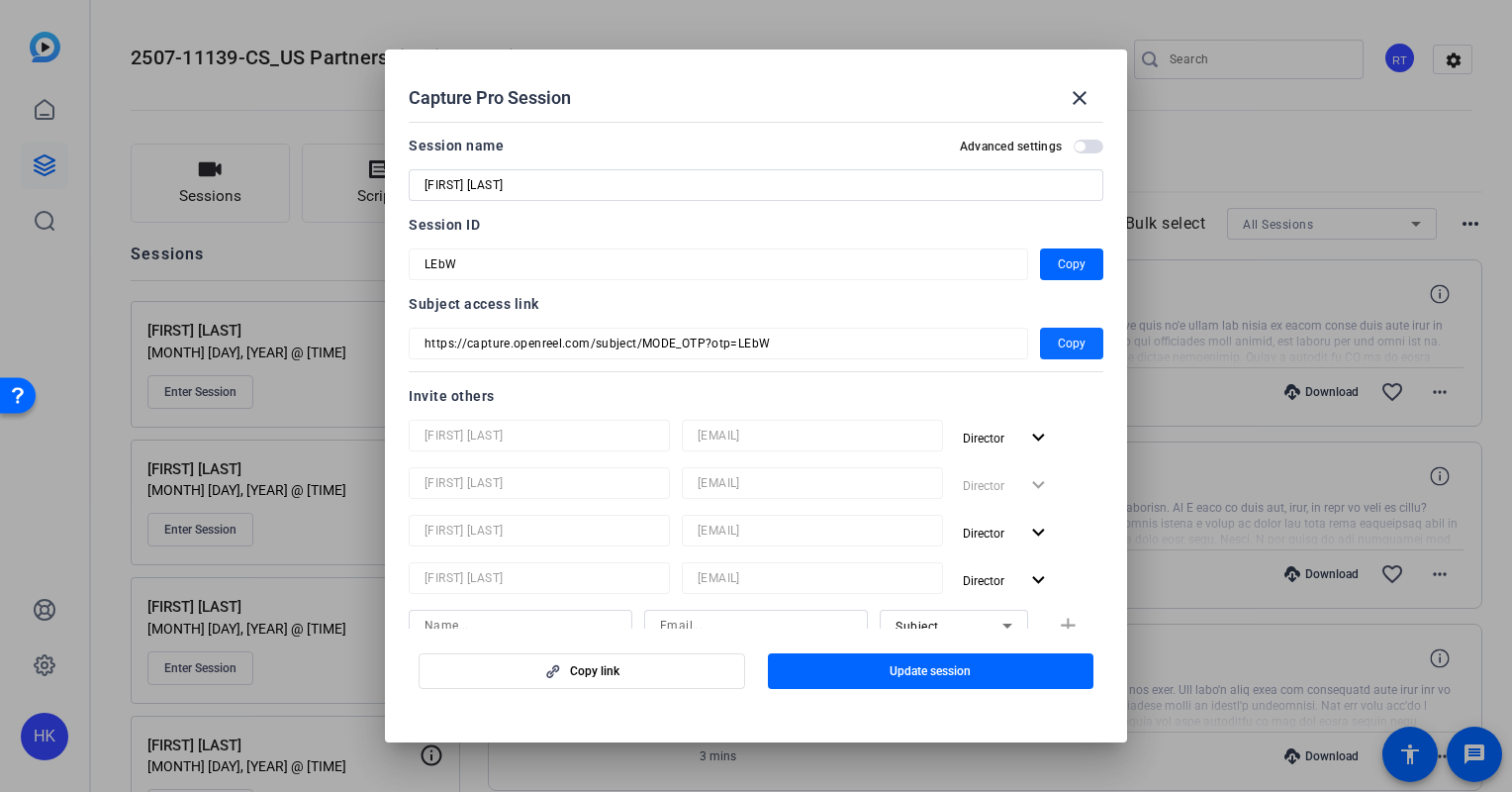 click at bounding box center [1072, 344] 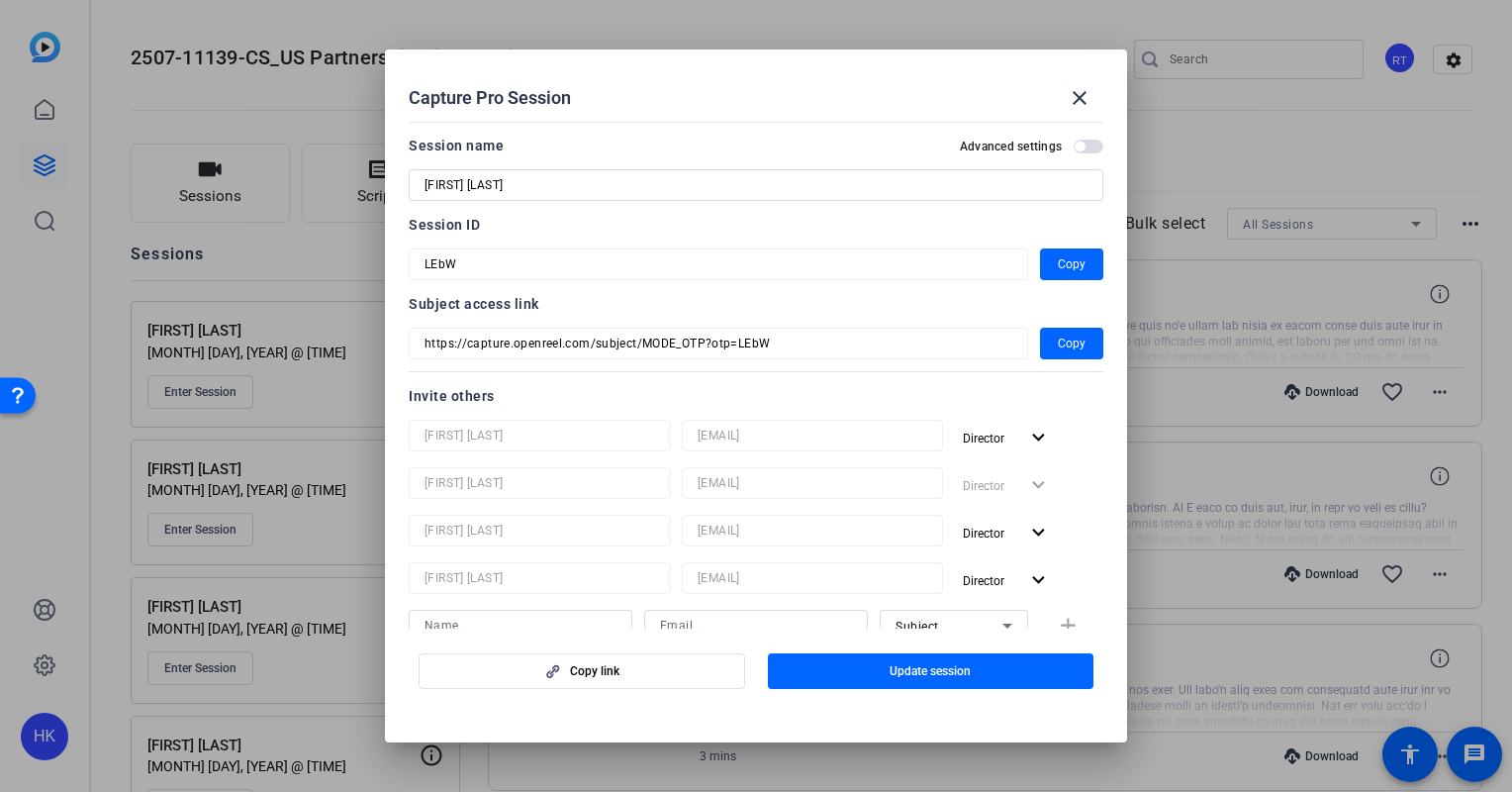 click at bounding box center (756, 396) 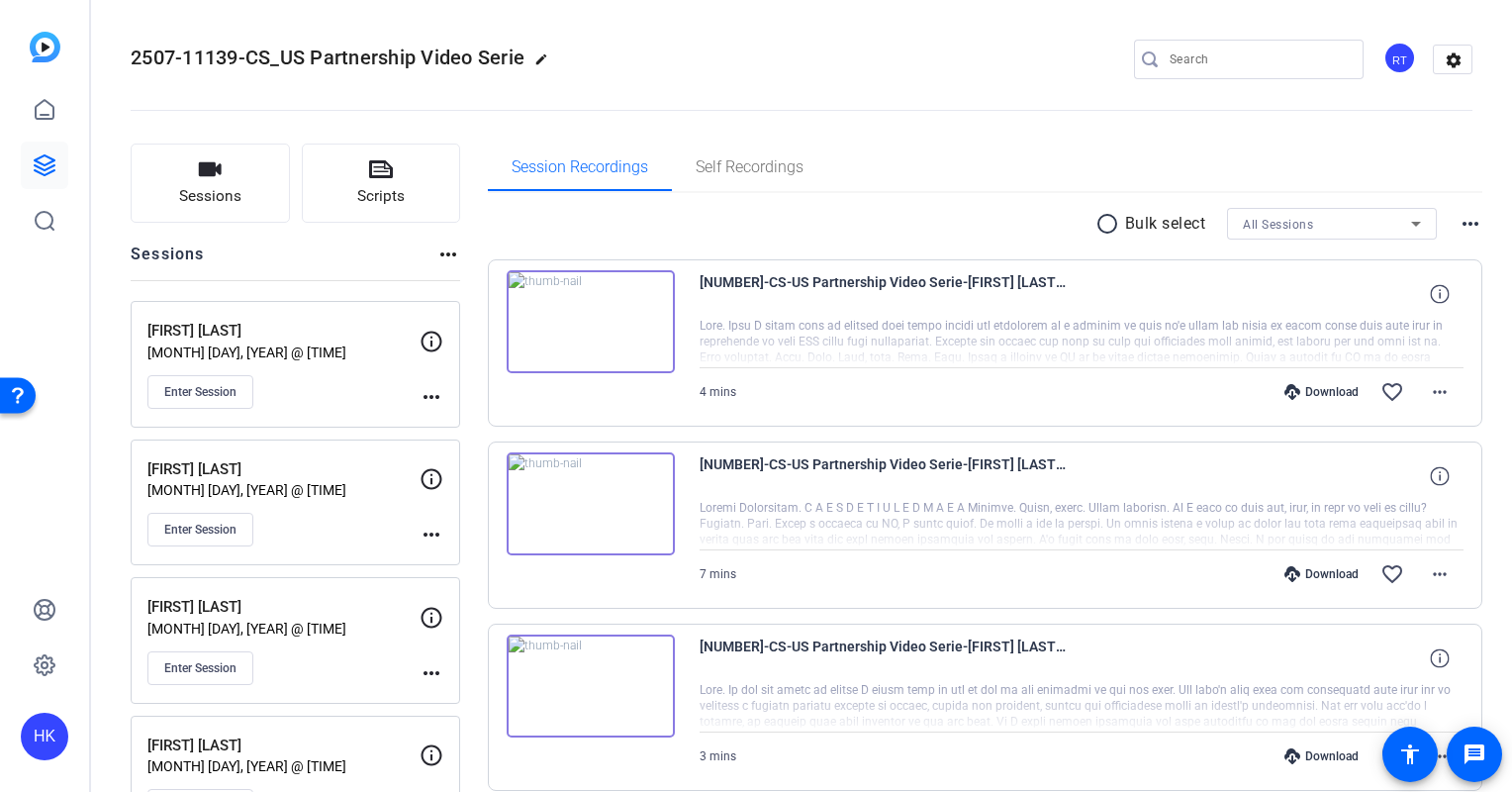 click on "more_horiz" 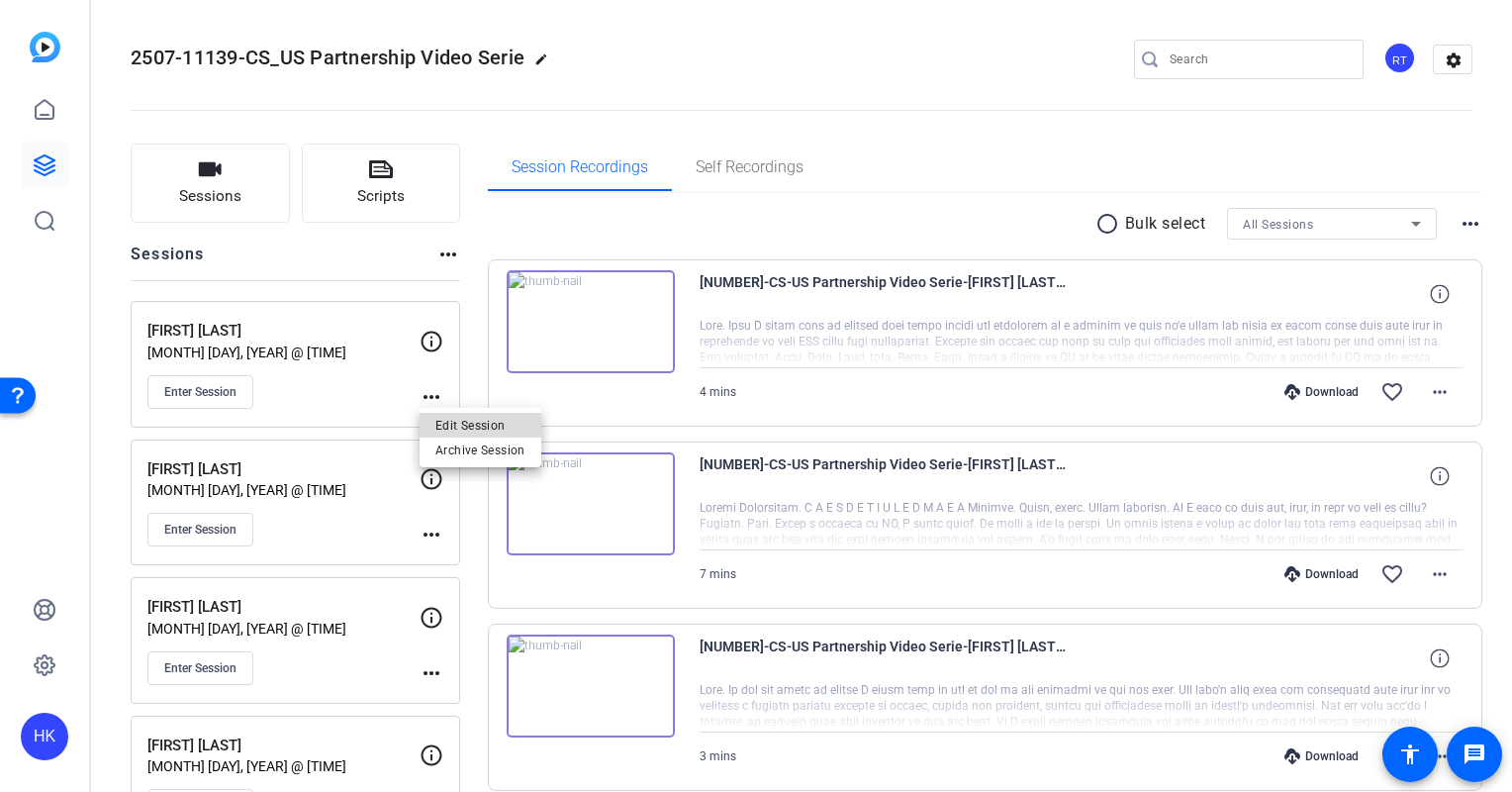 click on "Edit Session" at bounding box center [480, 425] 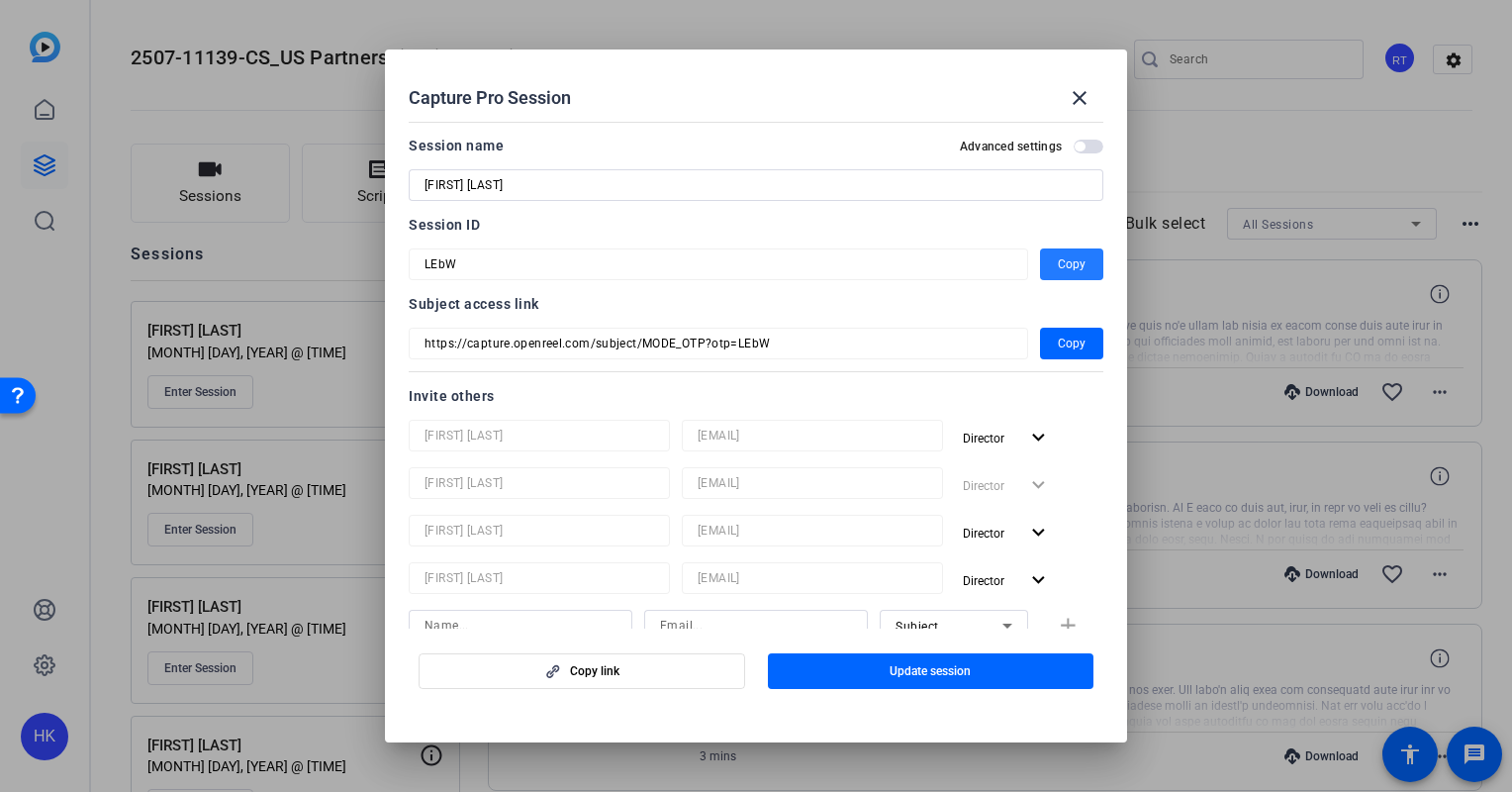 click on "Copy" at bounding box center (1072, 264) 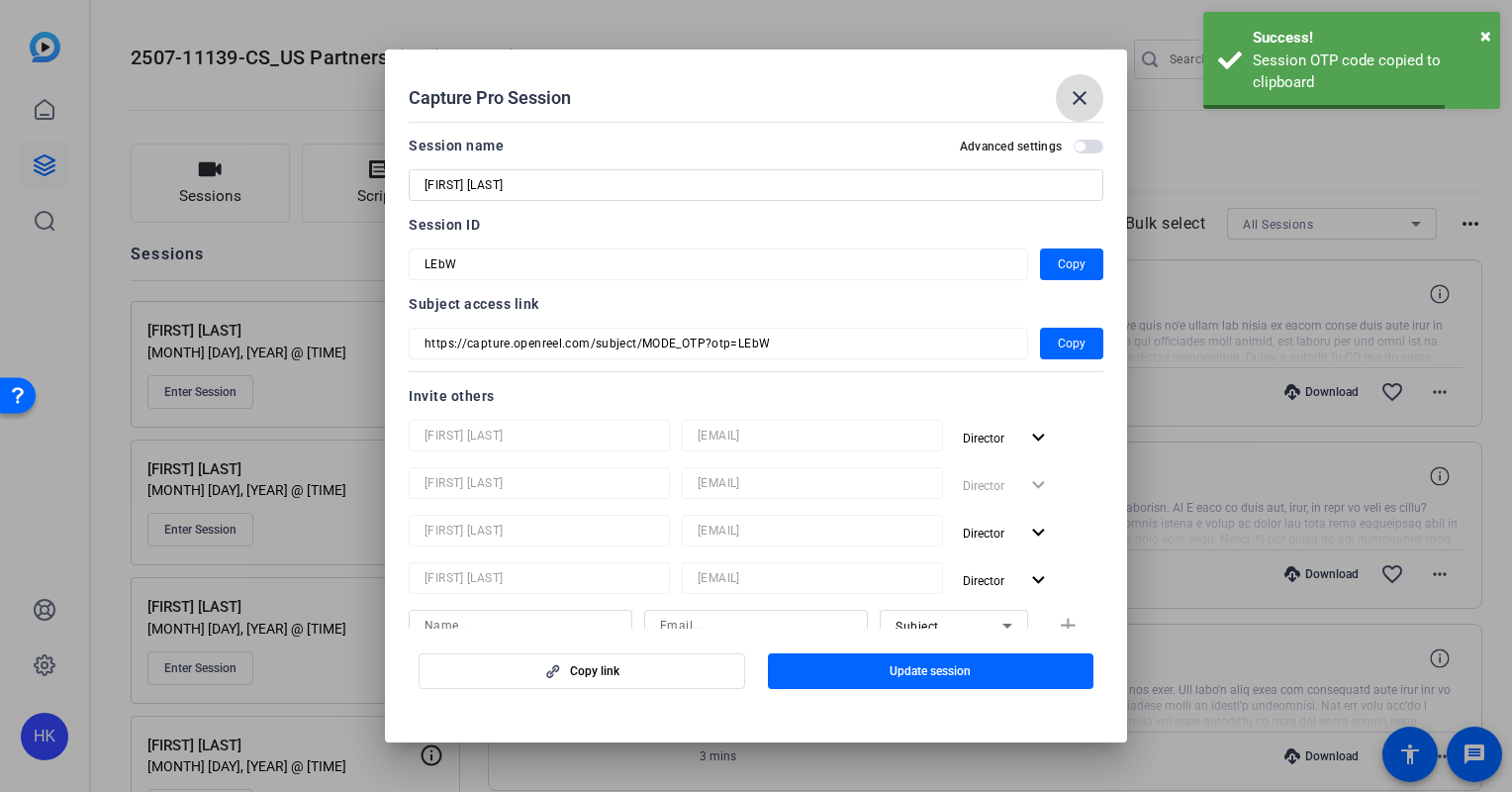 click on "close" at bounding box center (1080, 98) 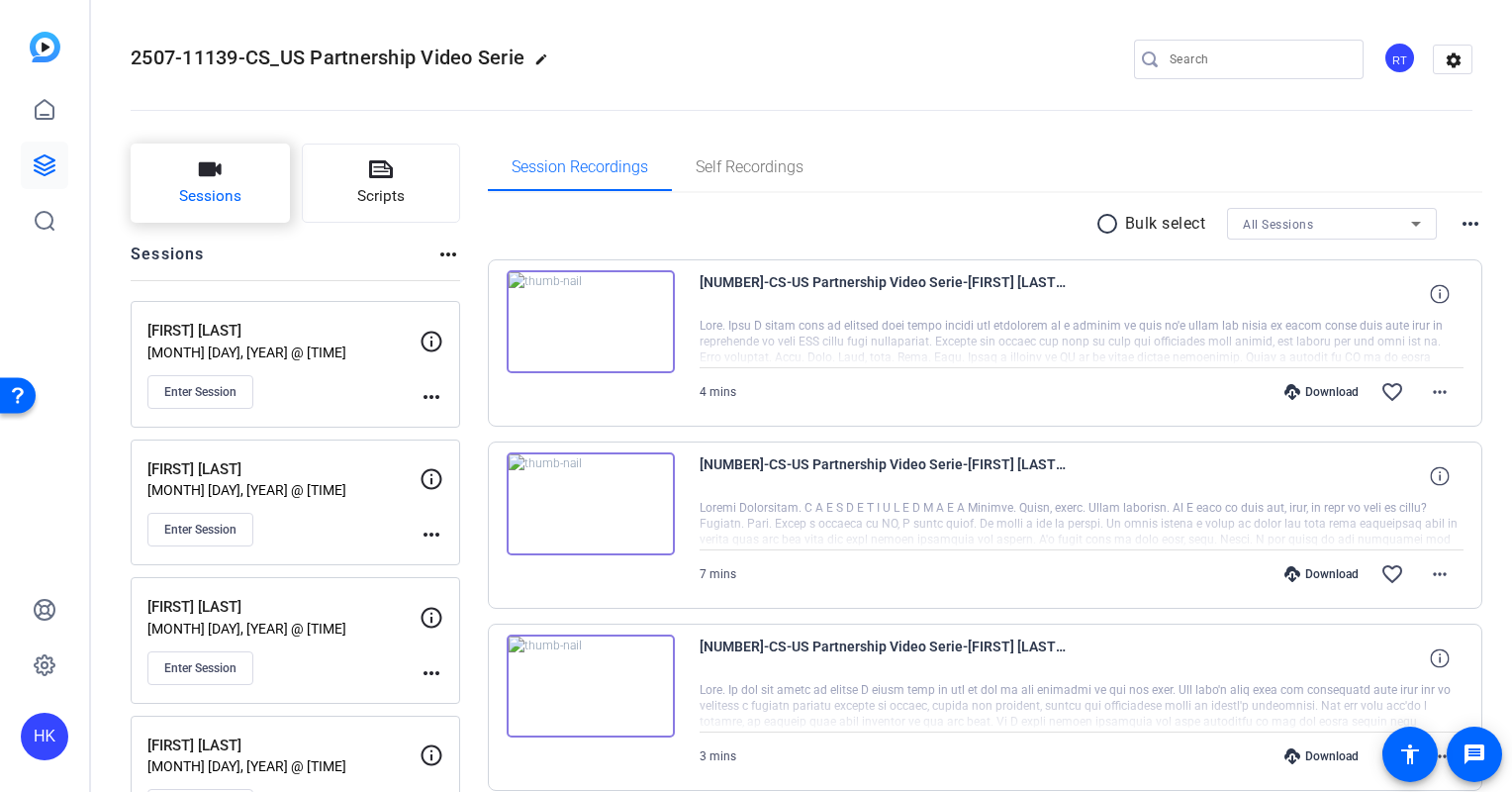 click on "Sessions" 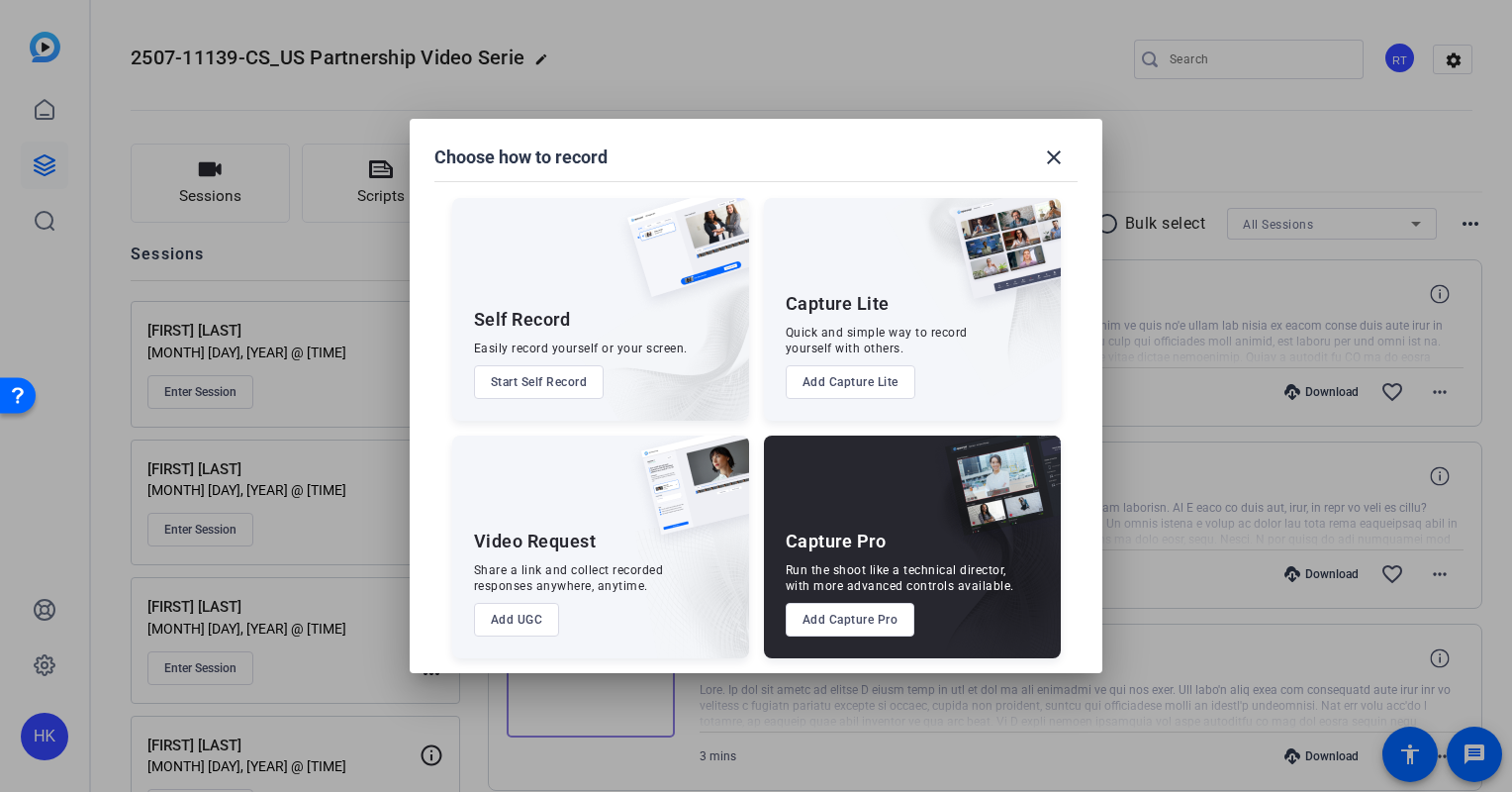 click on "Add Capture Pro" at bounding box center [850, 620] 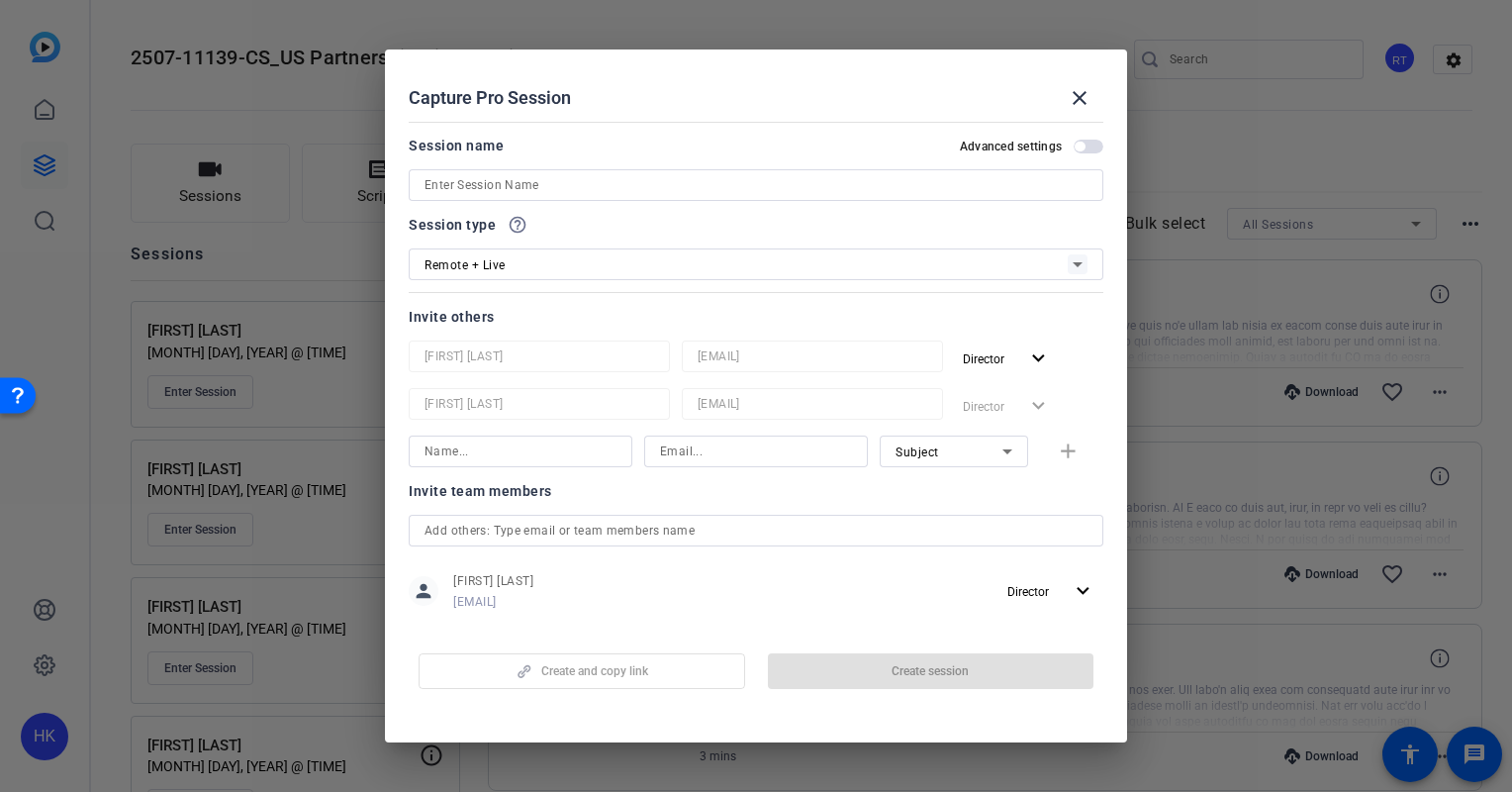 click at bounding box center (756, 185) 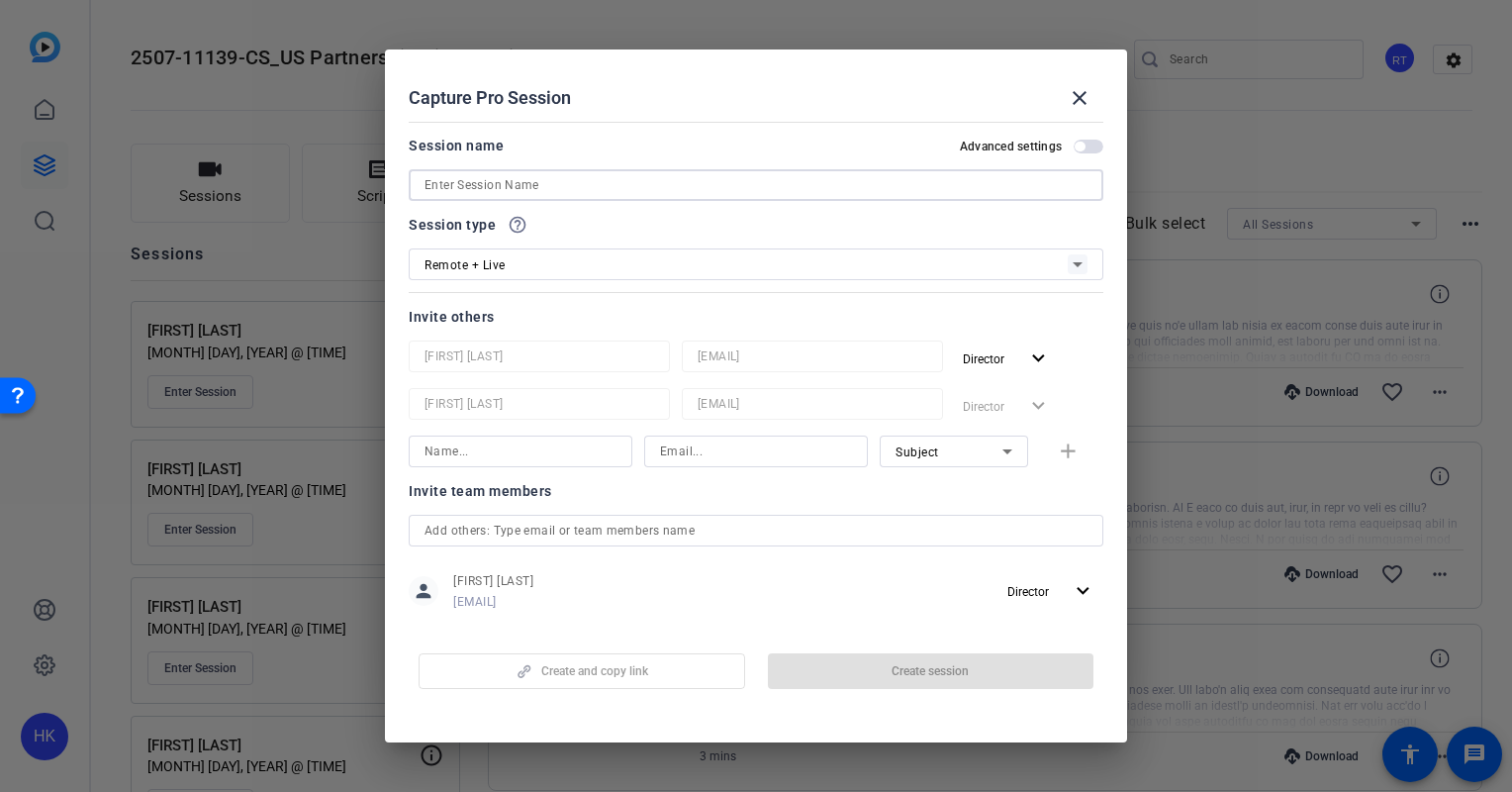 paste on "[FIRST] [LAST]" 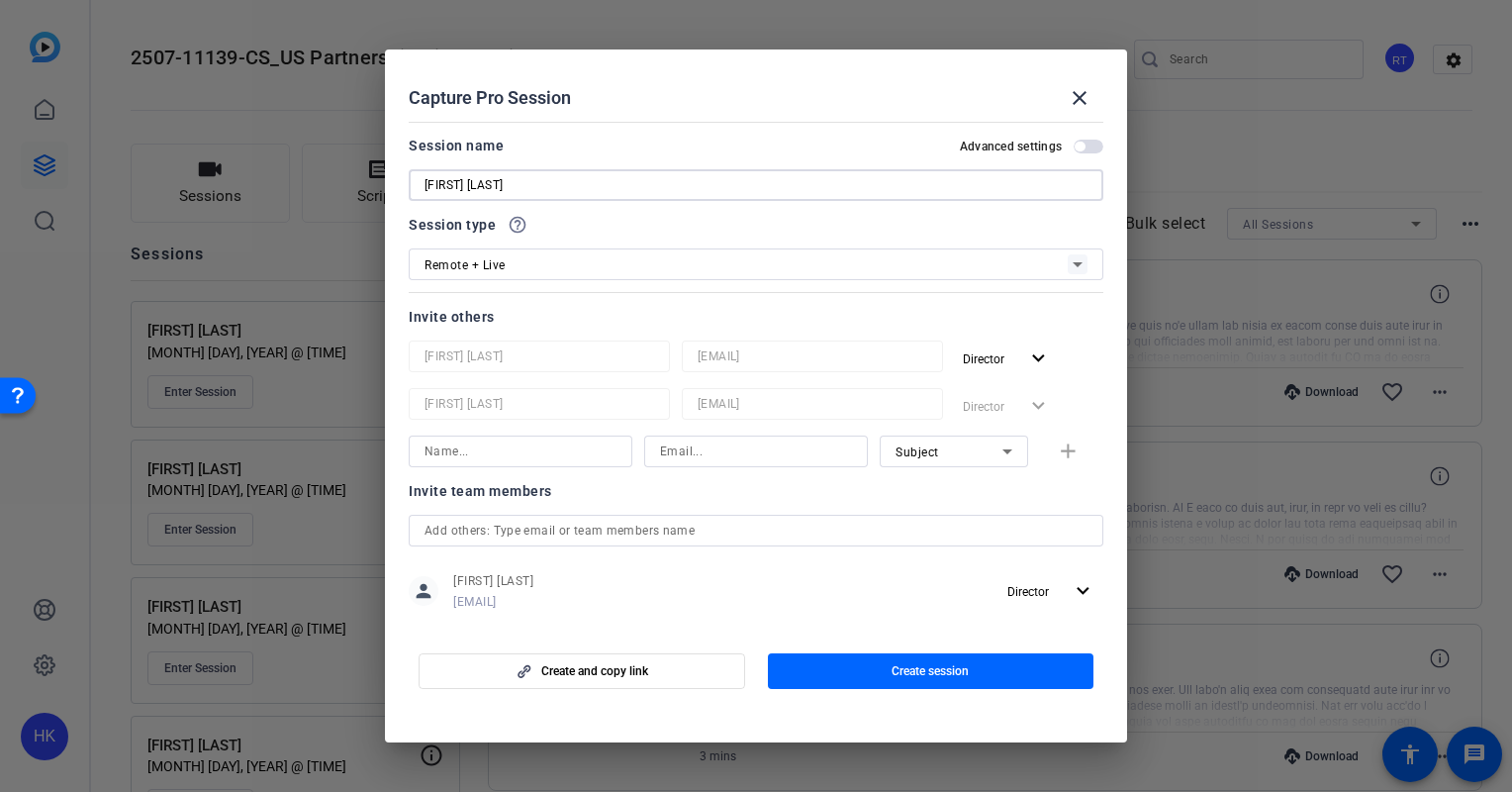 type on "[FIRST] [LAST]" 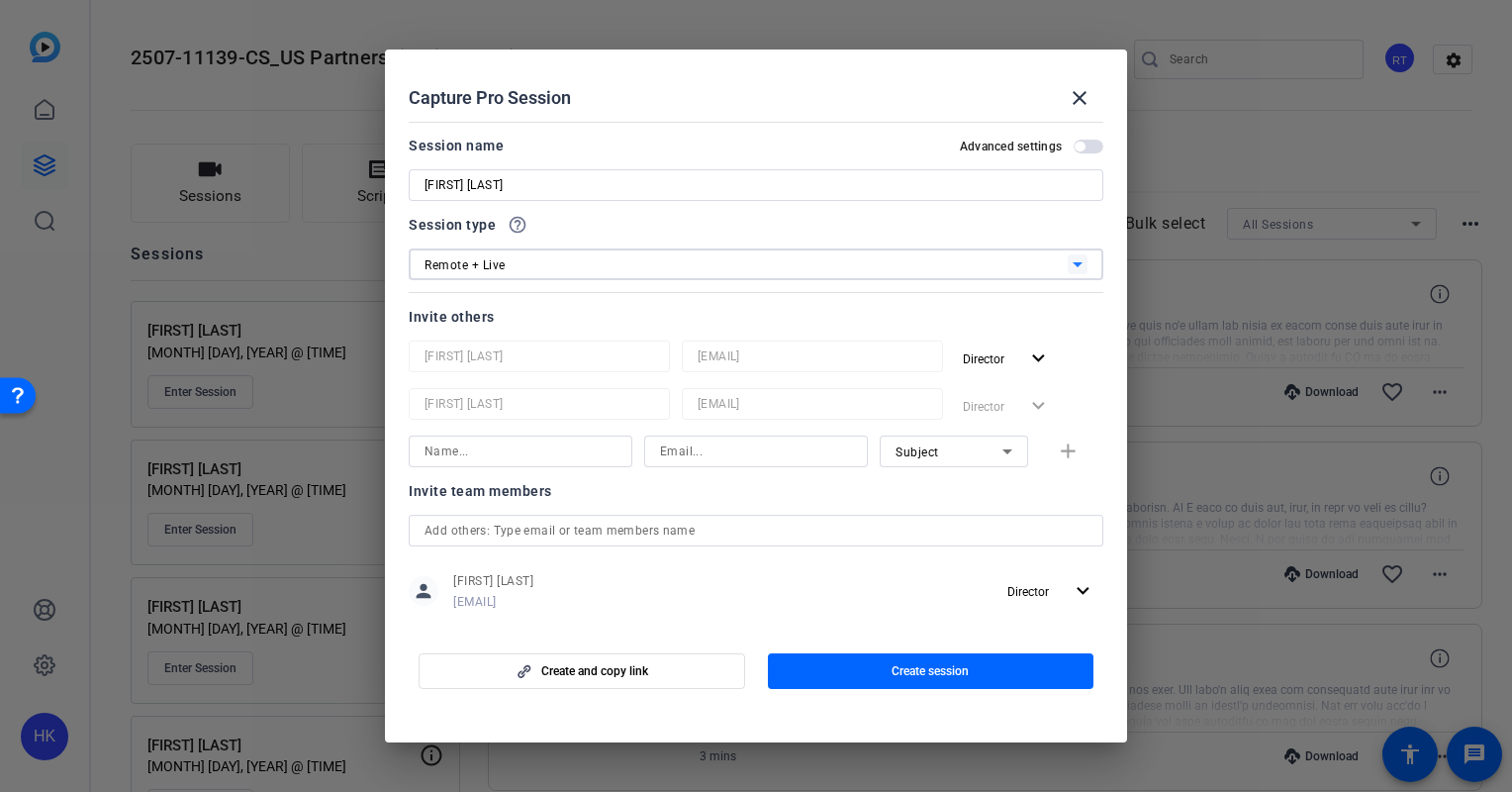 click 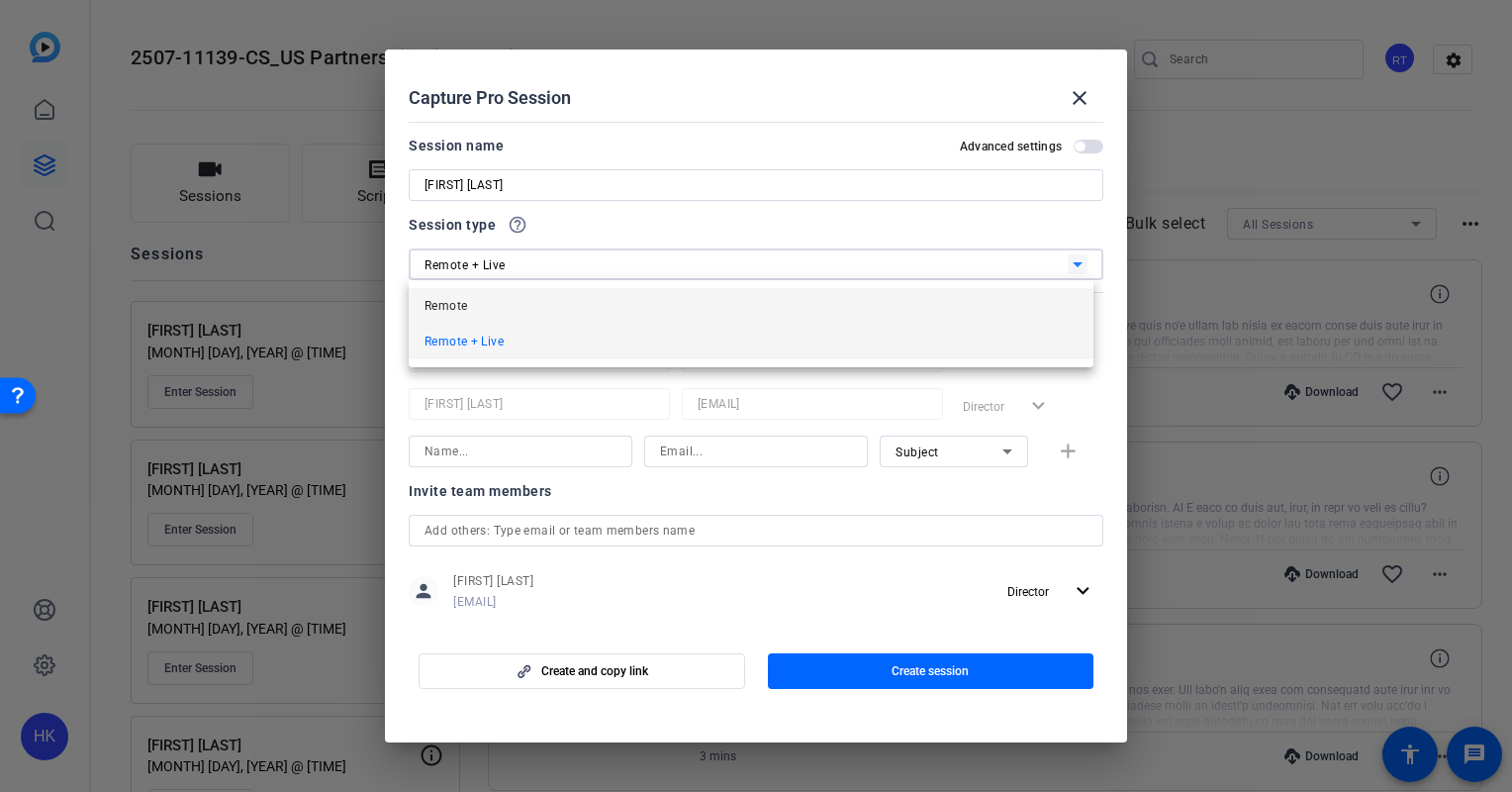 click on "Remote" at bounding box center [751, 306] 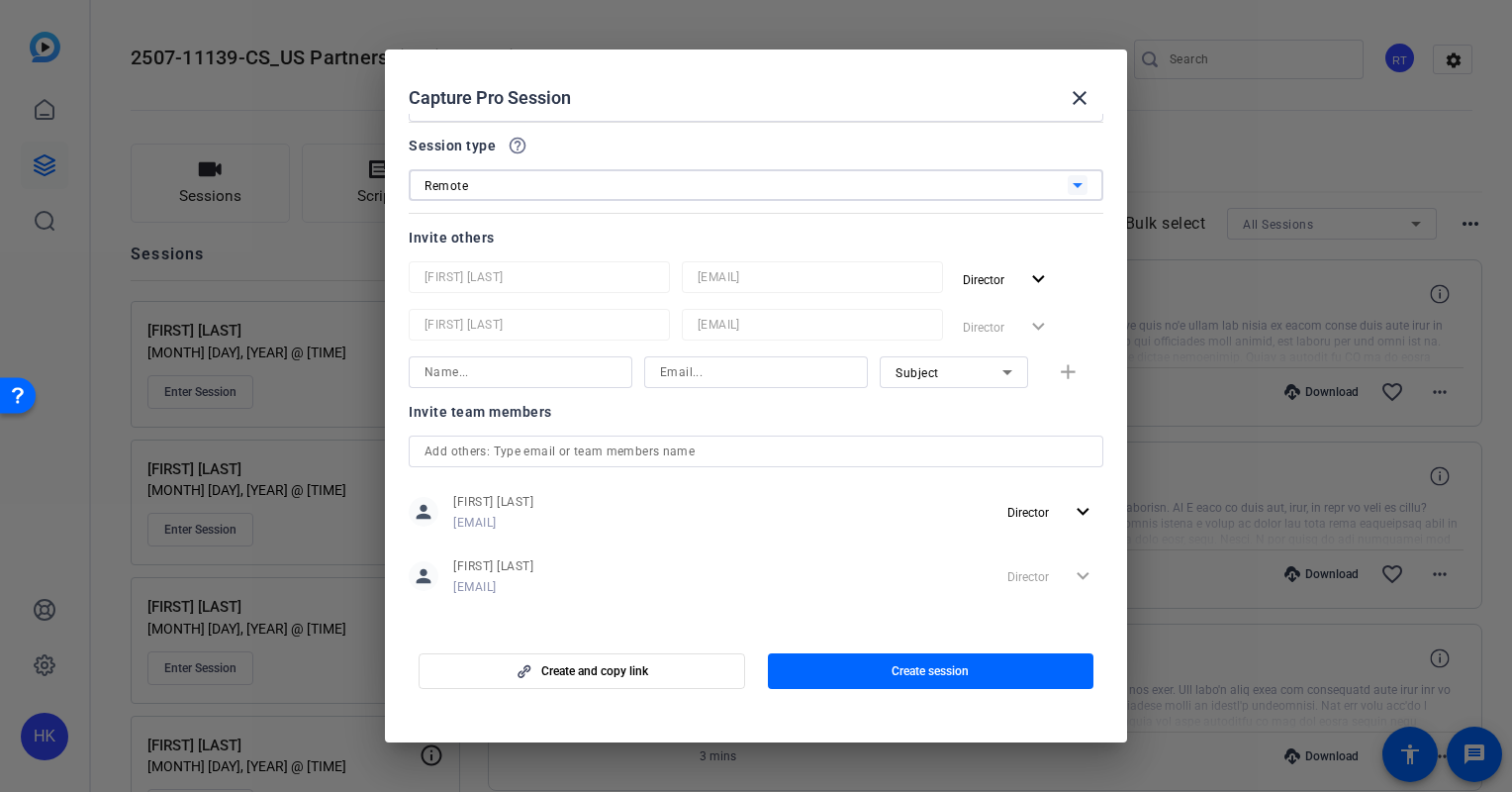 scroll, scrollTop: 92, scrollLeft: 0, axis: vertical 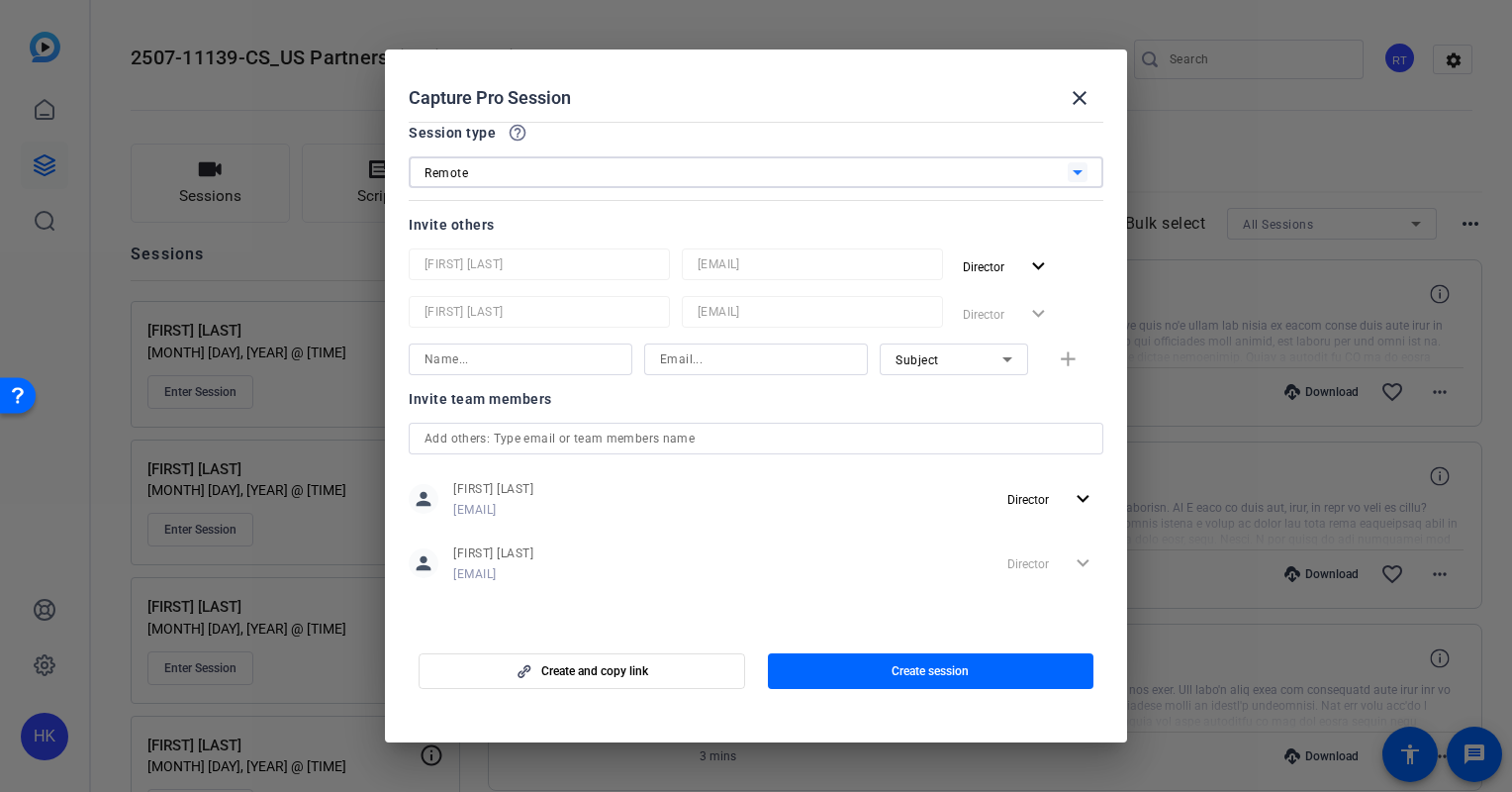 click at bounding box center [756, 439] 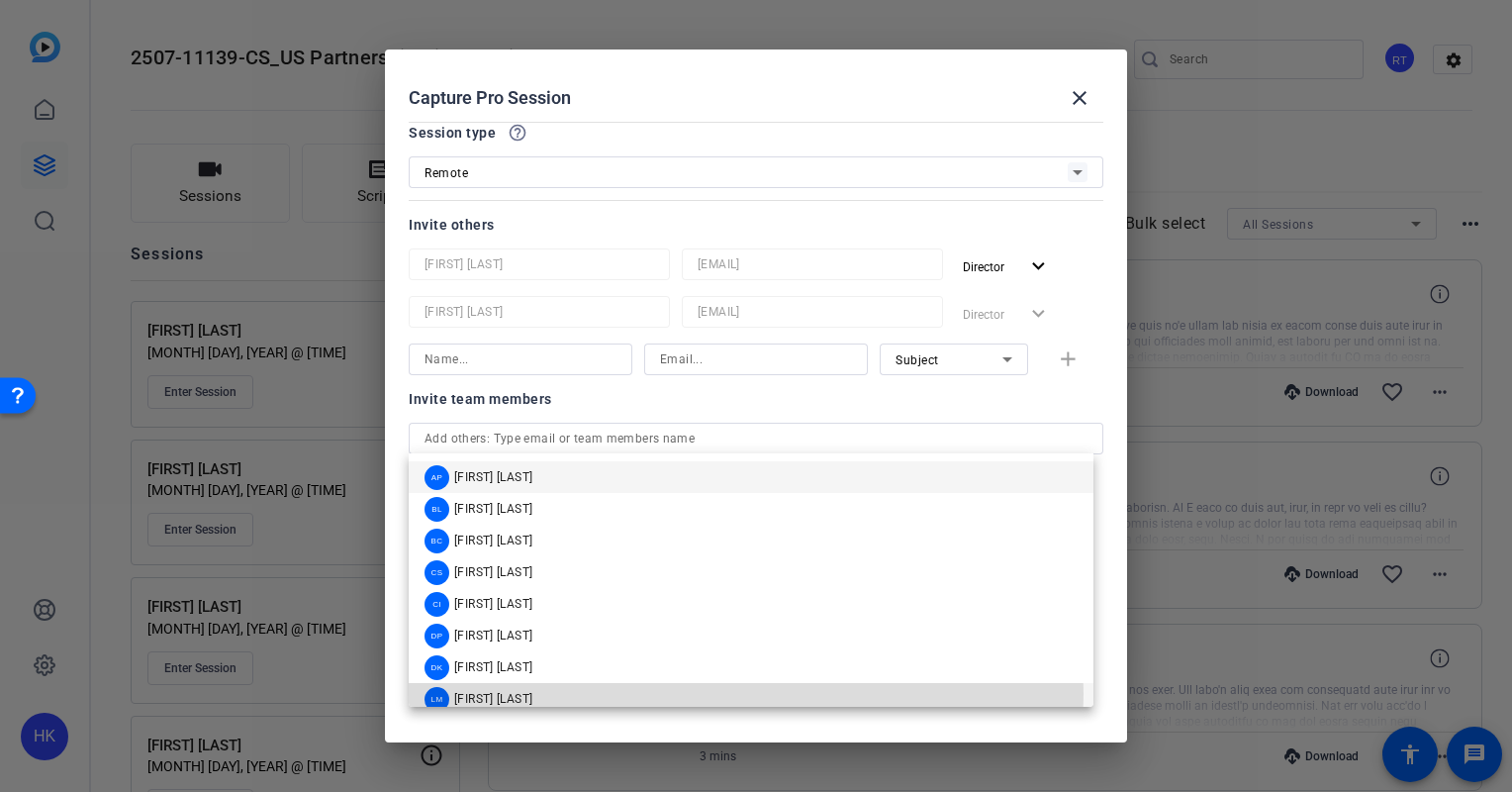 click on "[FIRST] [LAST]" at bounding box center (493, 699) 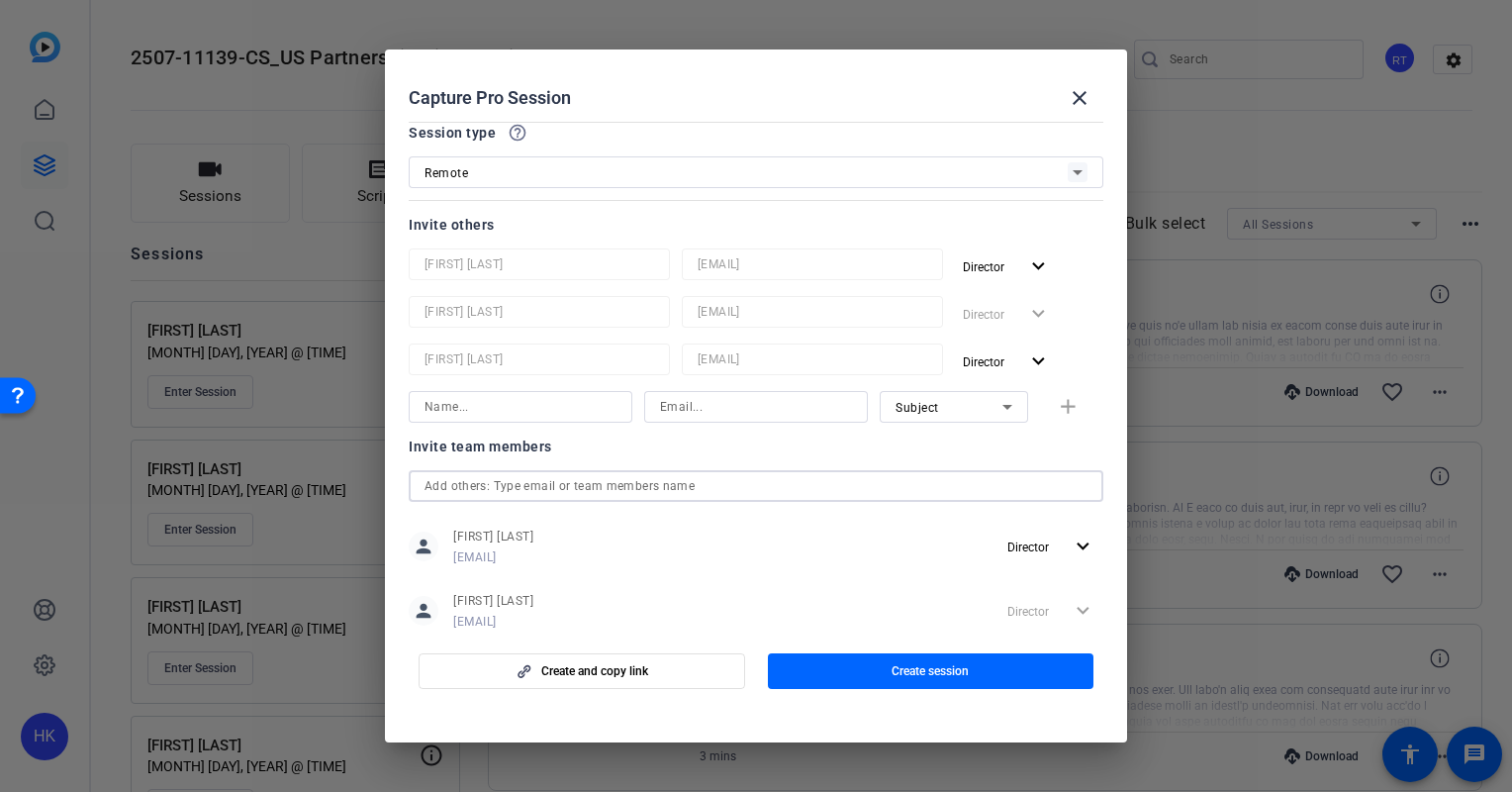 click at bounding box center [756, 486] 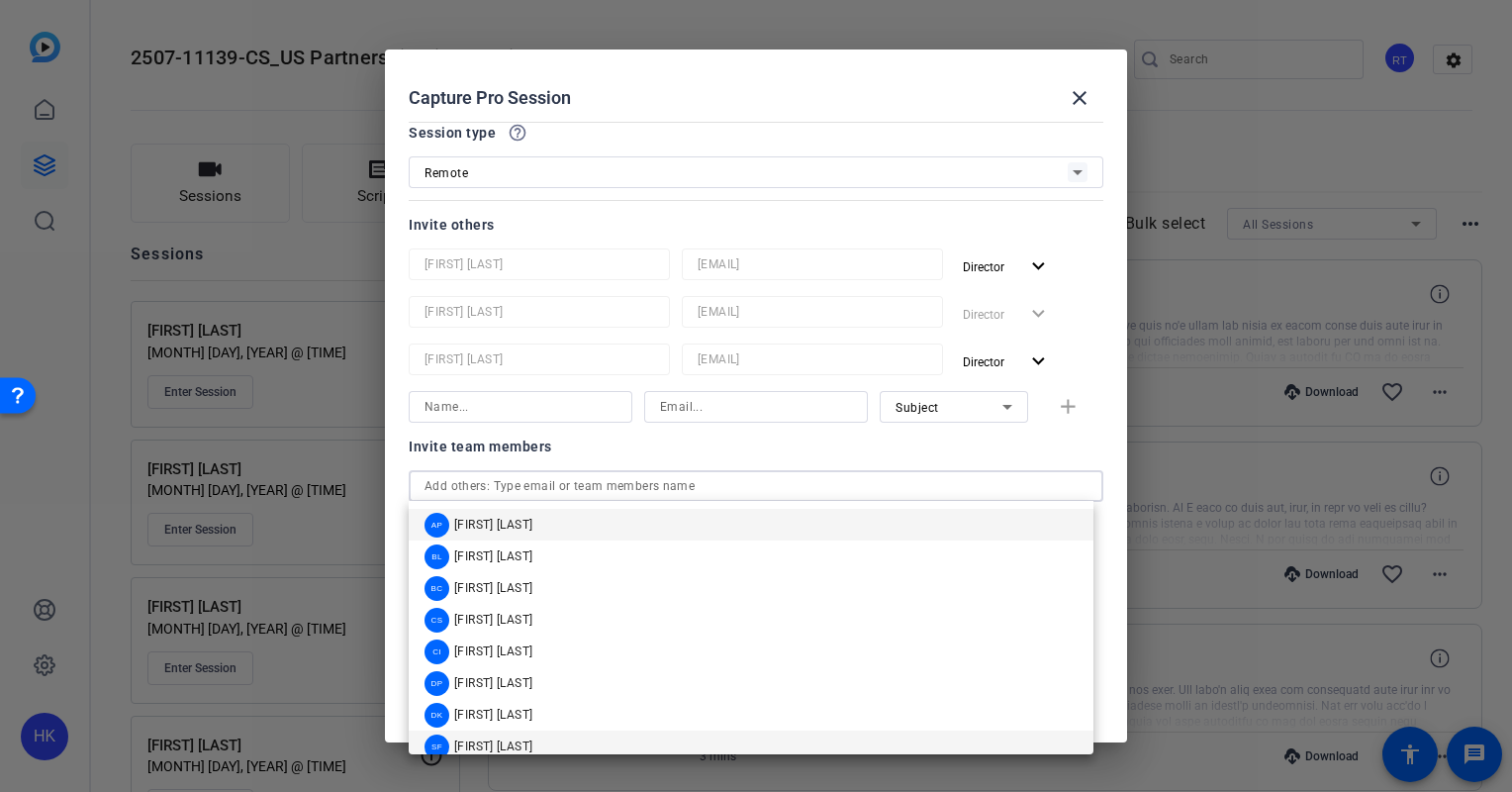 click on "[FIRST] [LAST]" at bounding box center (493, 746) 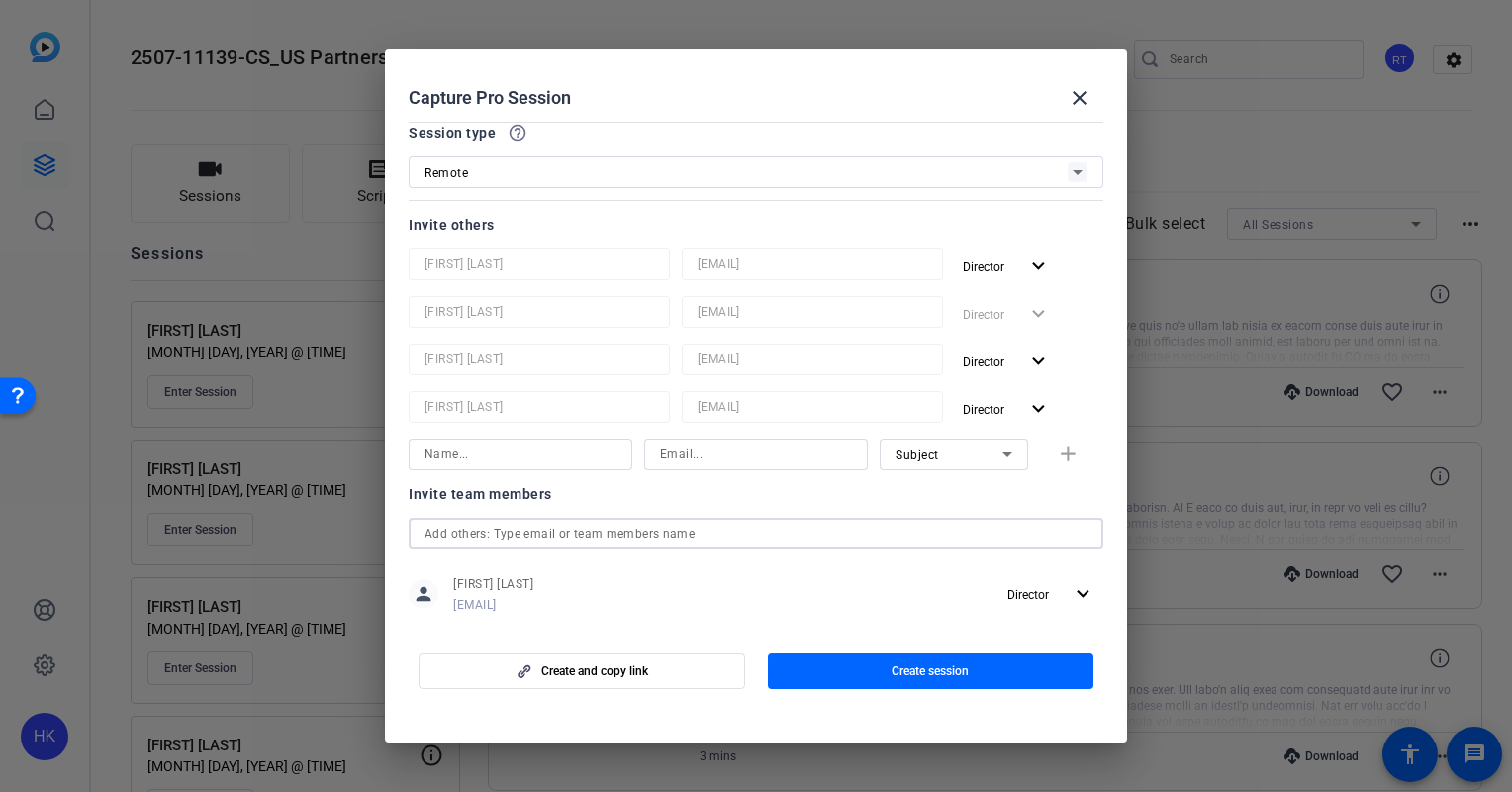 click at bounding box center [756, 534] 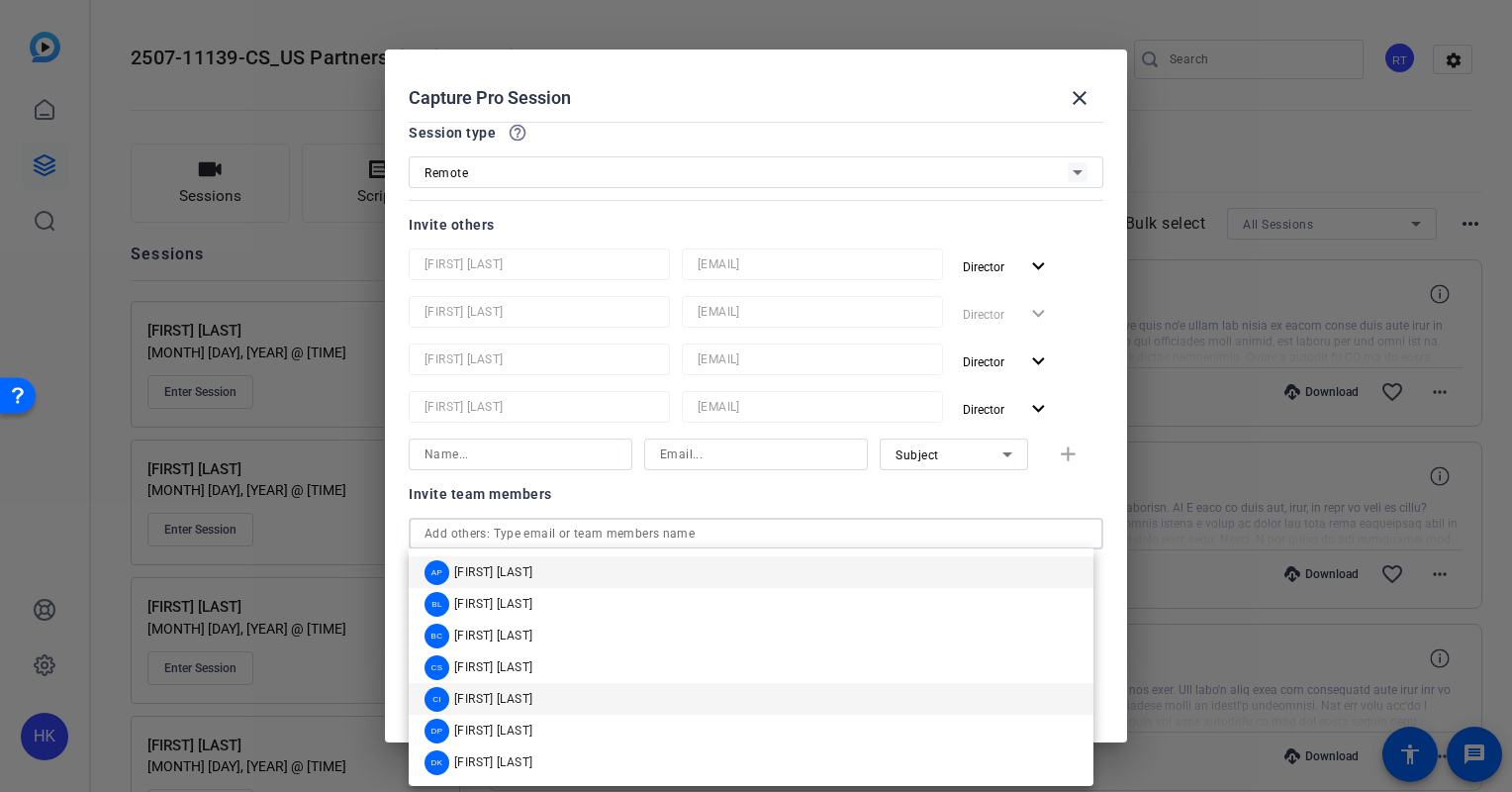 click on "[FIRST] [LAST]" at bounding box center (493, 699) 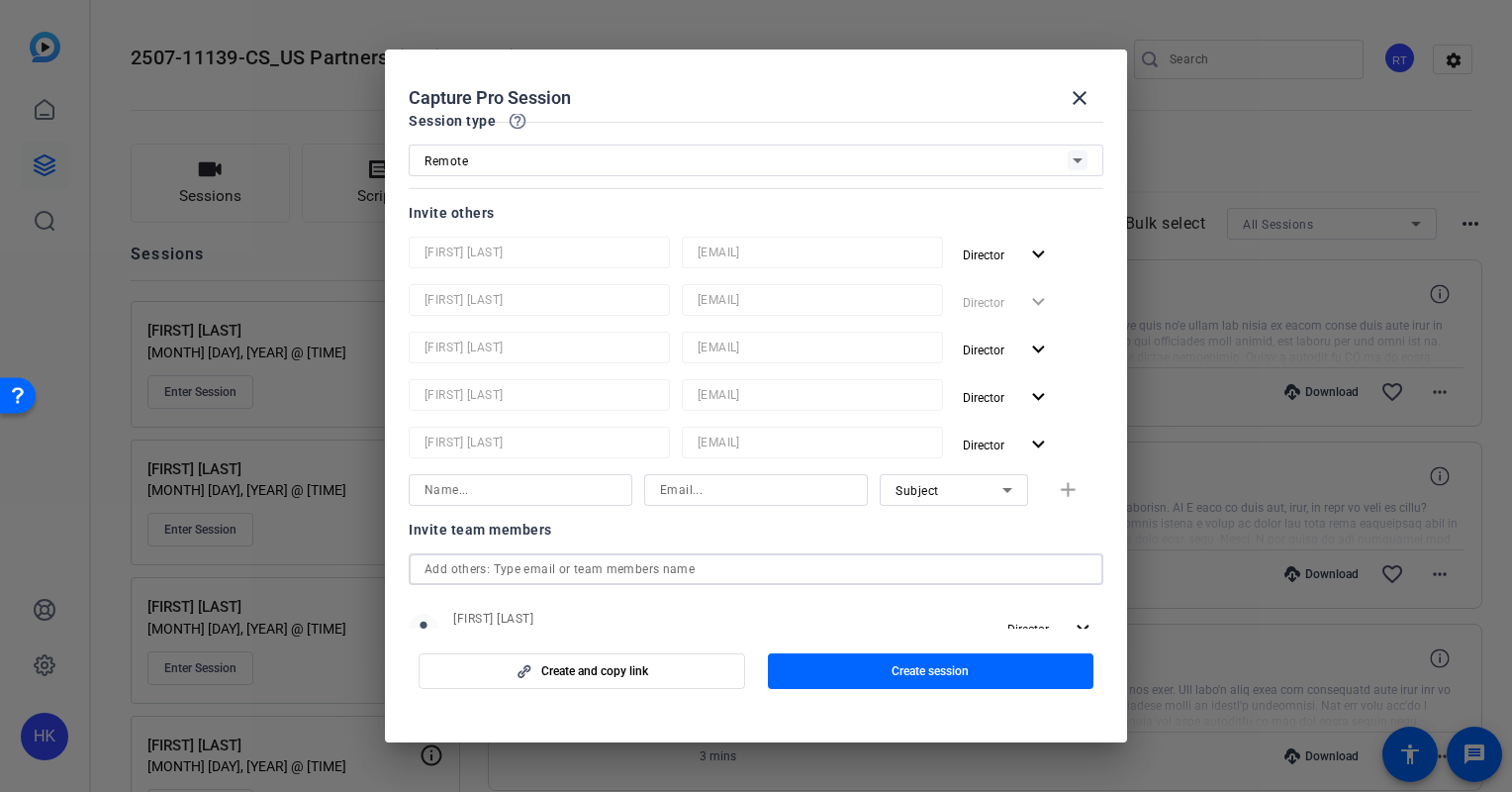 scroll, scrollTop: 0, scrollLeft: 0, axis: both 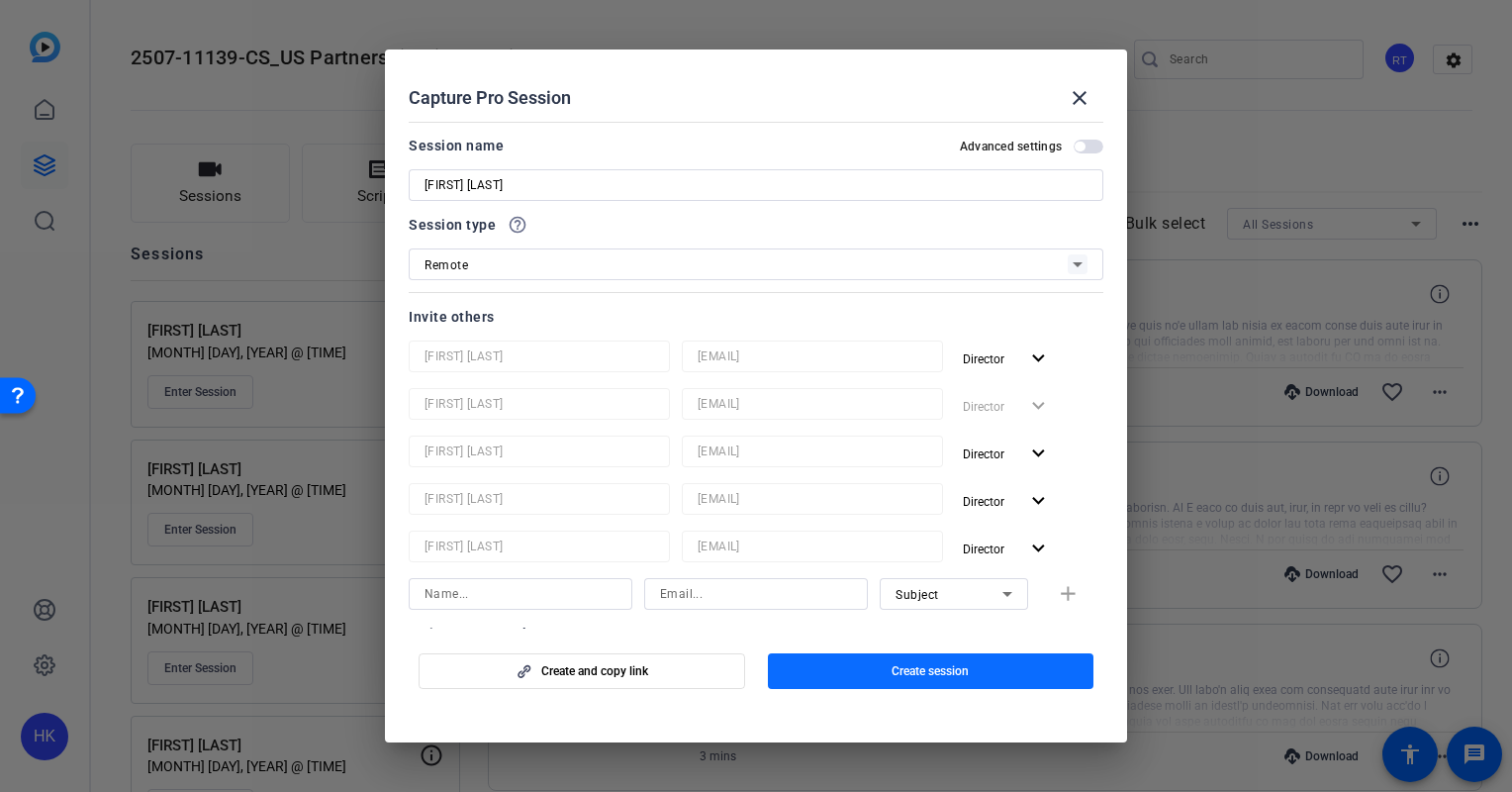click on "Create session" 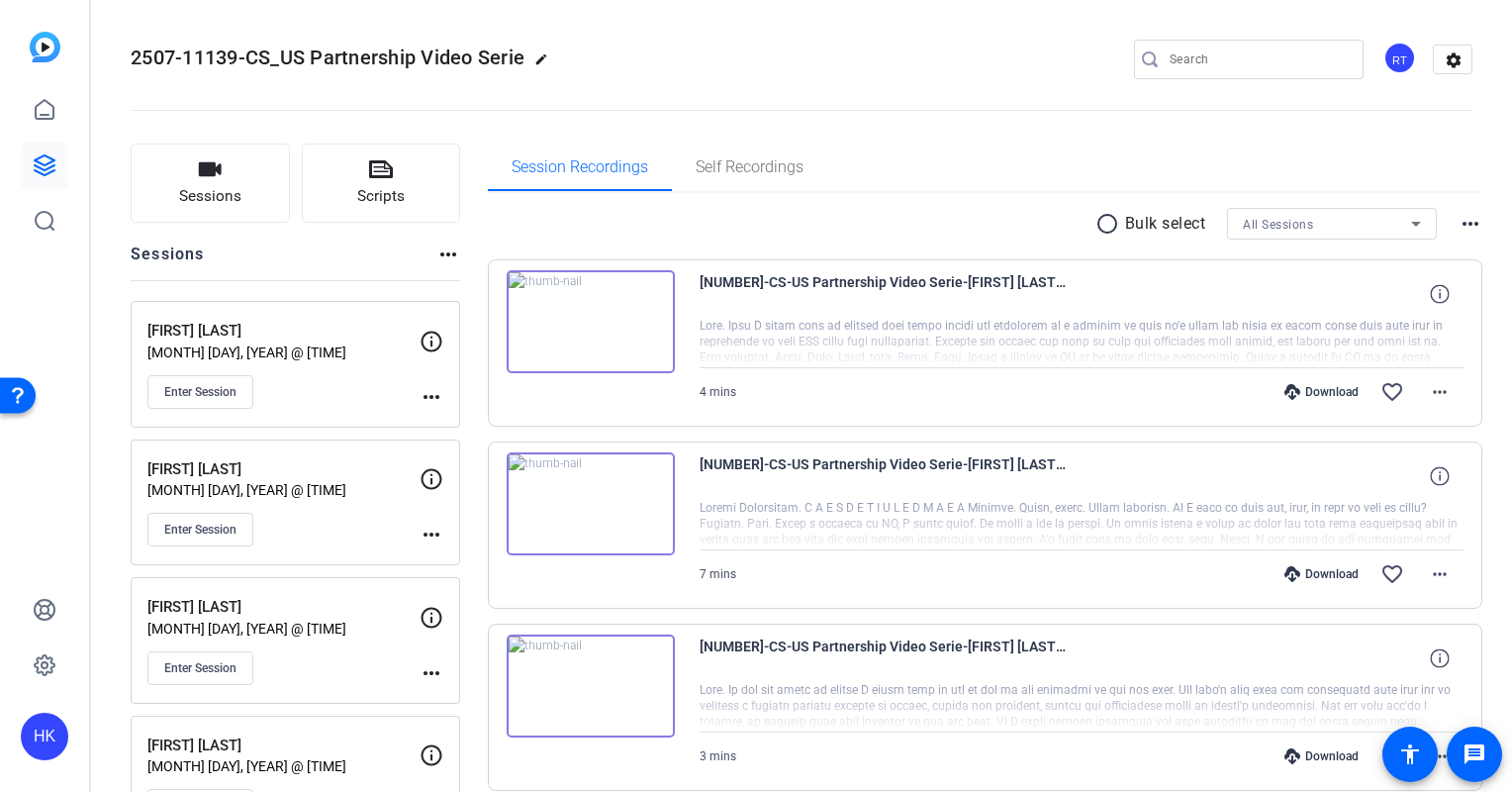 click on "more_horiz" 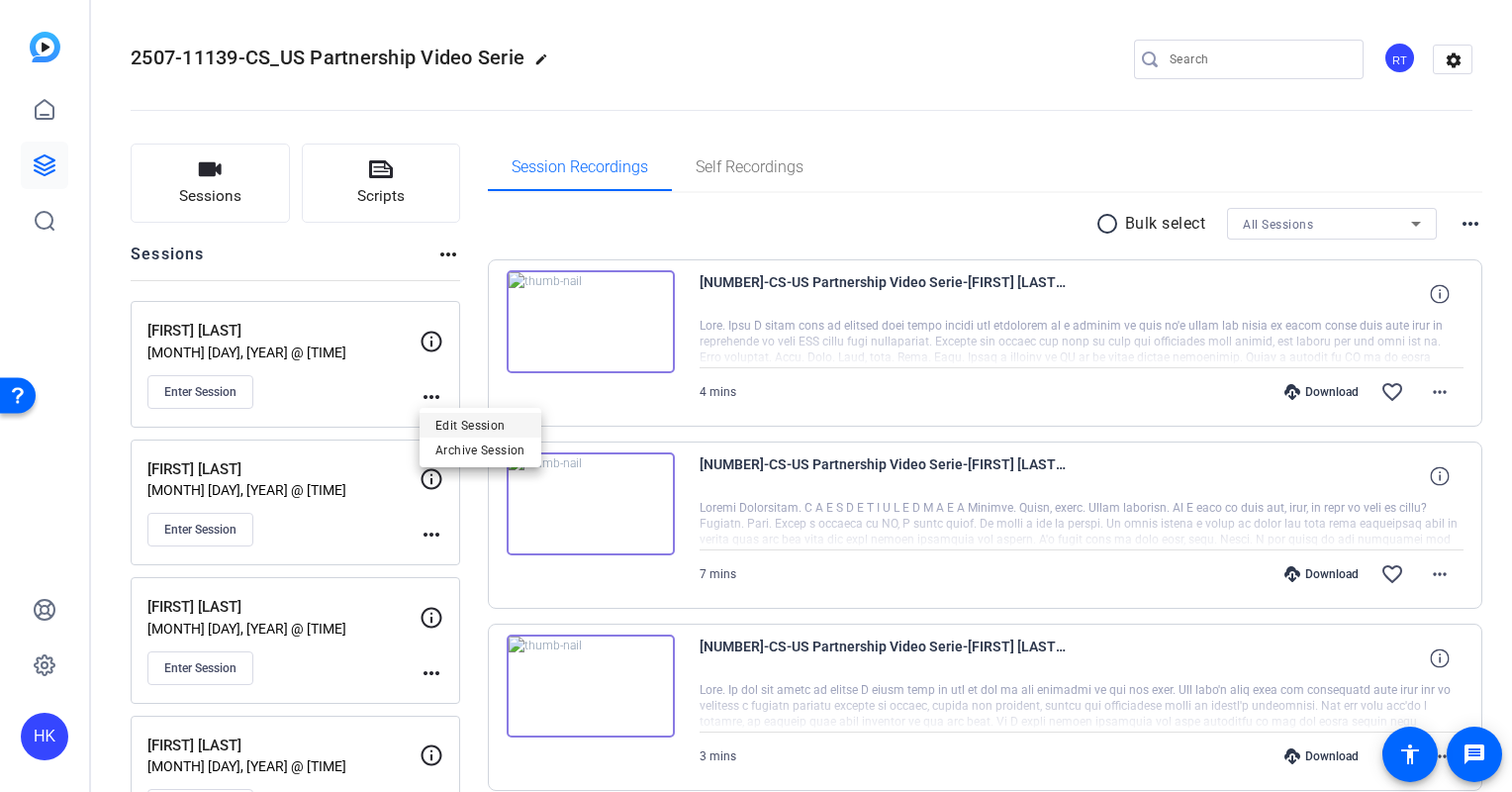 click on "Edit Session" at bounding box center [480, 425] 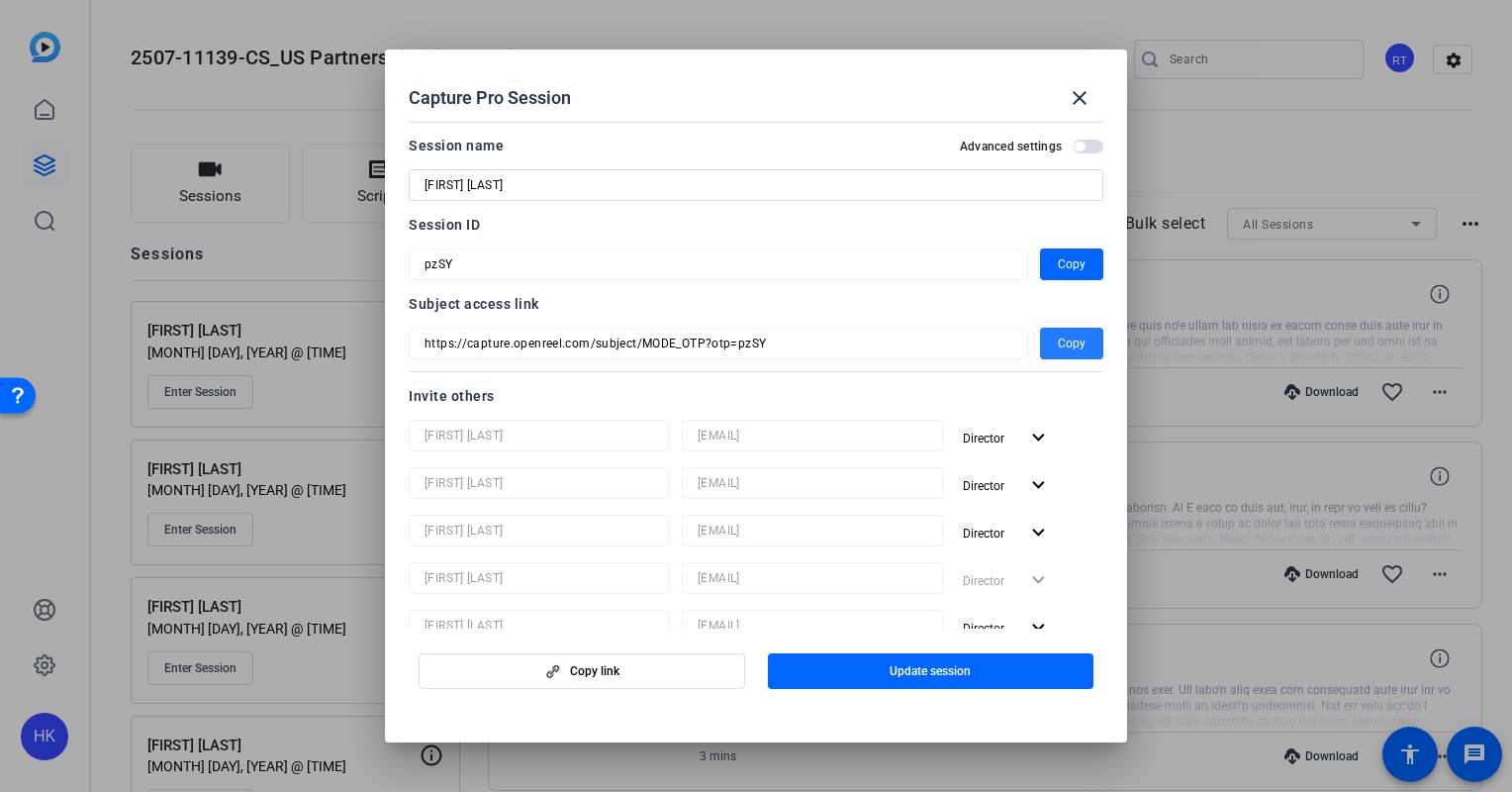 click on "Copy" at bounding box center (1072, 344) 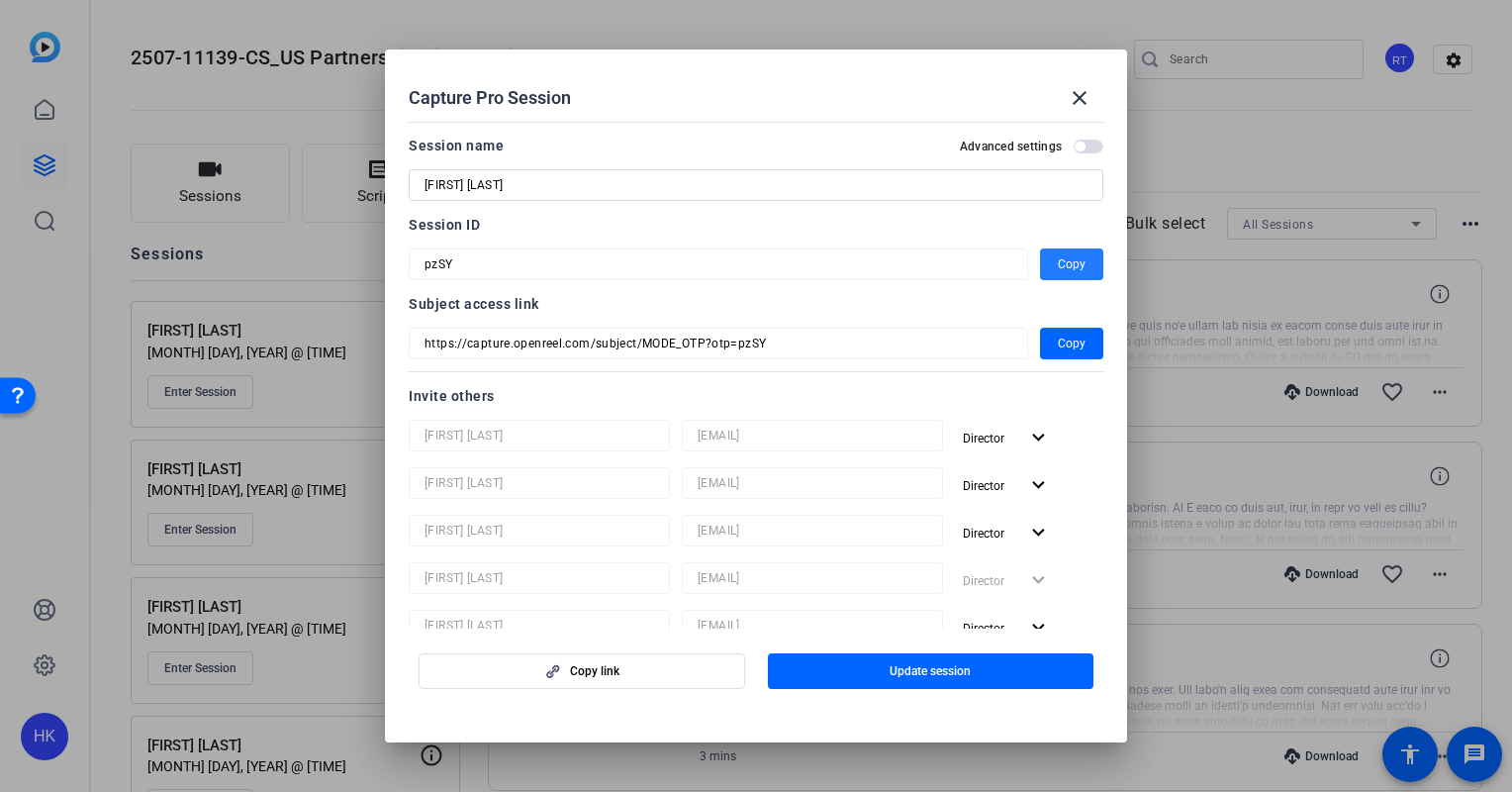 click on "Copy" at bounding box center (1072, 264) 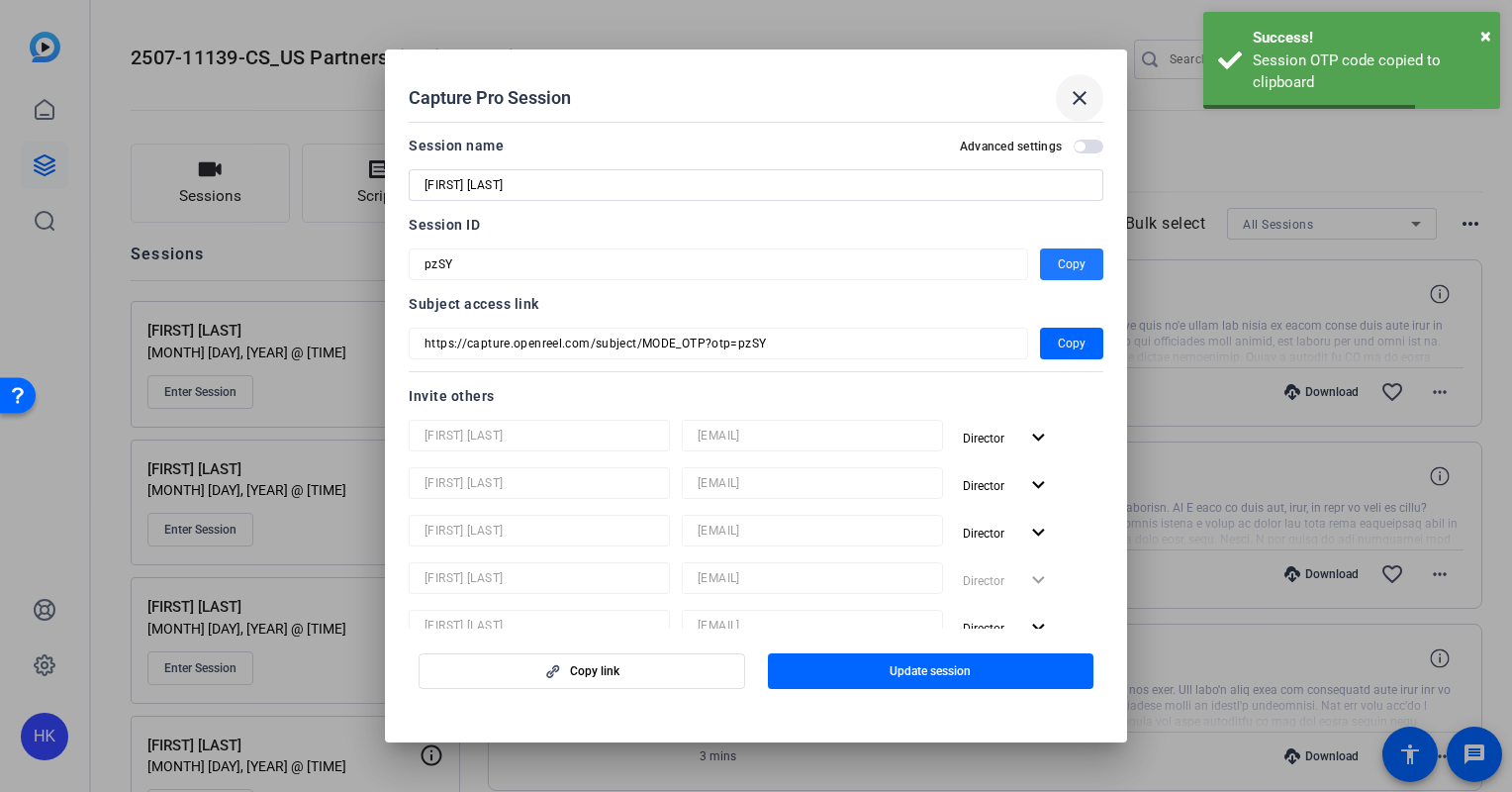 click on "close" at bounding box center (1080, 98) 